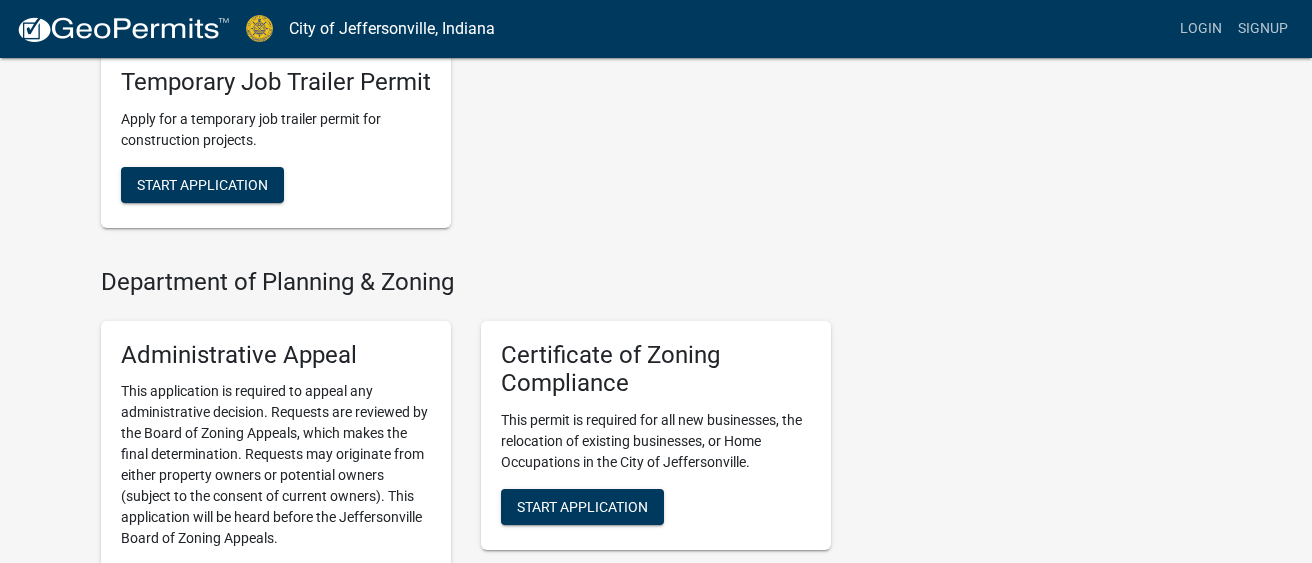 scroll, scrollTop: 1600, scrollLeft: 0, axis: vertical 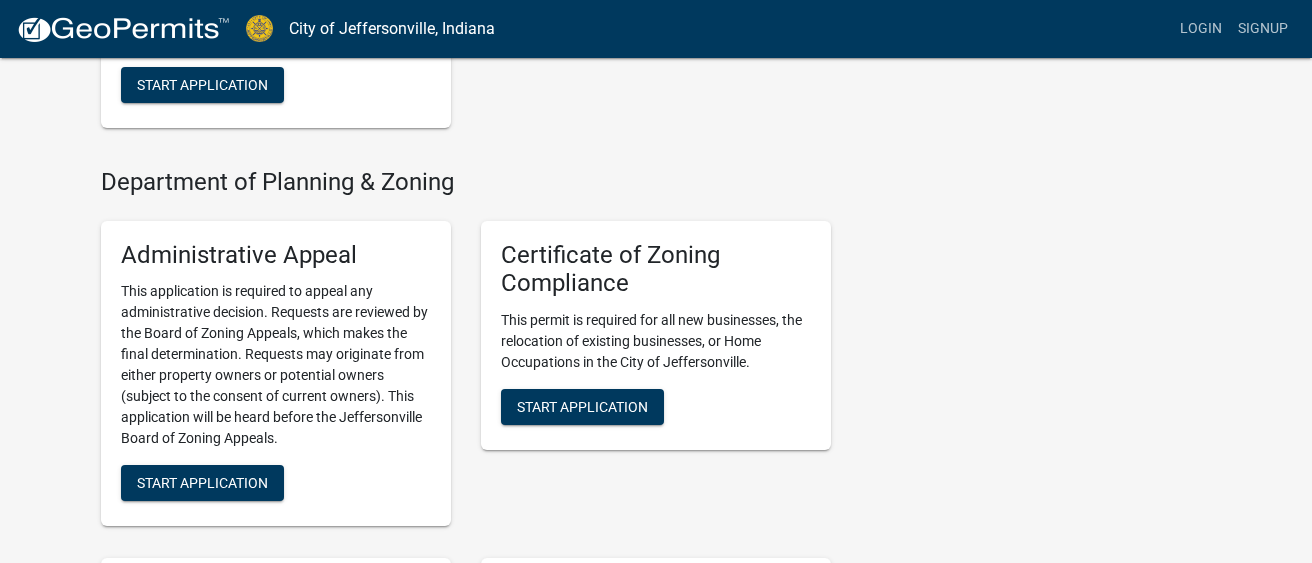 click on "Certificate of Zoning Compliance This permit is required for all new businesses, the relocation of existing businesses, or [OCCUPATION] in the City of Jeffersonville. Start Application" at bounding box center (656, 336) 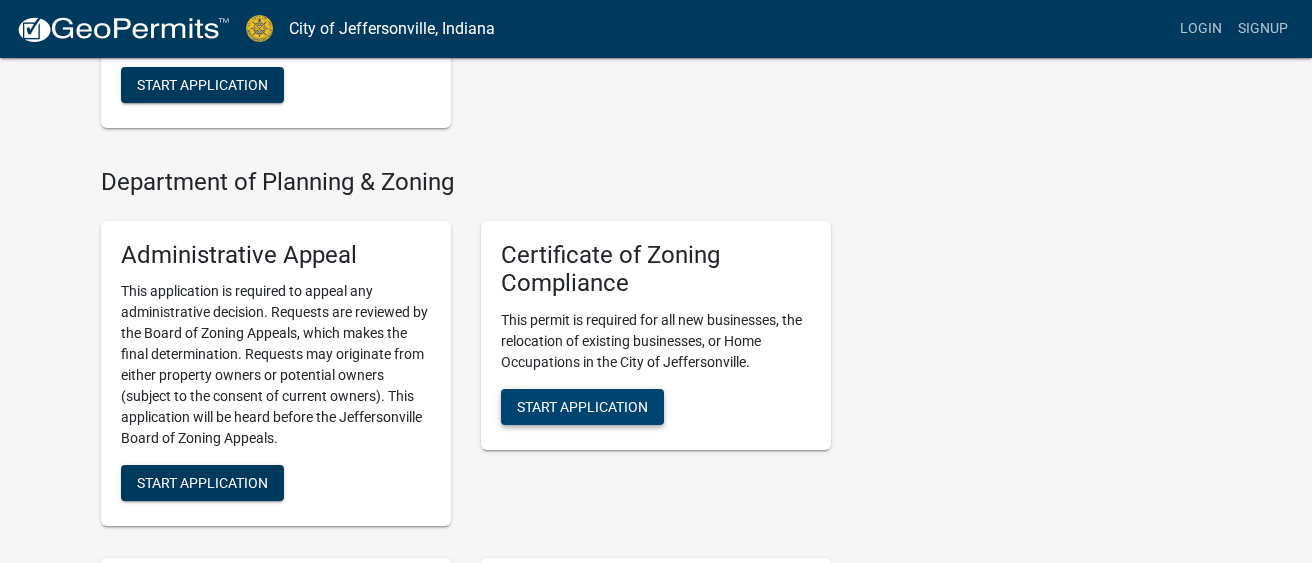 click on "Start Application" at bounding box center [582, 407] 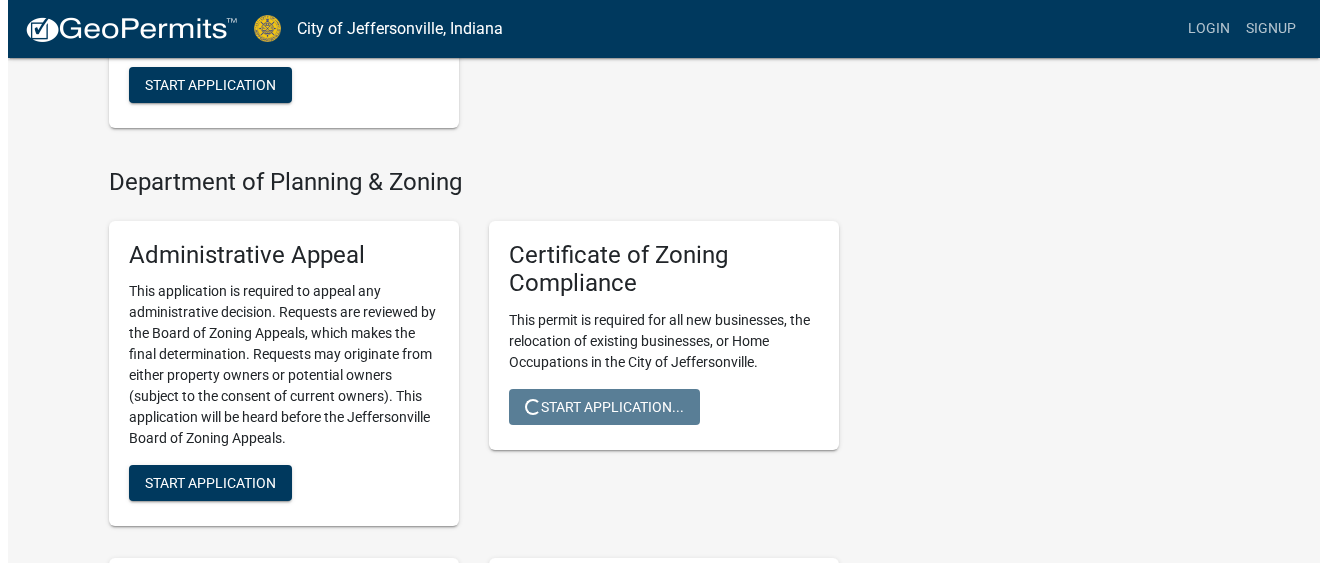scroll, scrollTop: 0, scrollLeft: 0, axis: both 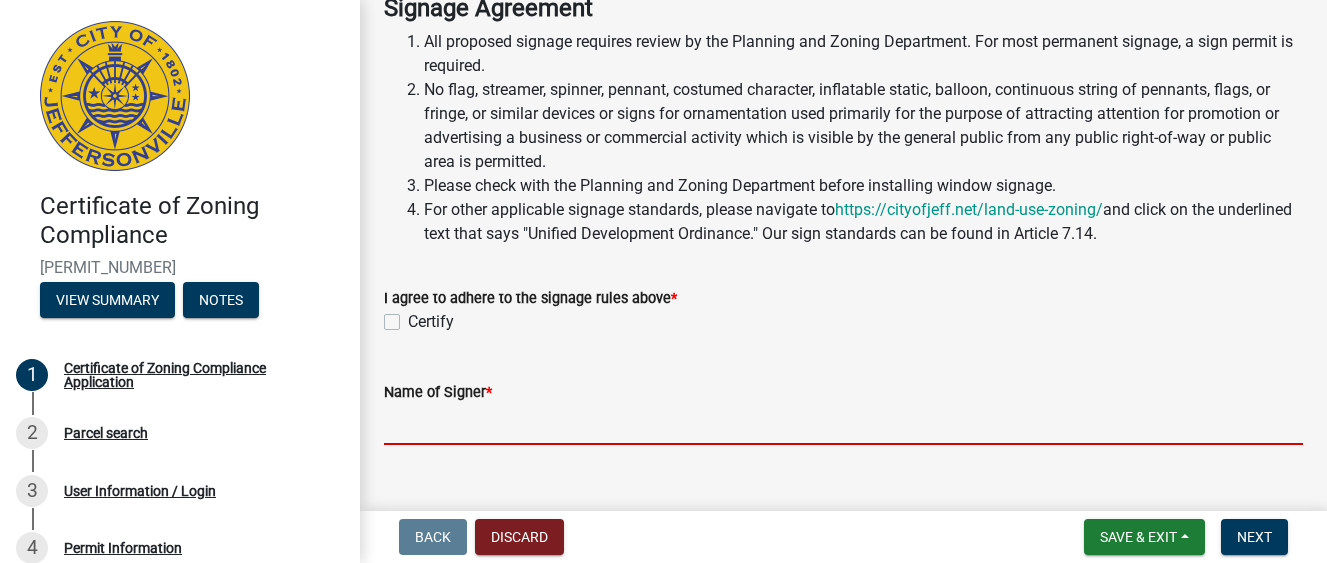 click on "Name of Signer  *" at bounding box center [843, 424] 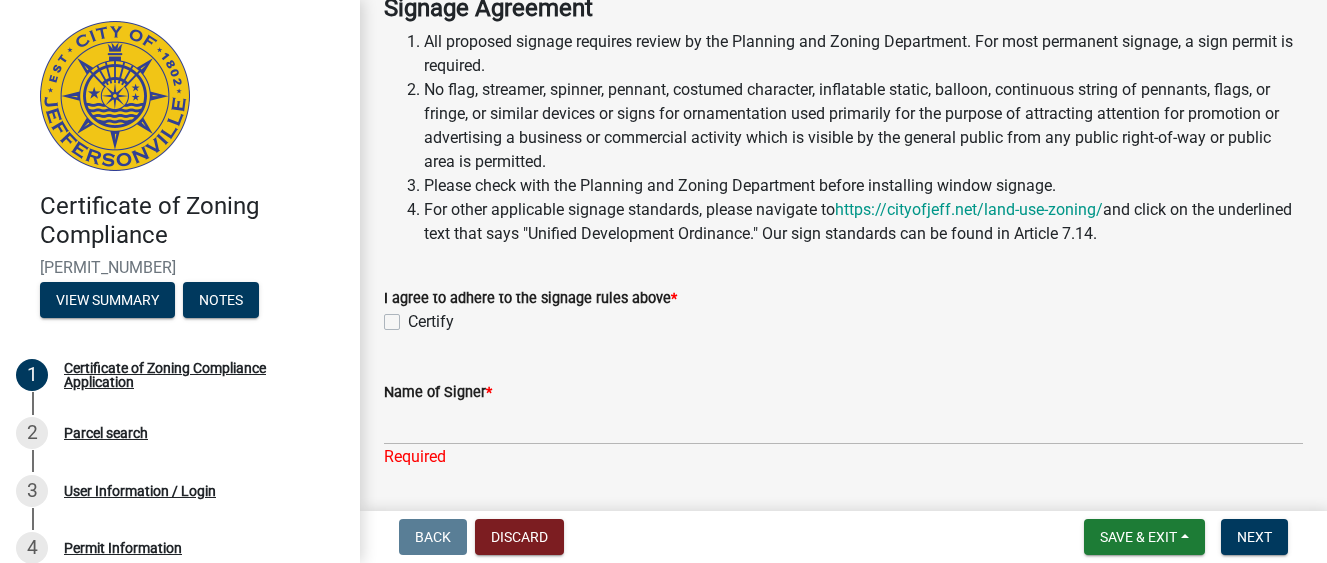 click on "Certify" 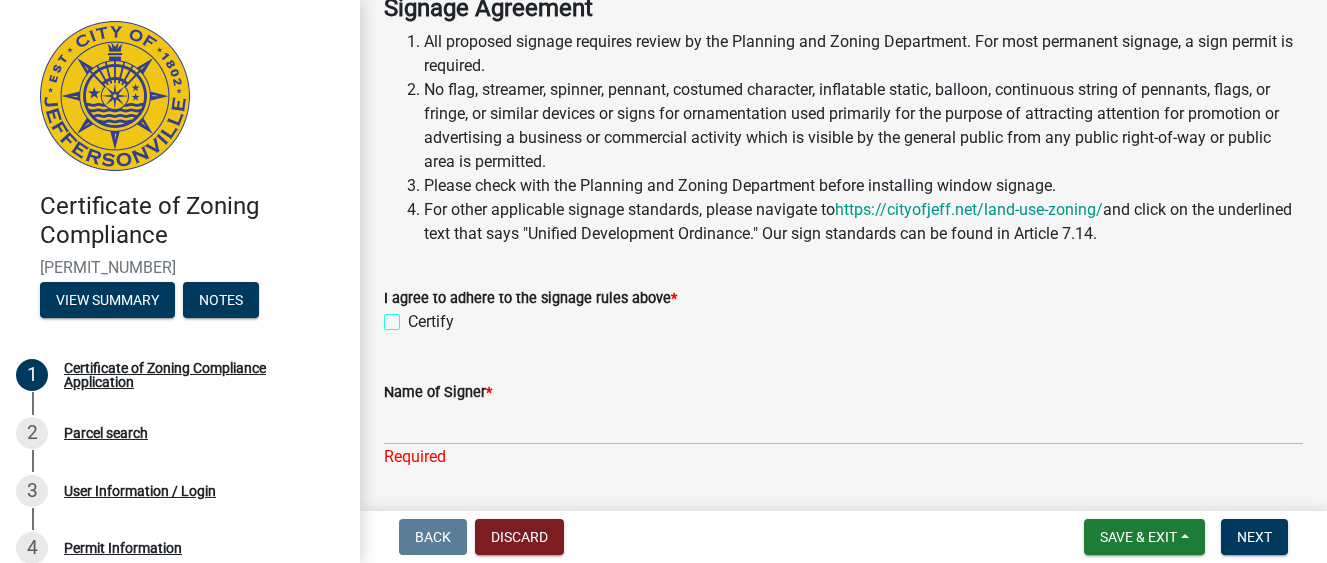 click on "Certify" at bounding box center [414, 316] 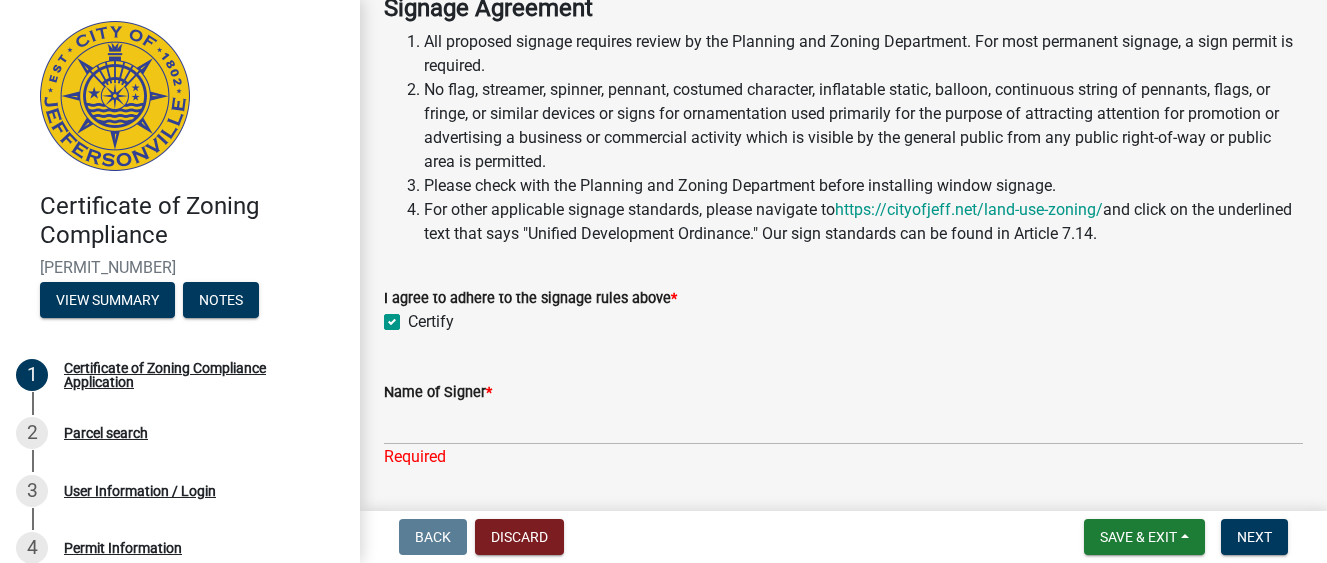 checkbox on "true" 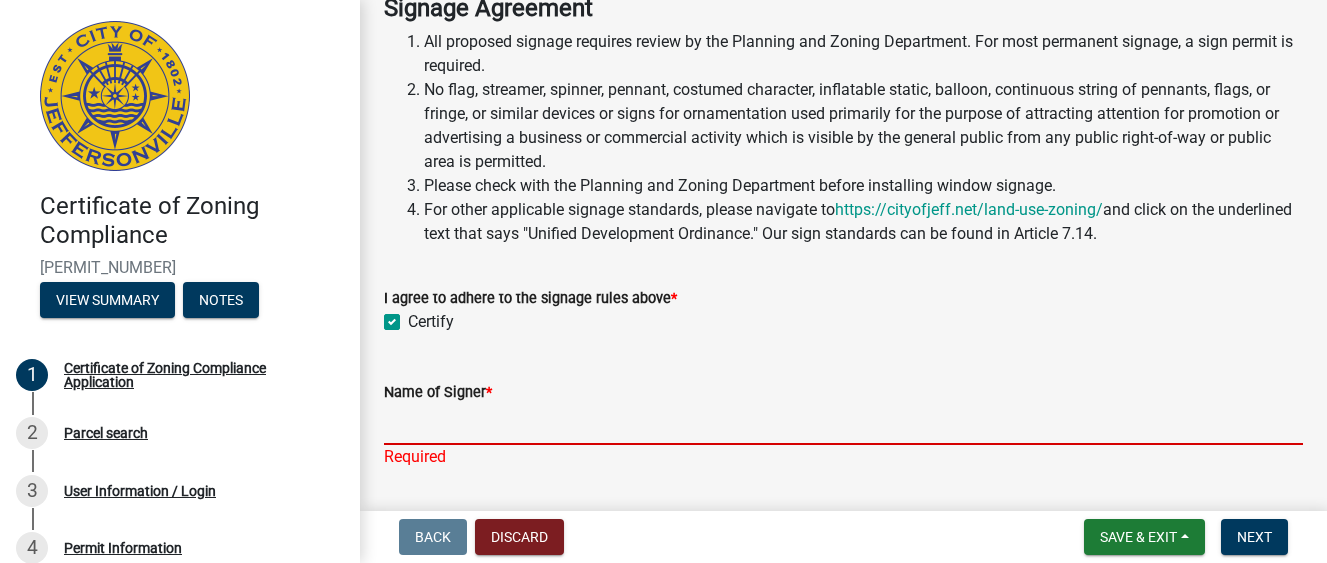 click on "Name of Signer  *" at bounding box center [843, 424] 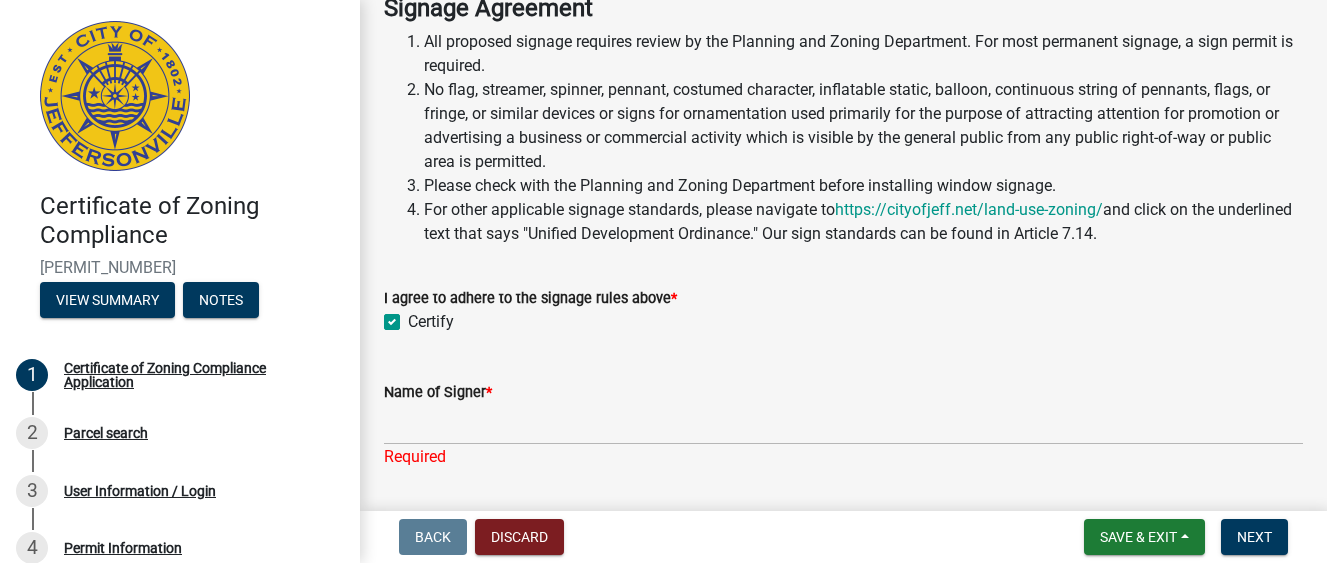 drag, startPoint x: 904, startPoint y: 295, endPoint x: 896, endPoint y: 303, distance: 11.313708 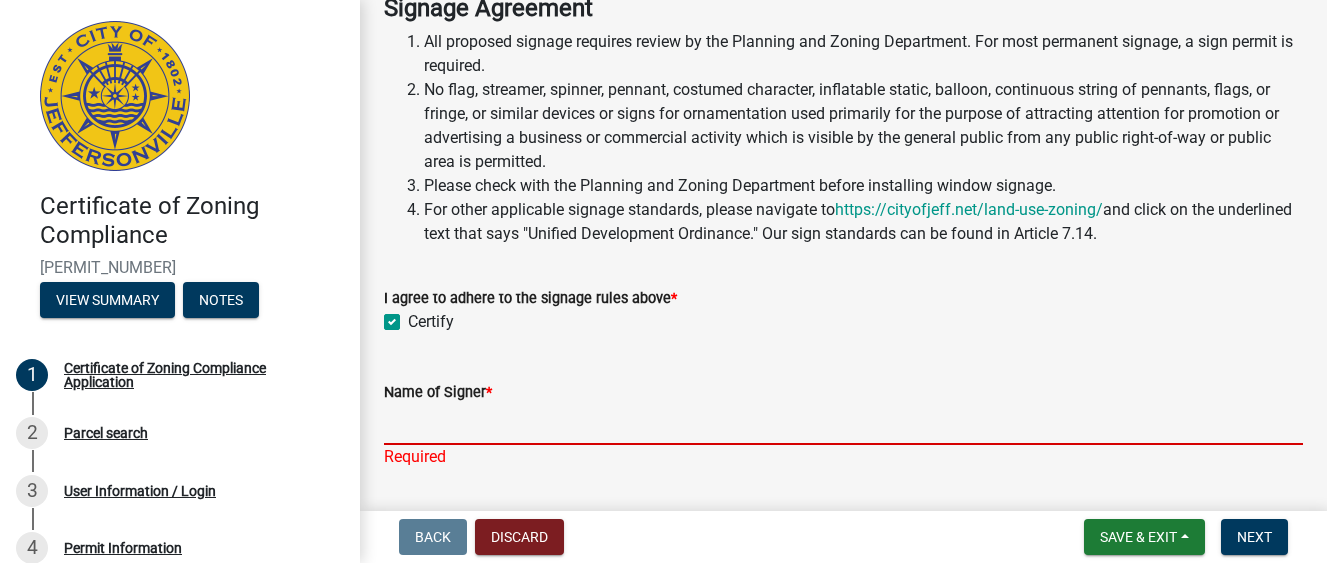 click on "Name of Signer  *" at bounding box center (843, 424) 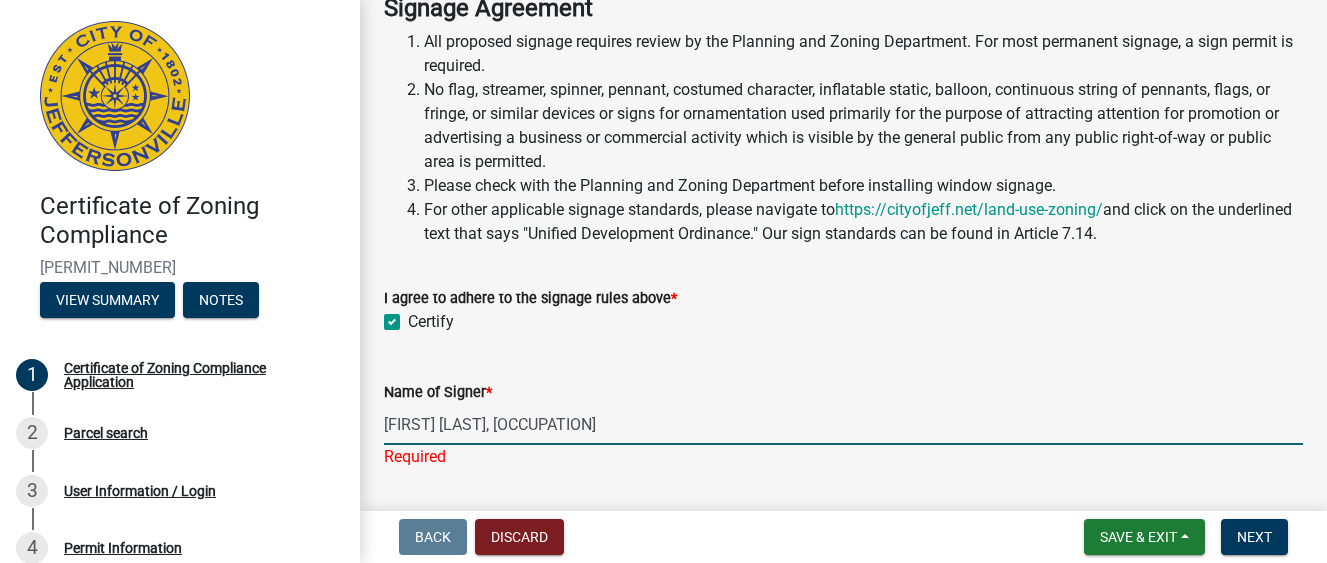 scroll, scrollTop: 460, scrollLeft: 0, axis: vertical 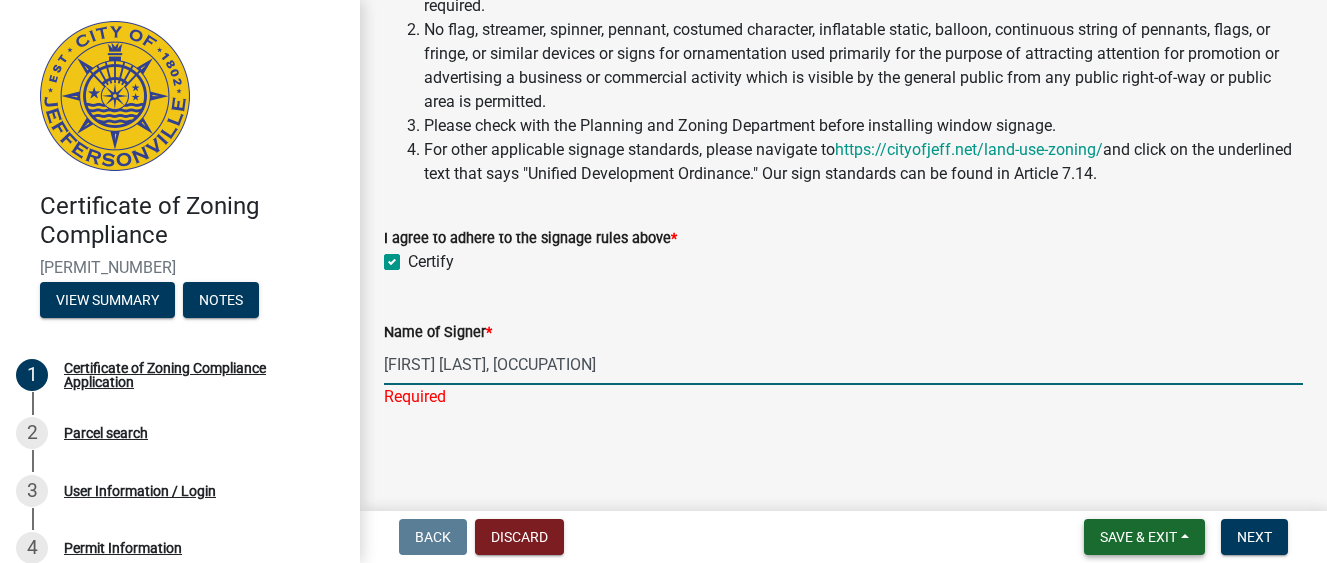 type on "Minerva Glover, Paralegal" 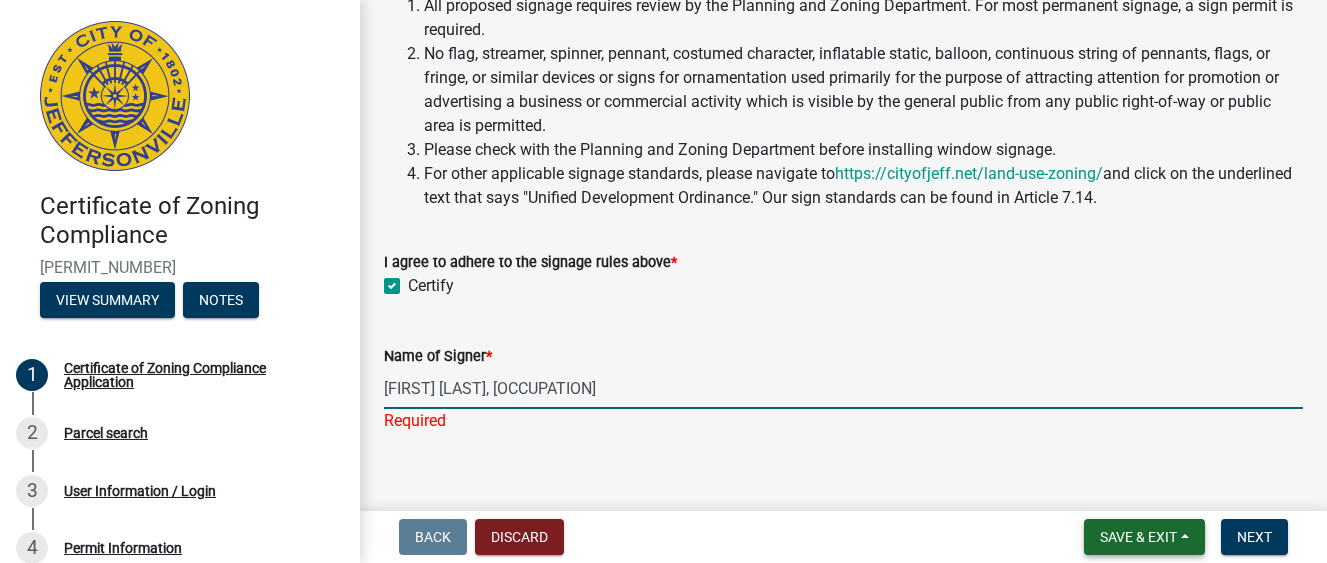 click on "Save & Exit" at bounding box center [1138, 537] 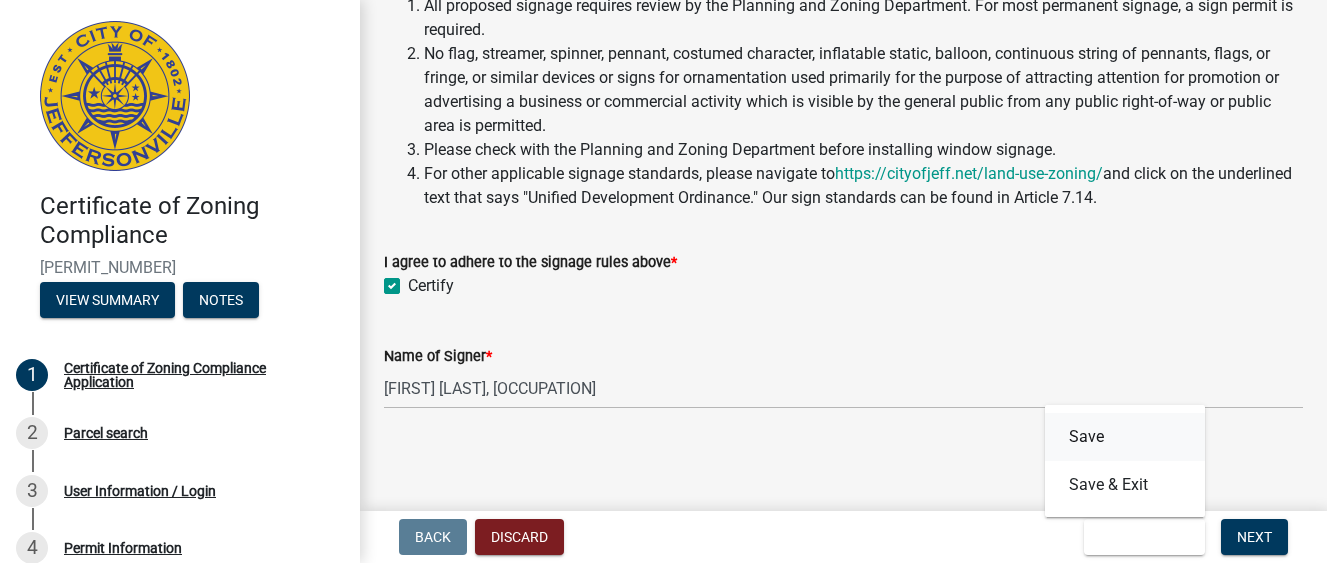 click on "Save" at bounding box center [1125, 437] 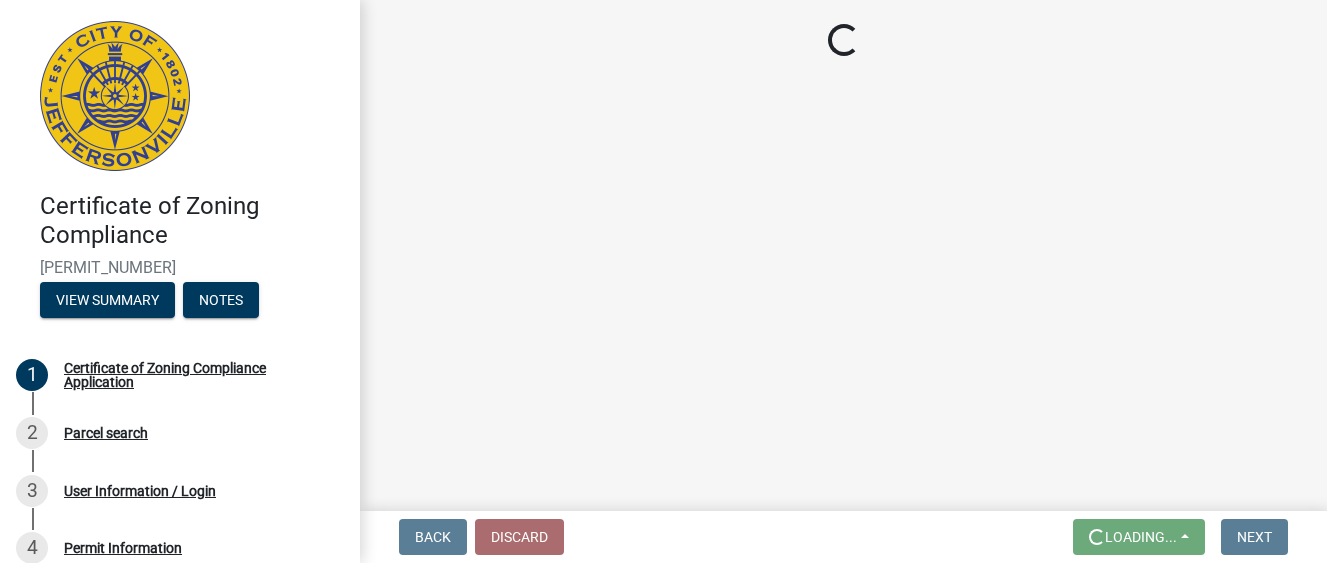 scroll, scrollTop: 0, scrollLeft: 0, axis: both 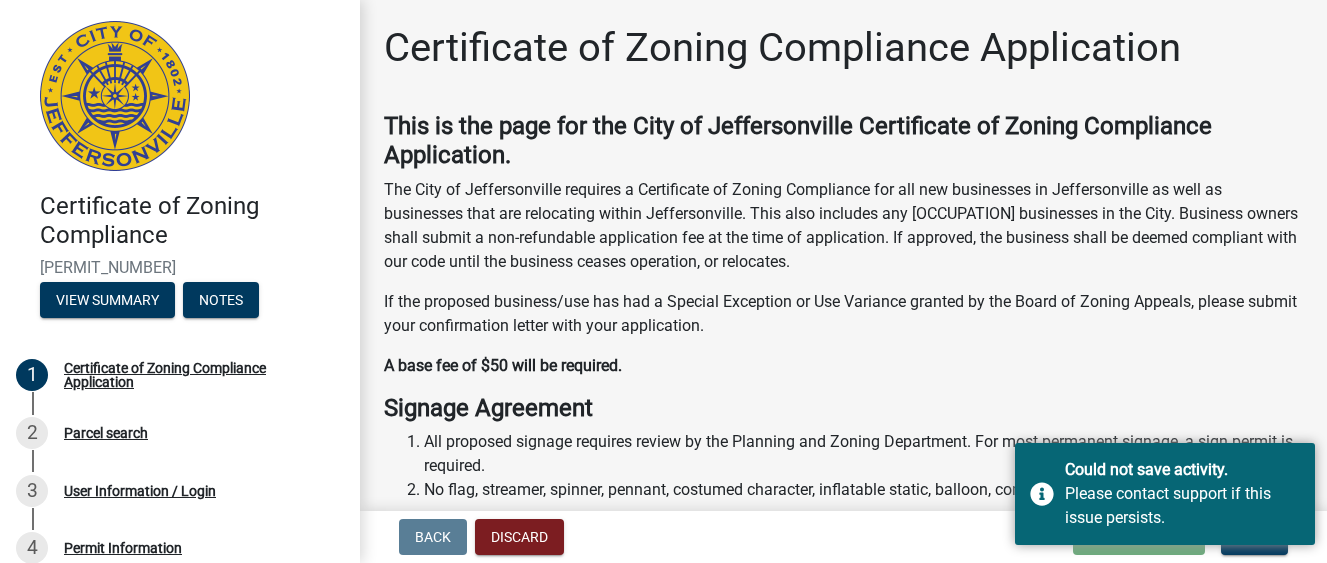 click on "A base fee of $50 will be required." 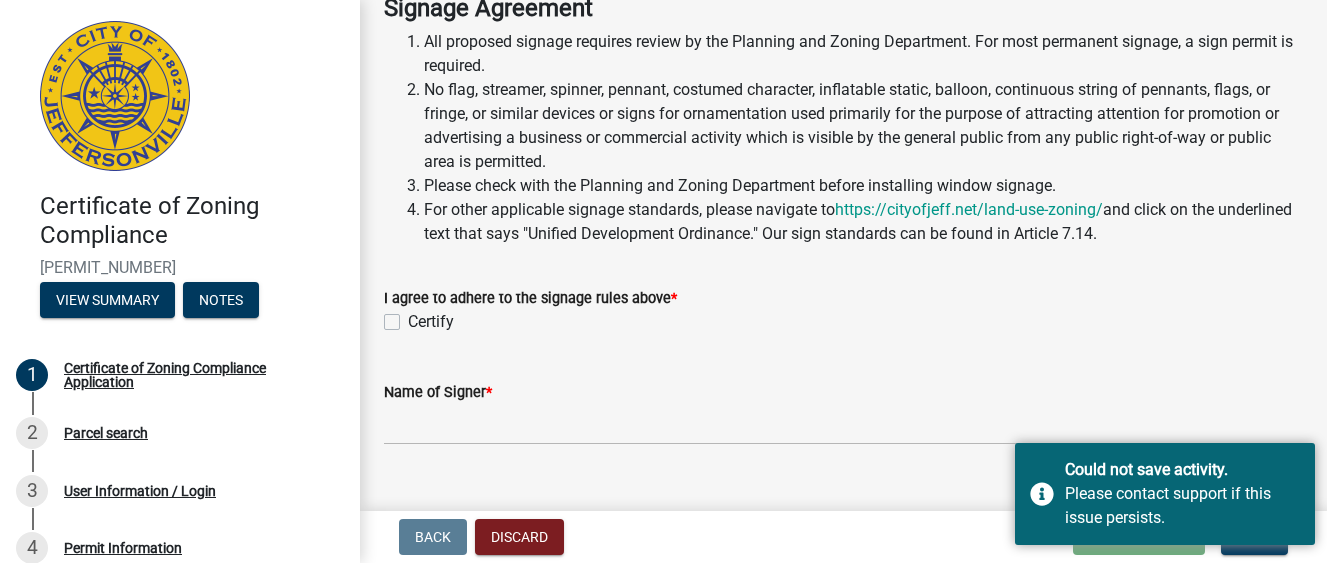 scroll, scrollTop: 436, scrollLeft: 0, axis: vertical 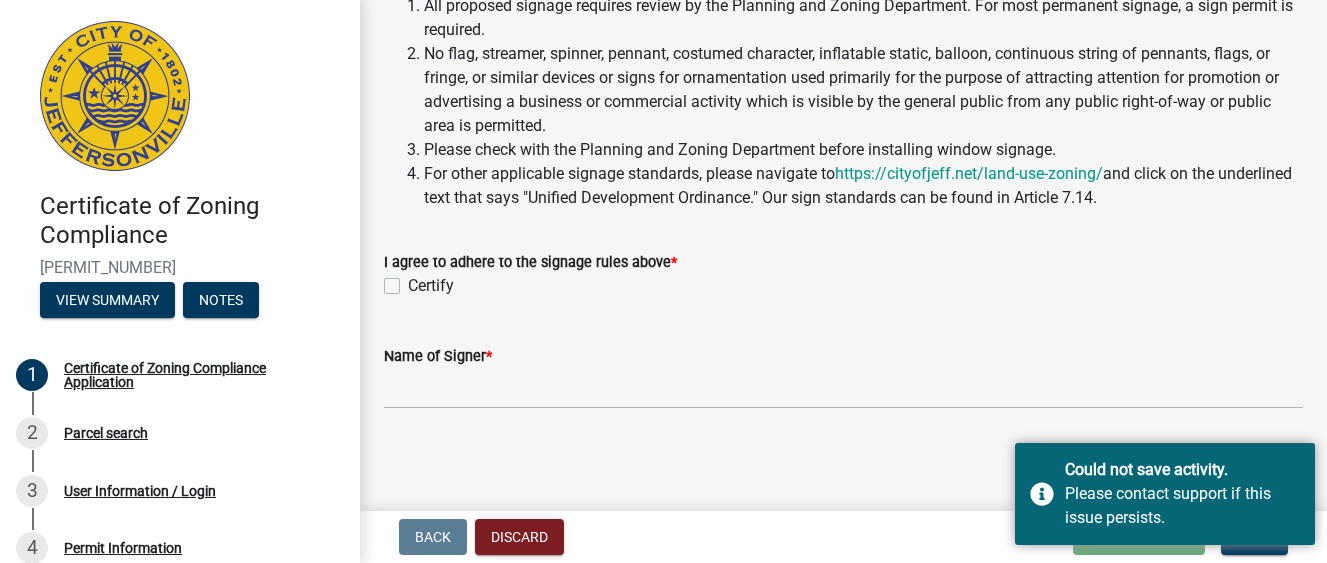 click on "Certify" 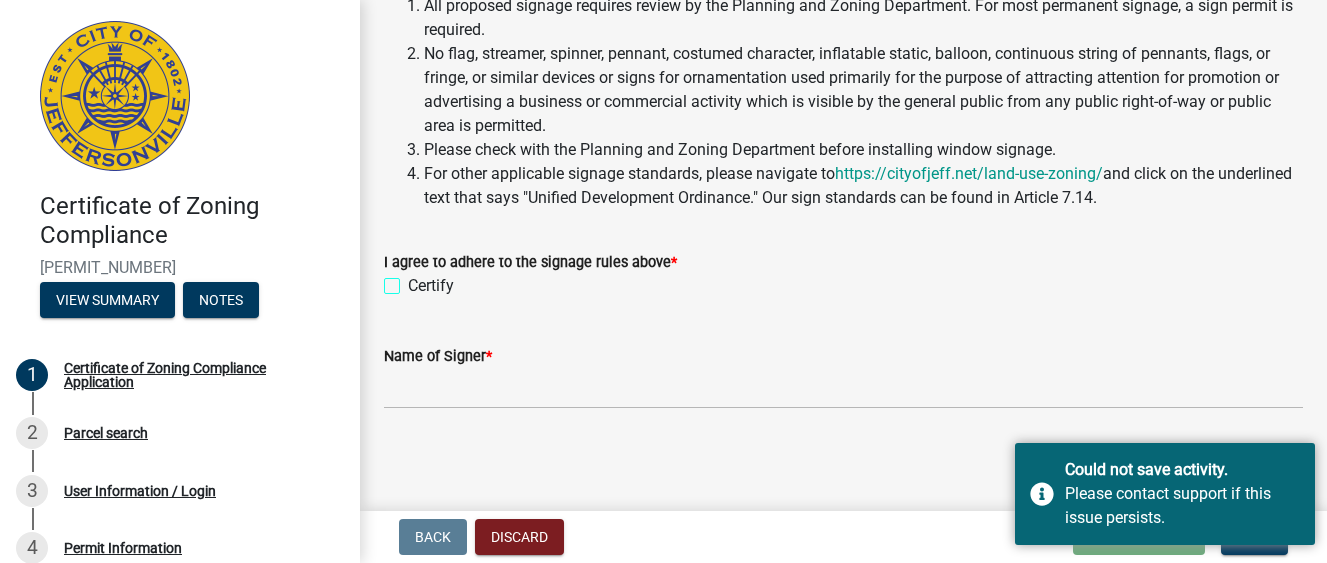 click on "Certify" at bounding box center (414, 280) 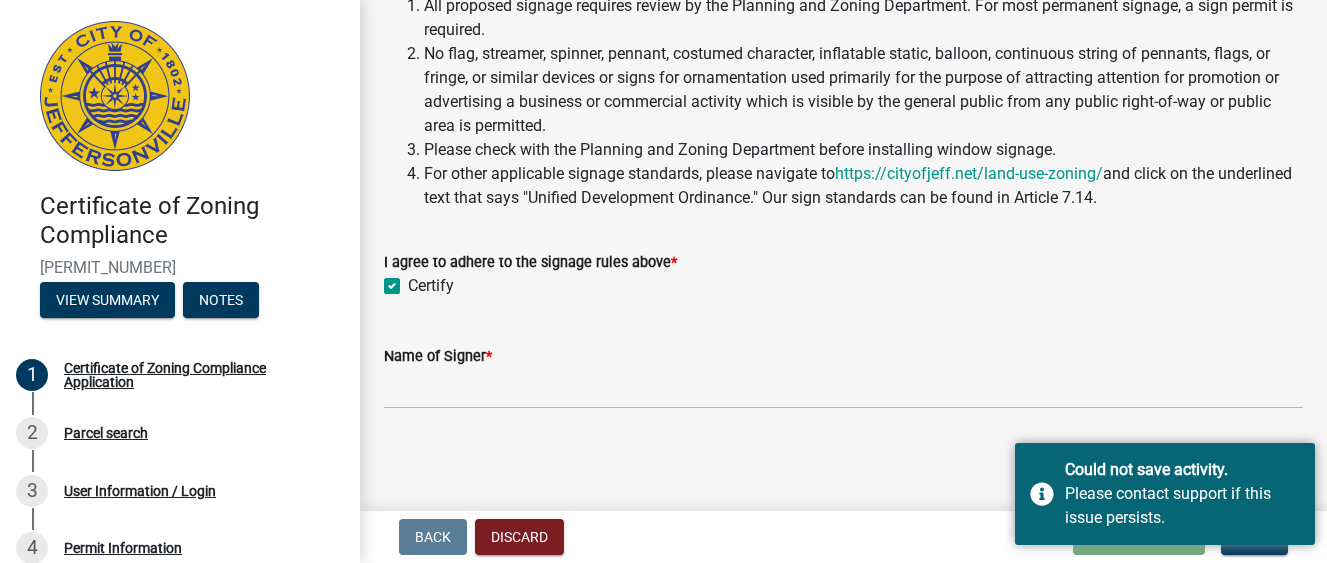 checkbox on "true" 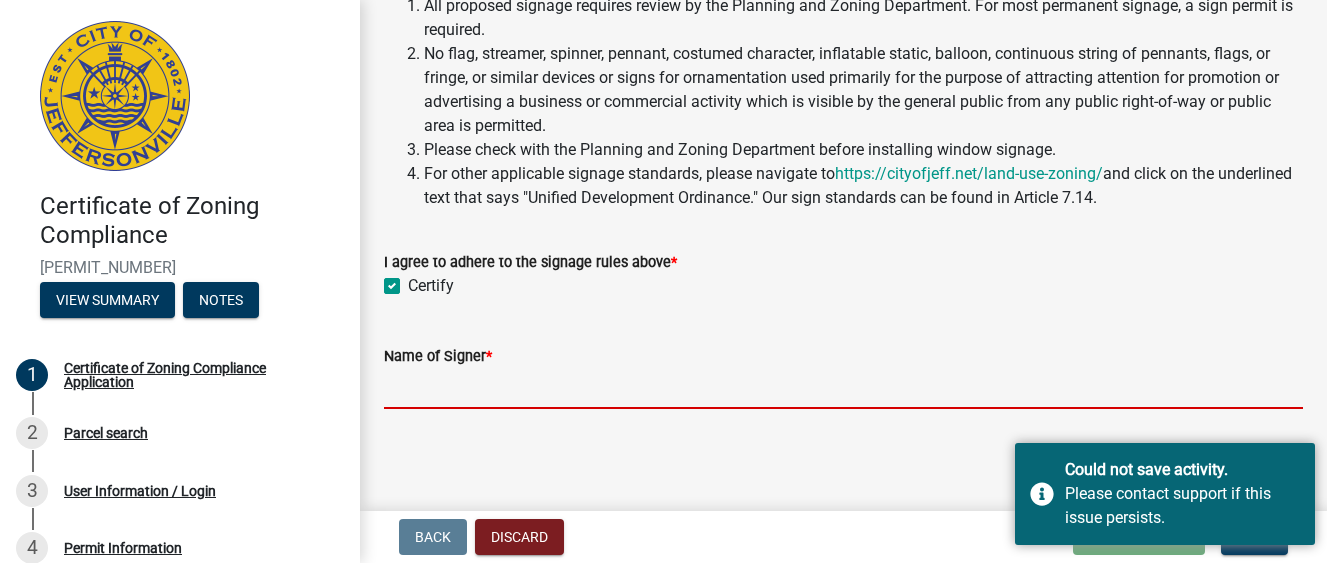 click on "Name of Signer  *" at bounding box center [843, 388] 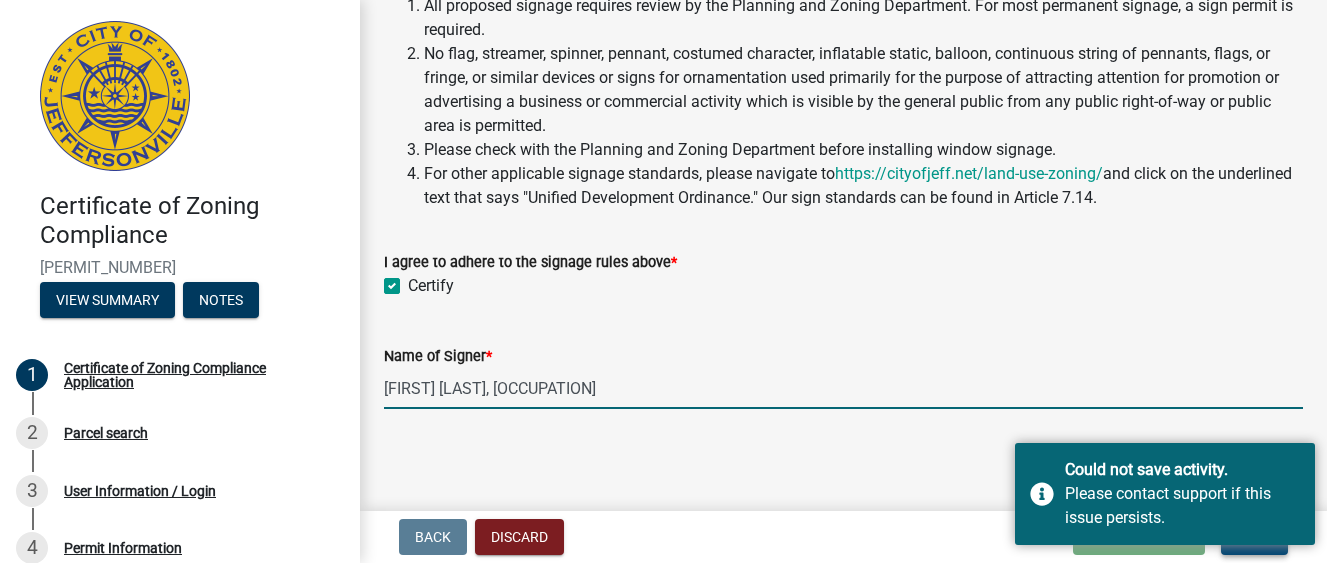 type on "Minerva Glover, Paralegal" 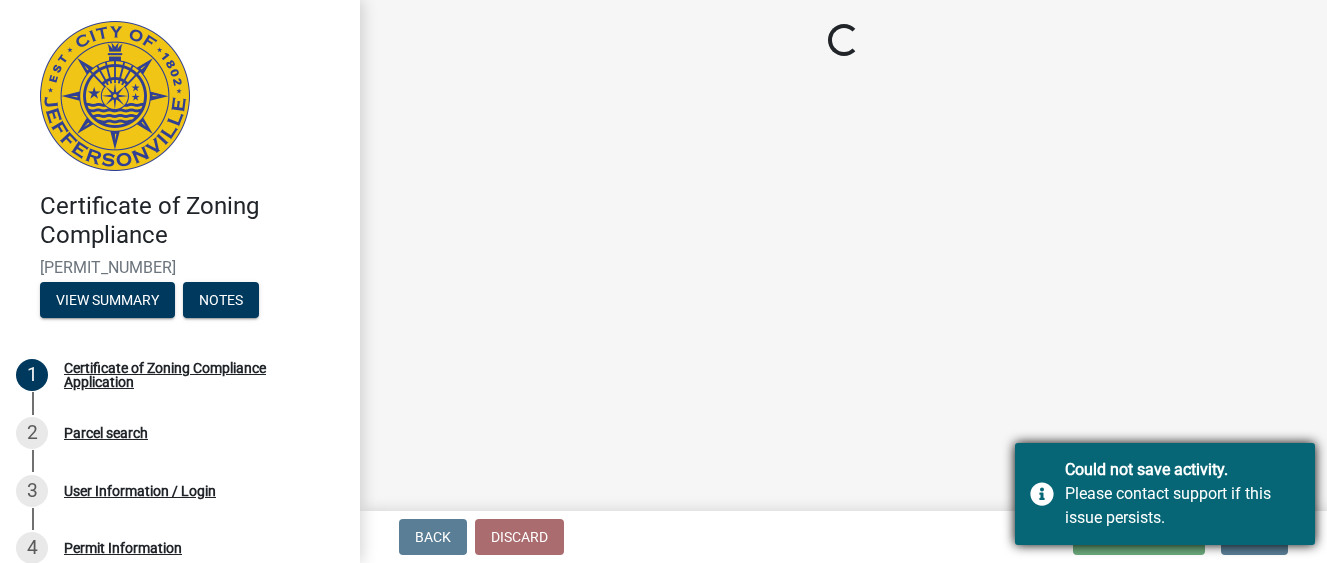 click on "Could not save activity.   Please contact support if this issue persists." at bounding box center (1165, 494) 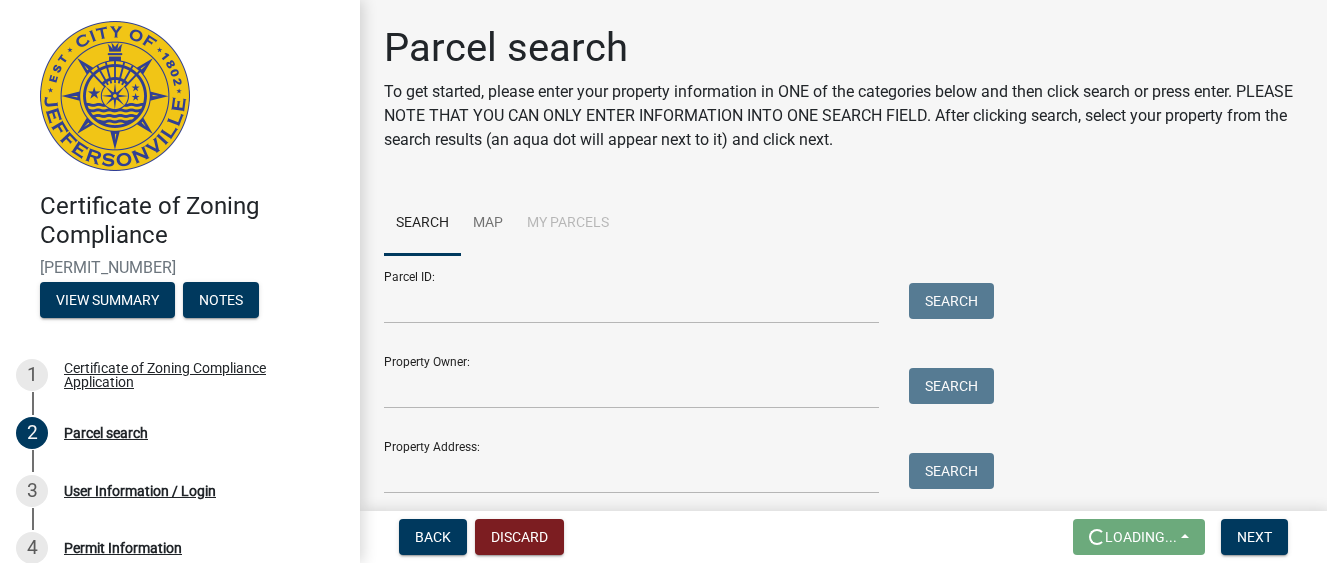 click on "Parcel ID:   Search   Property Owner:   Search   Property Address:   Search" at bounding box center (843, 374) 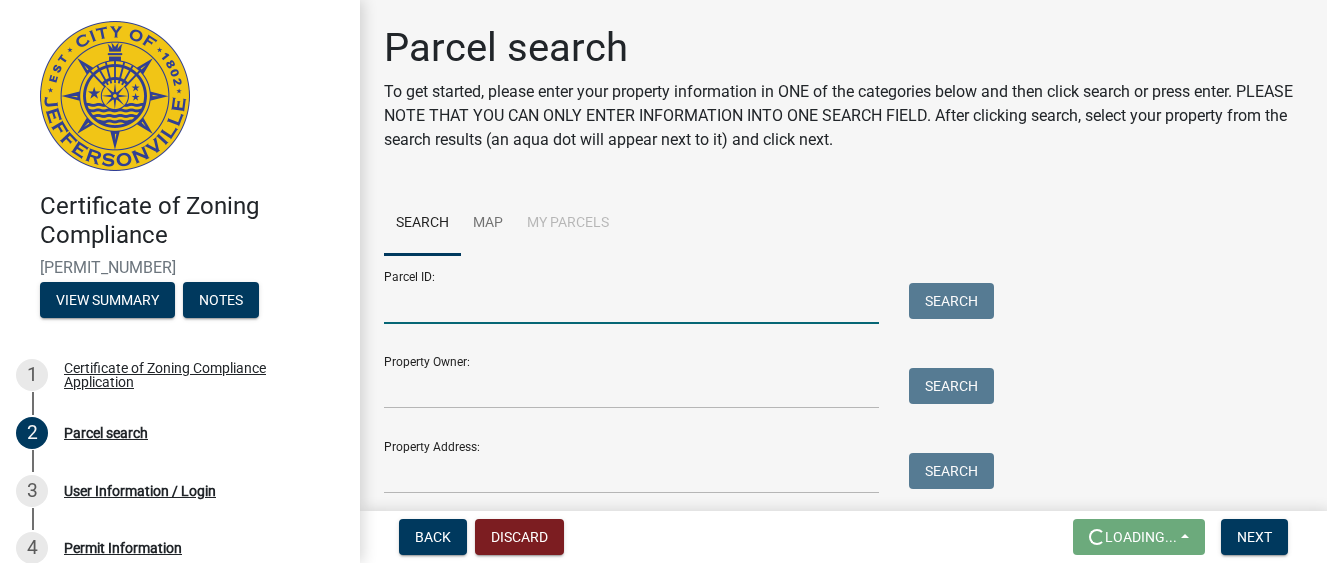 click on "Parcel ID:" at bounding box center [631, 303] 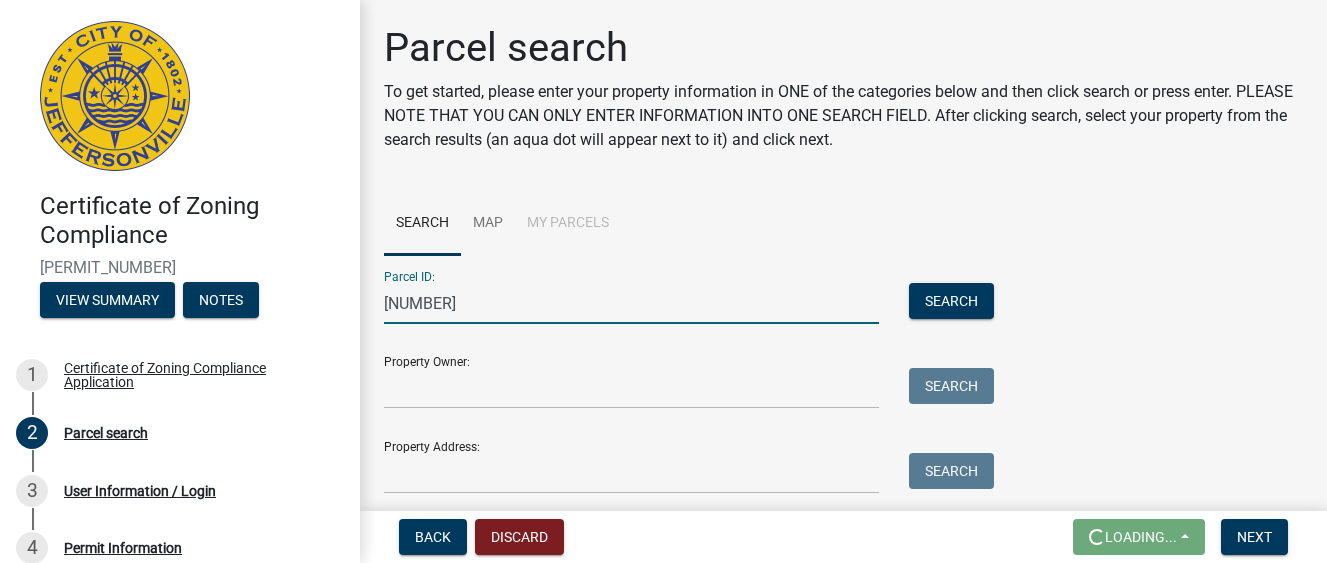type on "10-42-03-600-055.000-039" 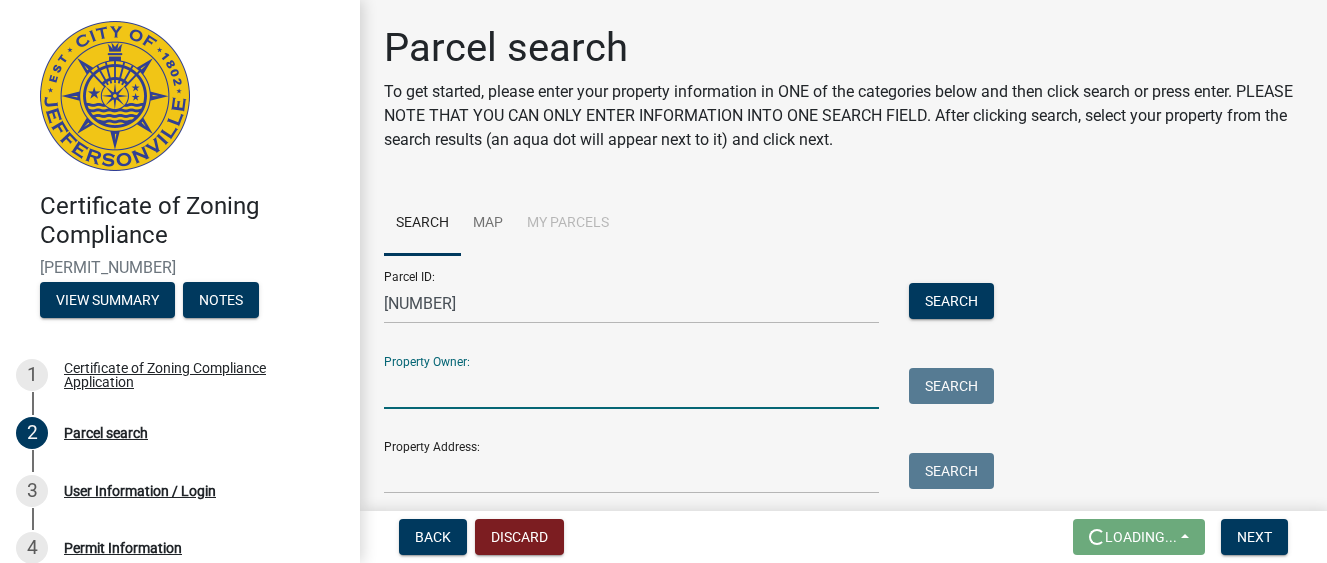 click on "Property Owner:" at bounding box center (631, 388) 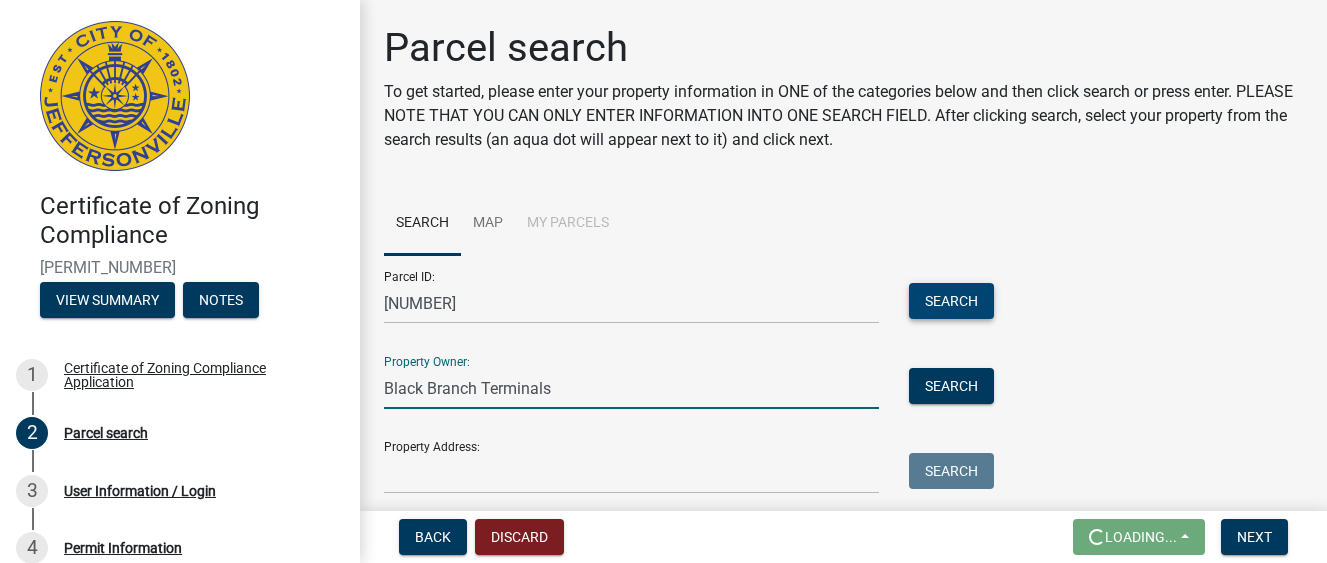 type on "Black Branch Terminals" 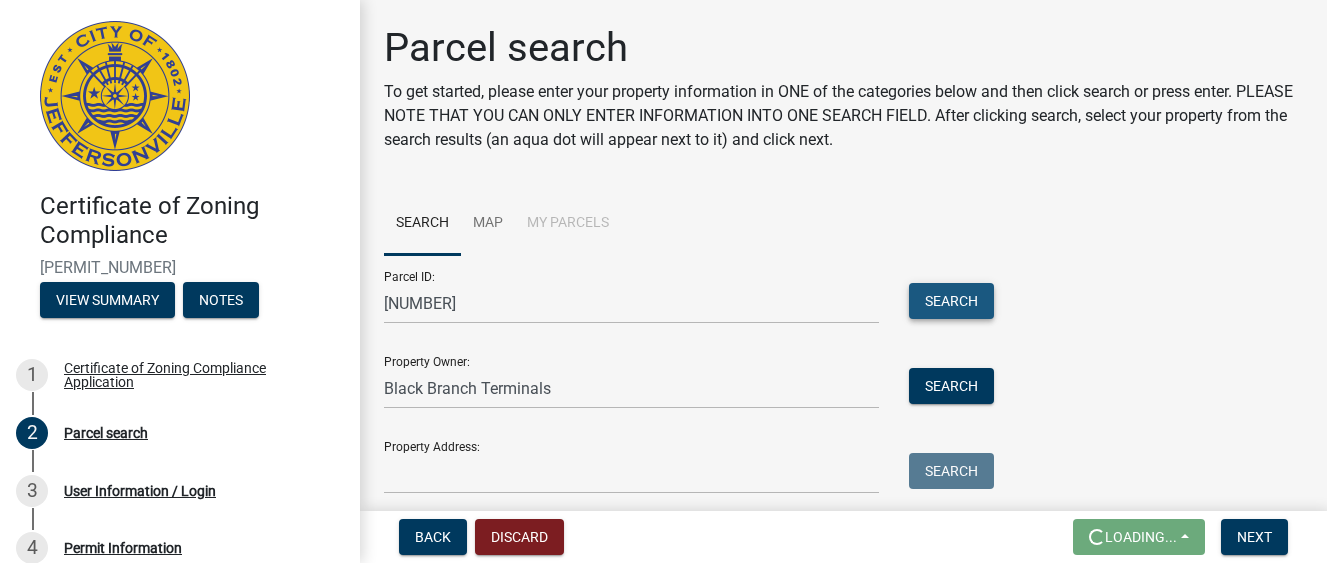 click on "Search" at bounding box center [951, 301] 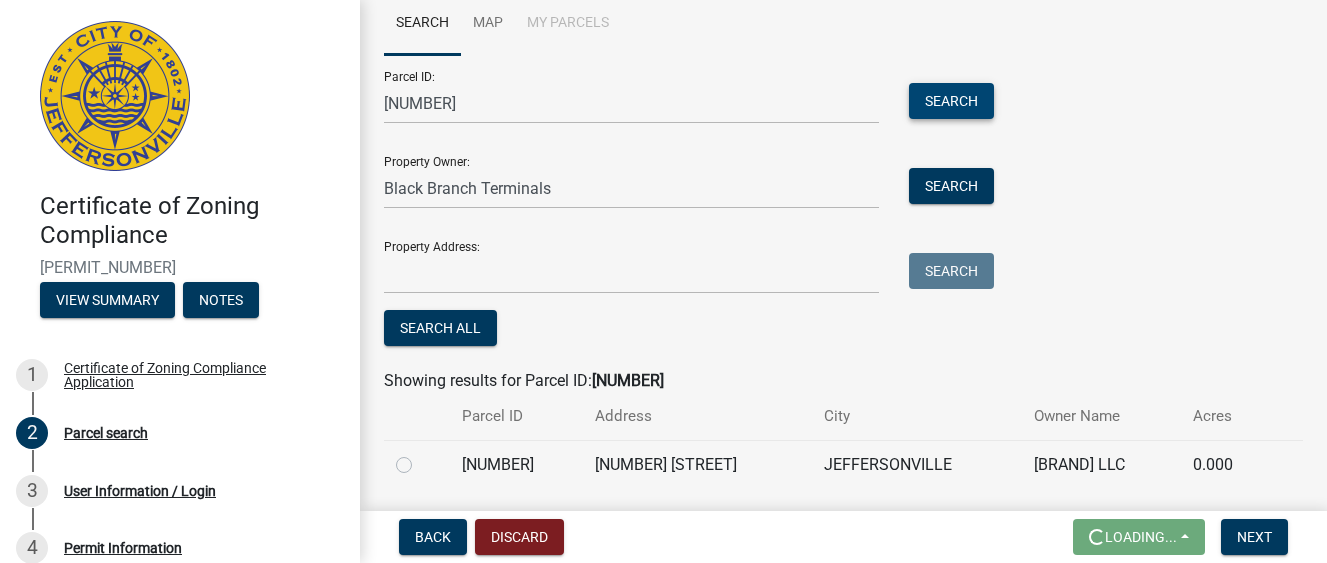 scroll, scrollTop: 288, scrollLeft: 0, axis: vertical 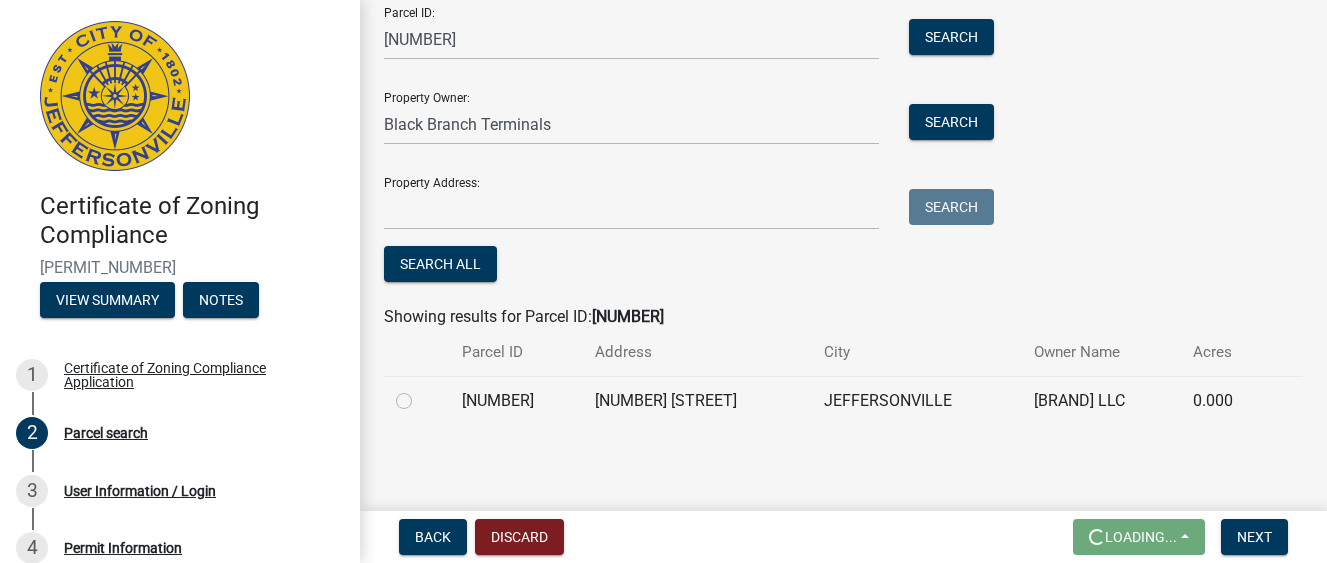 click 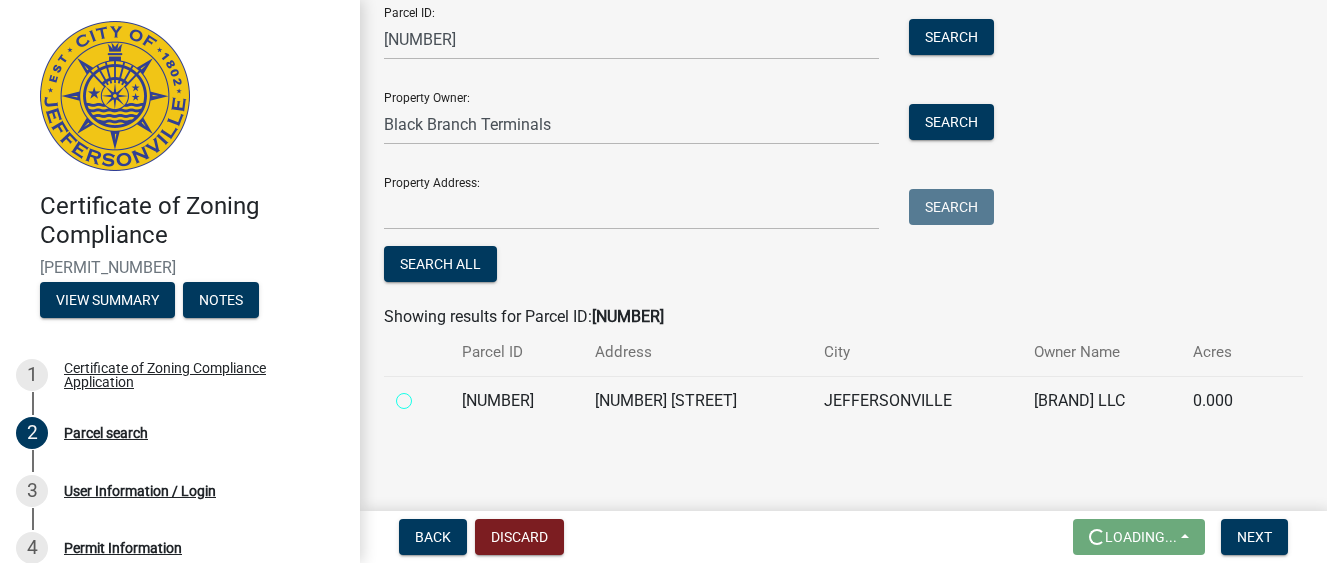 click at bounding box center [426, 395] 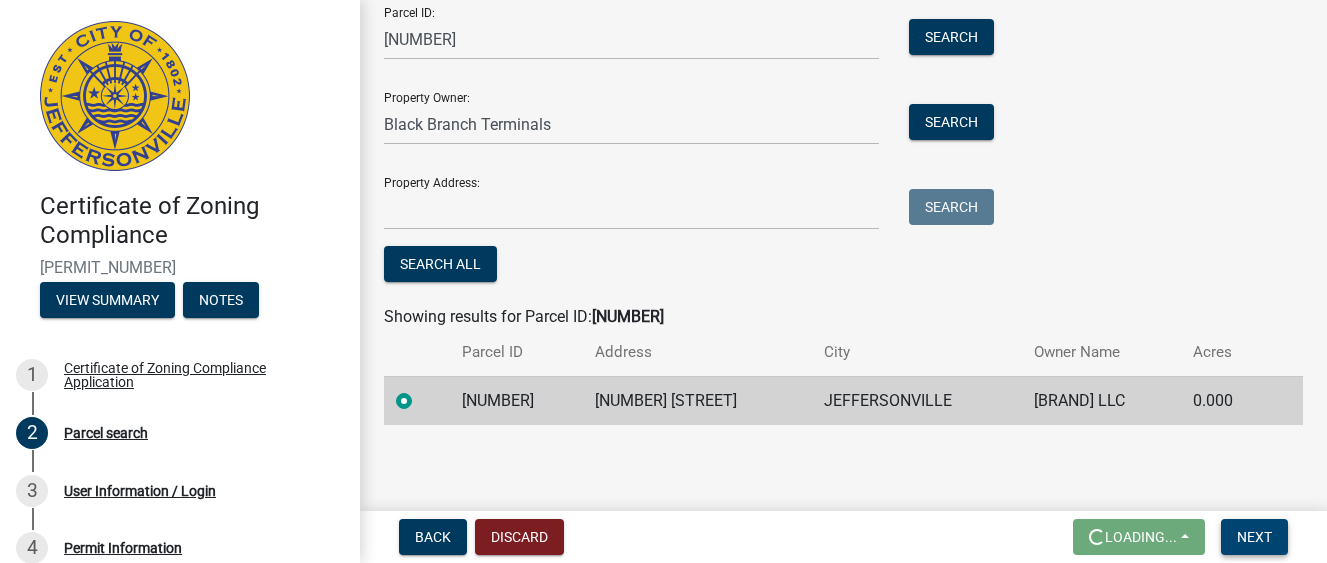 click on "Next" at bounding box center [1254, 537] 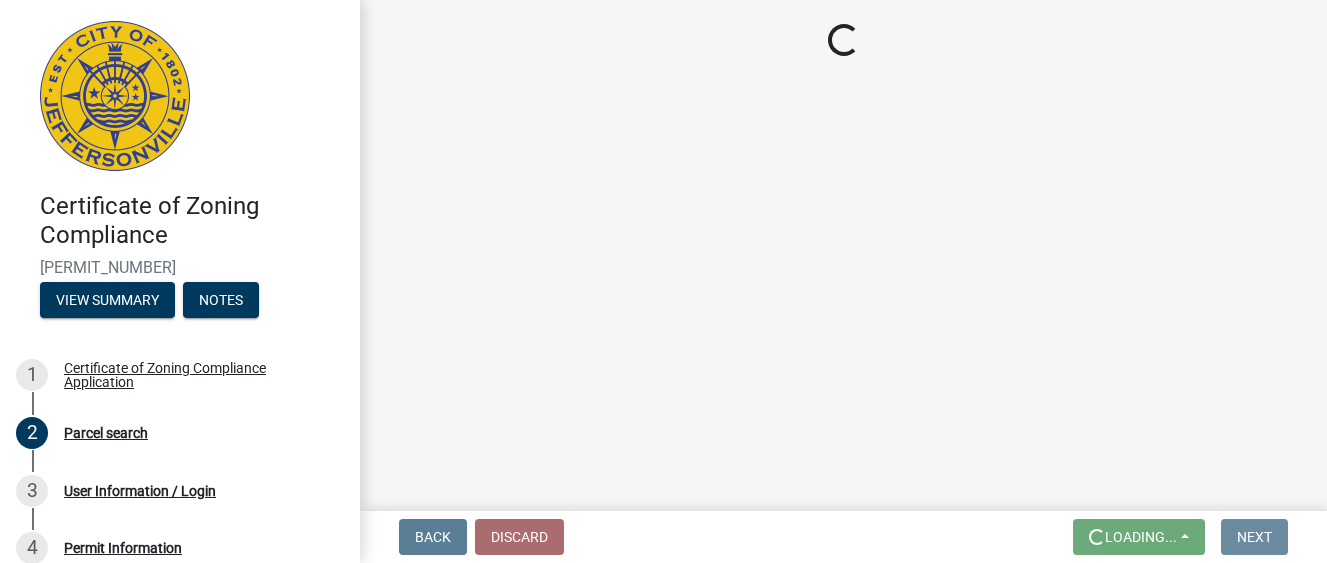 scroll, scrollTop: 0, scrollLeft: 0, axis: both 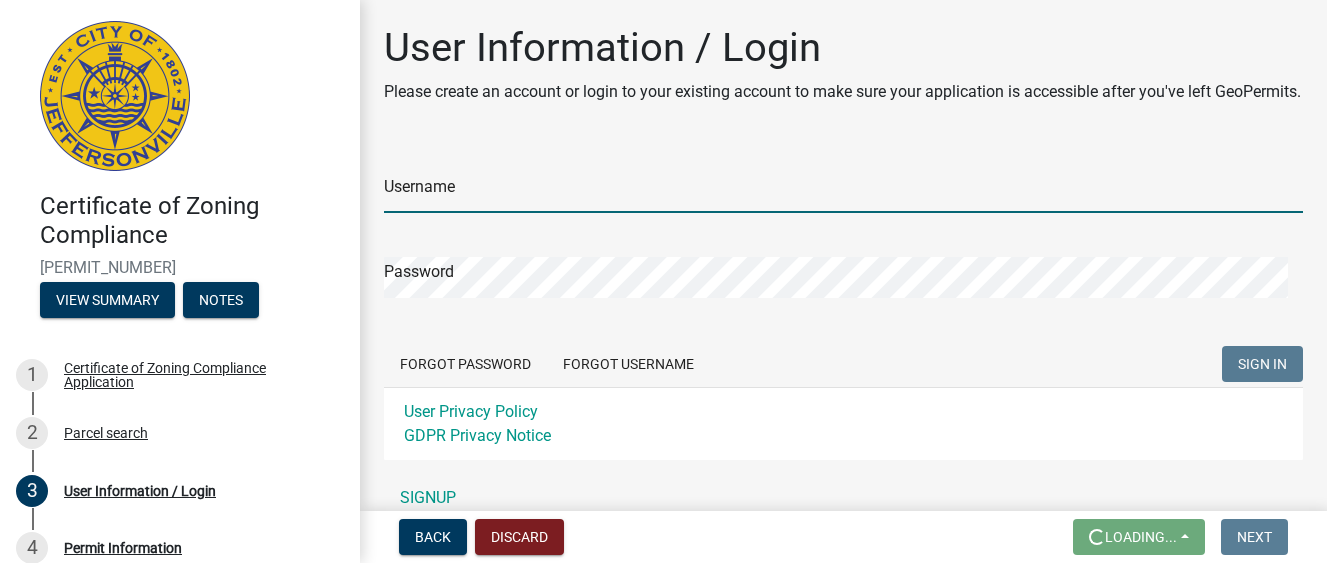 click on "Username" at bounding box center [843, 192] 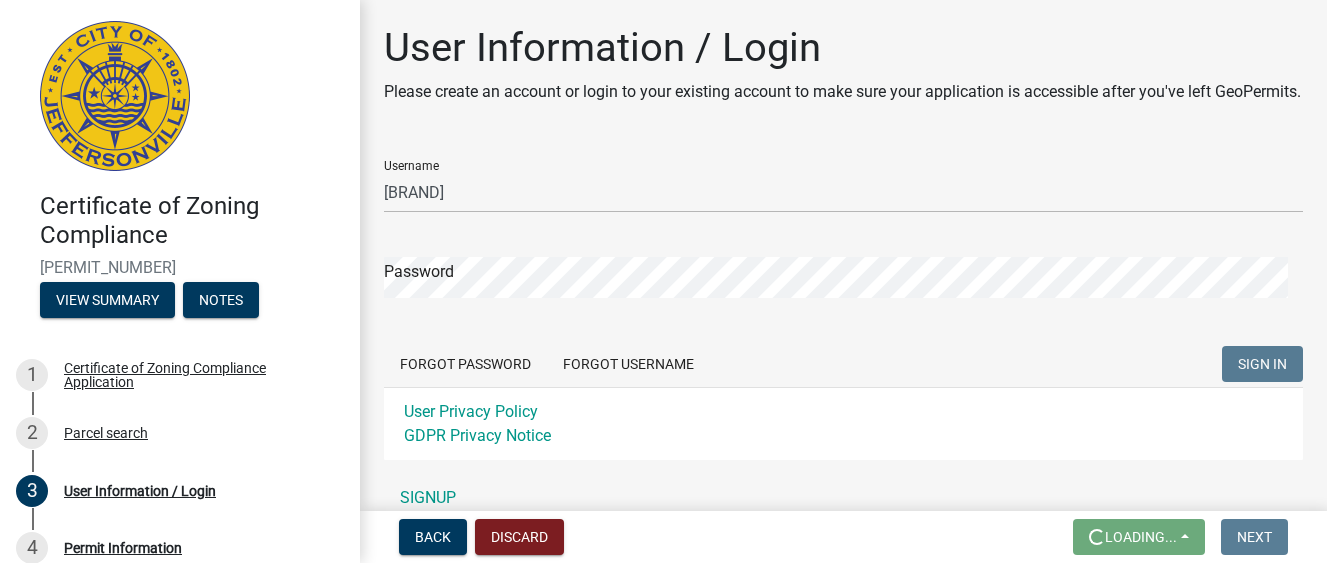drag, startPoint x: 1053, startPoint y: 184, endPoint x: 1008, endPoint y: 191, distance: 45.54119 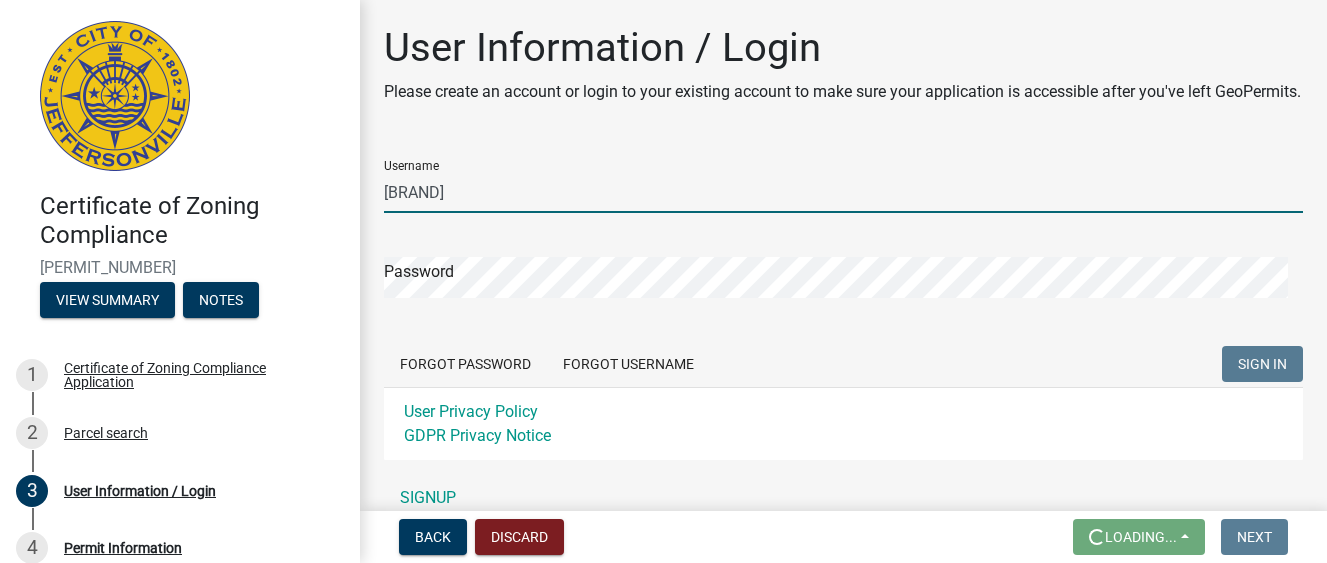 click on "Estes" at bounding box center [843, 192] 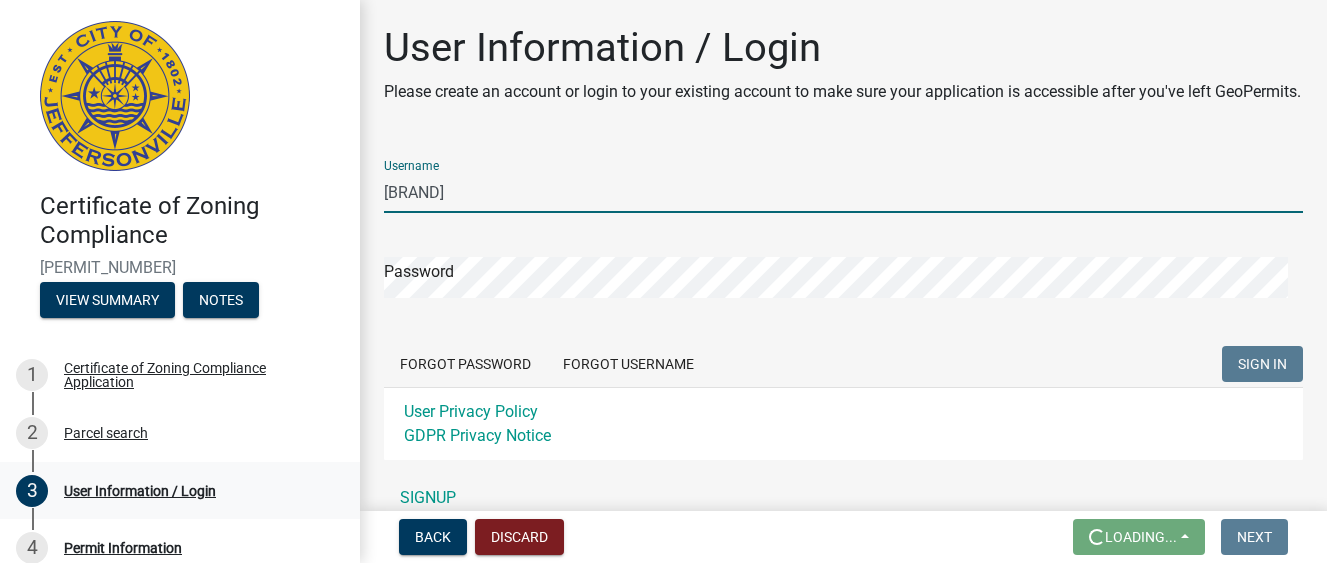 type on "EstesBBT" 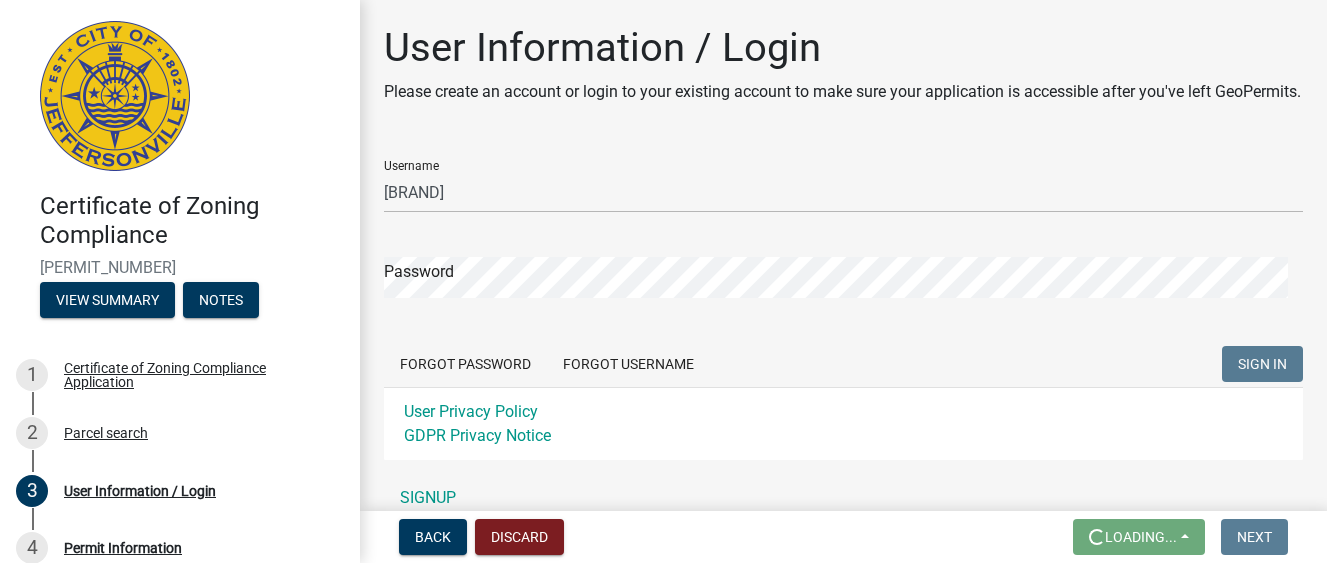 click on "User Information / Login Please create an account or login to your existing account to make sure your application is accessible after you've left GeoPermits." 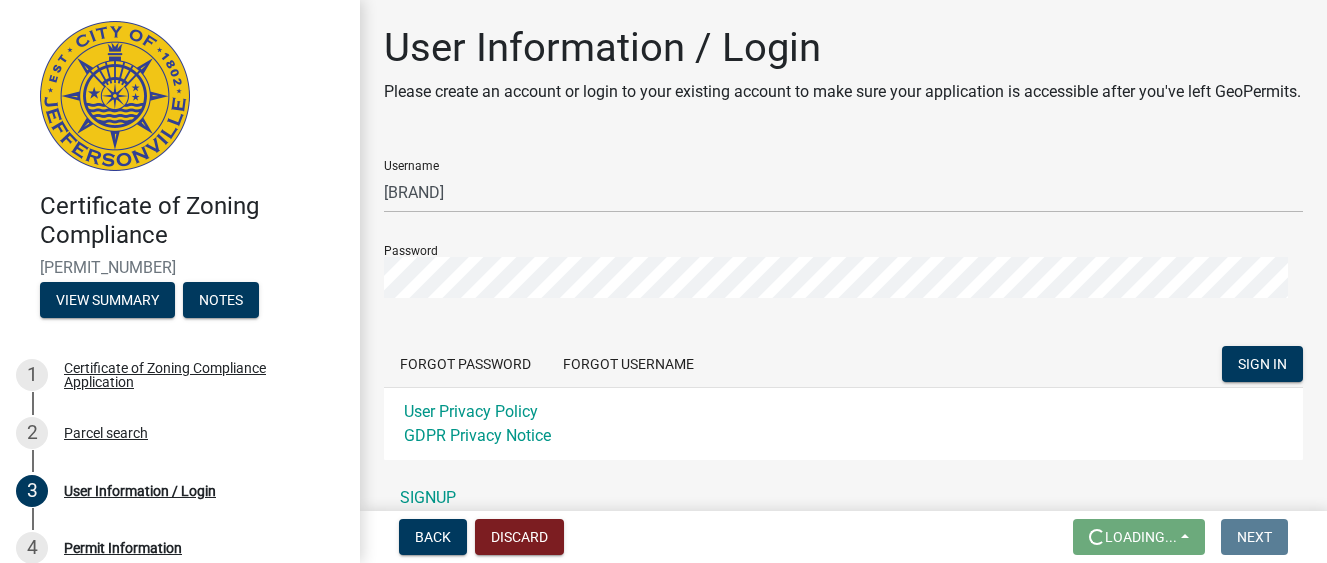 click on "Username EstesBBT" 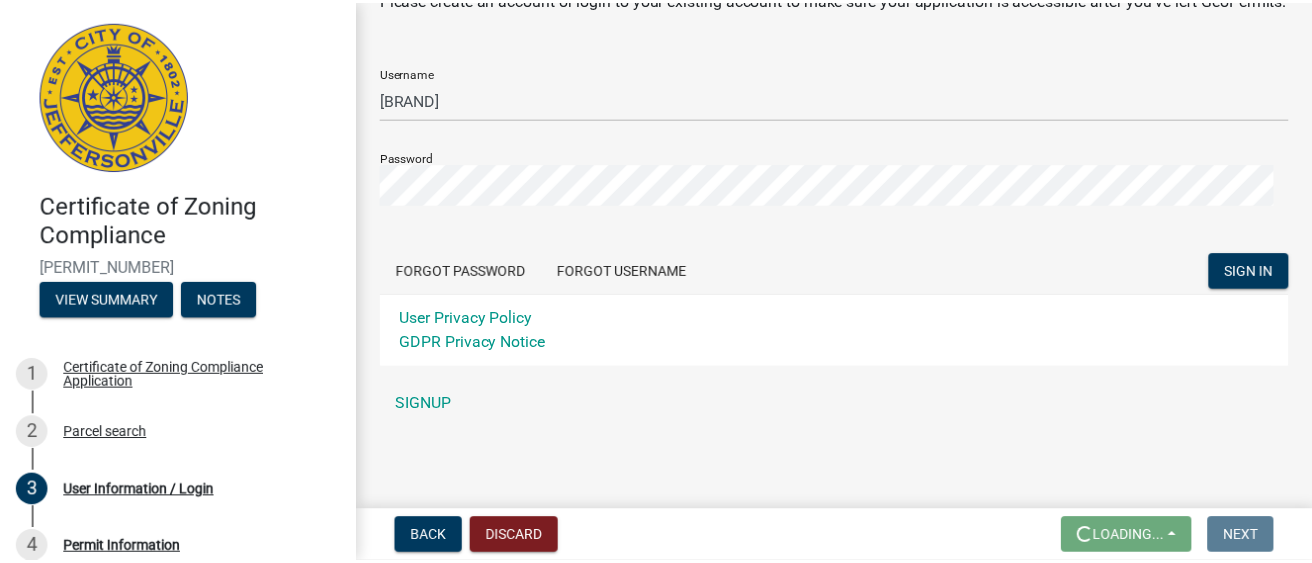 scroll, scrollTop: 117, scrollLeft: 0, axis: vertical 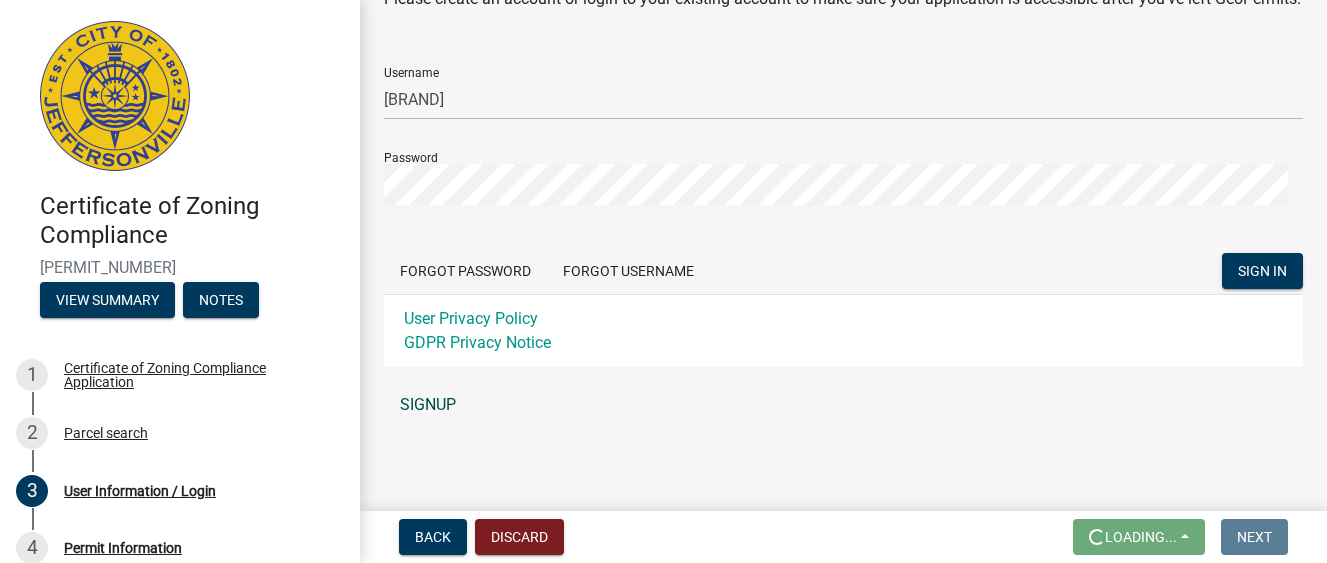 click on "SIGNUP" 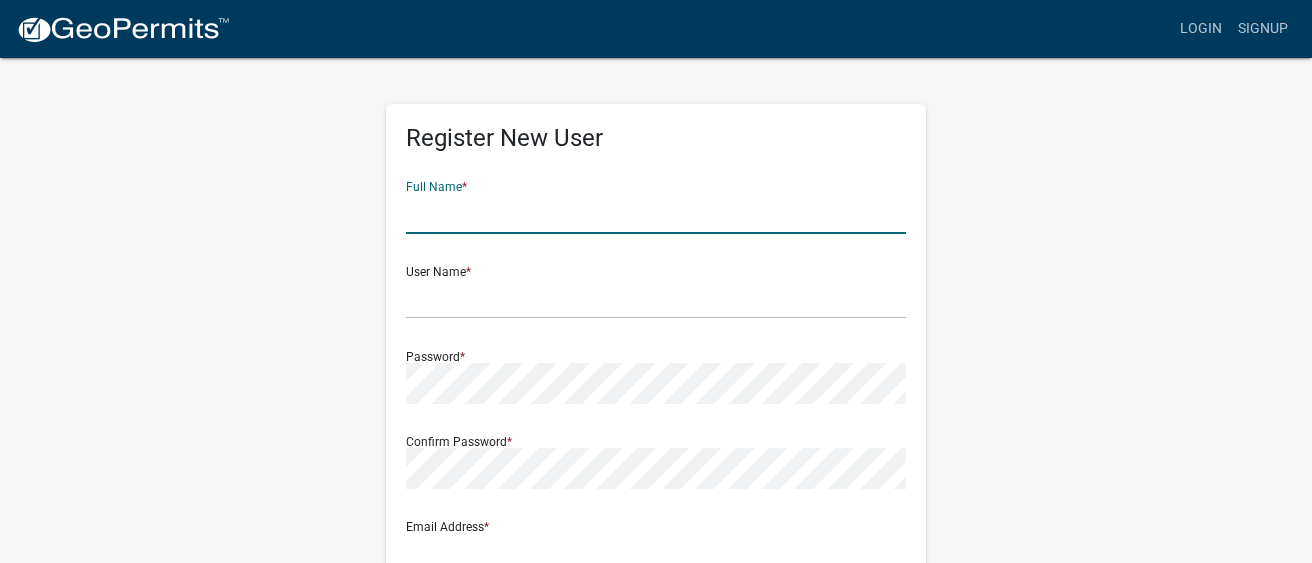 click 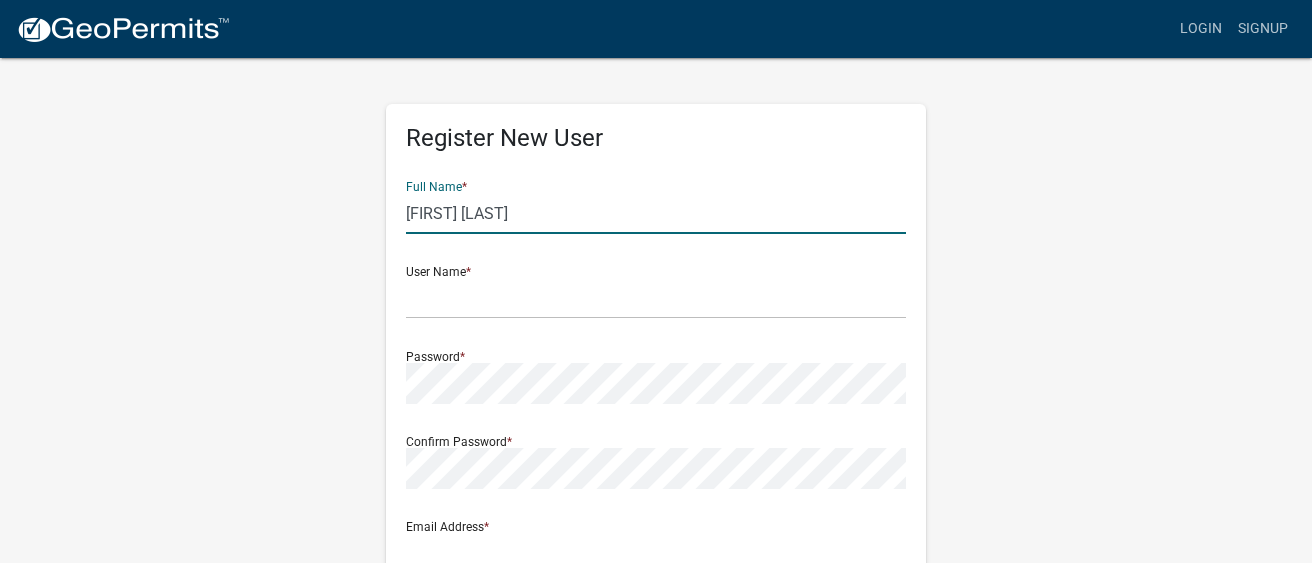 type on "Minerva Glover" 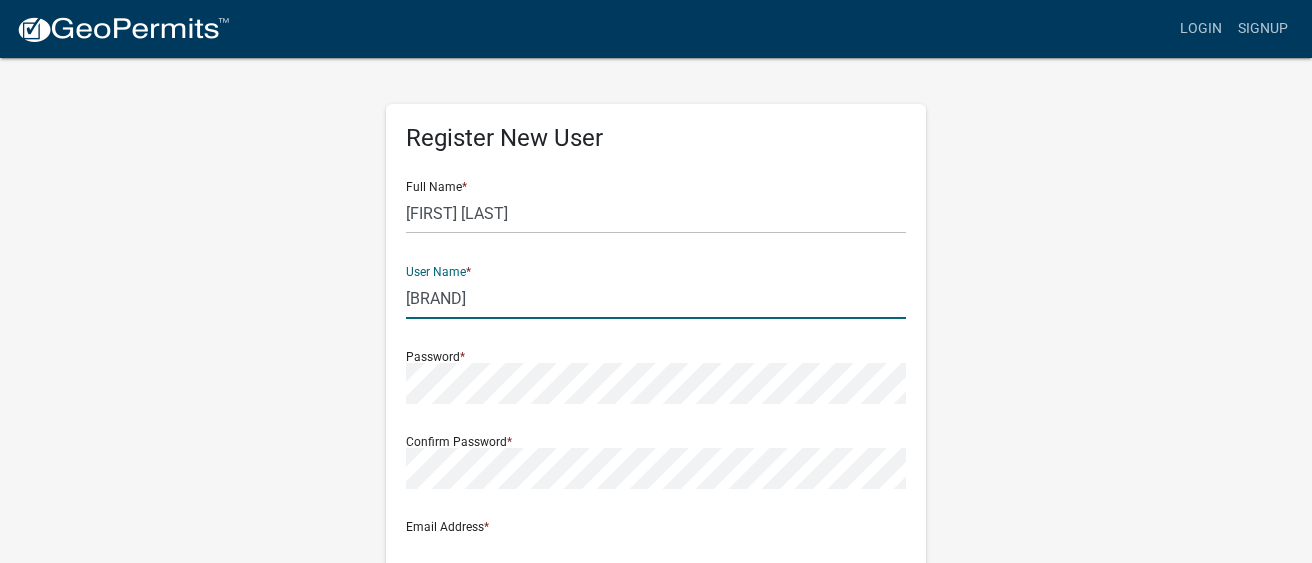 type on "EstesBBT" 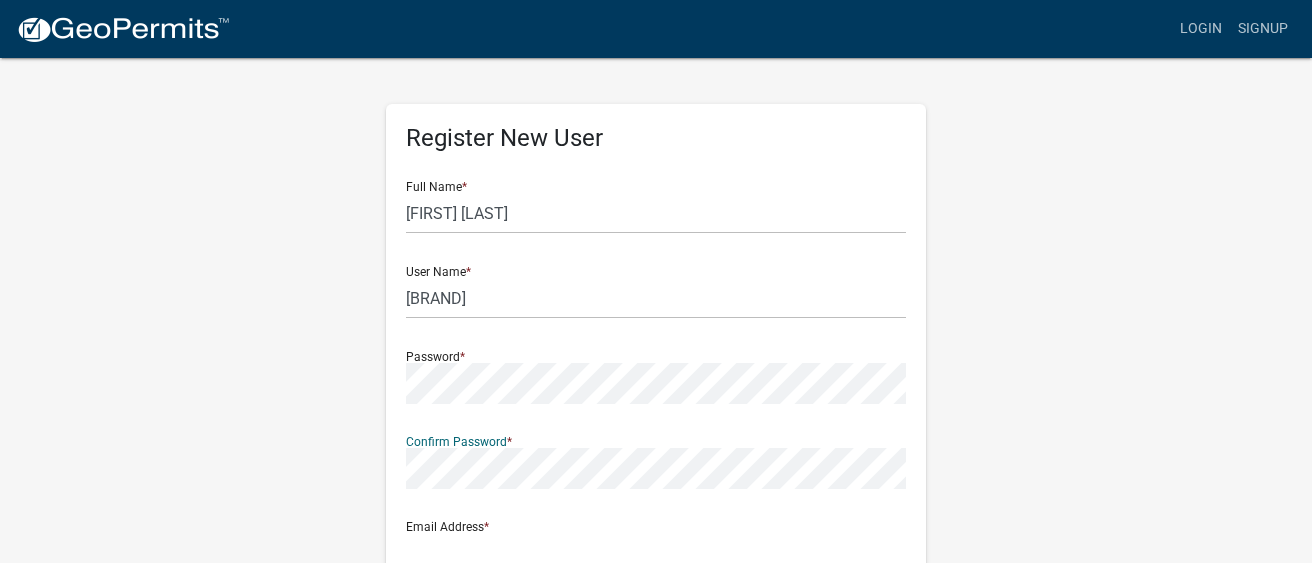 scroll, scrollTop: 200, scrollLeft: 0, axis: vertical 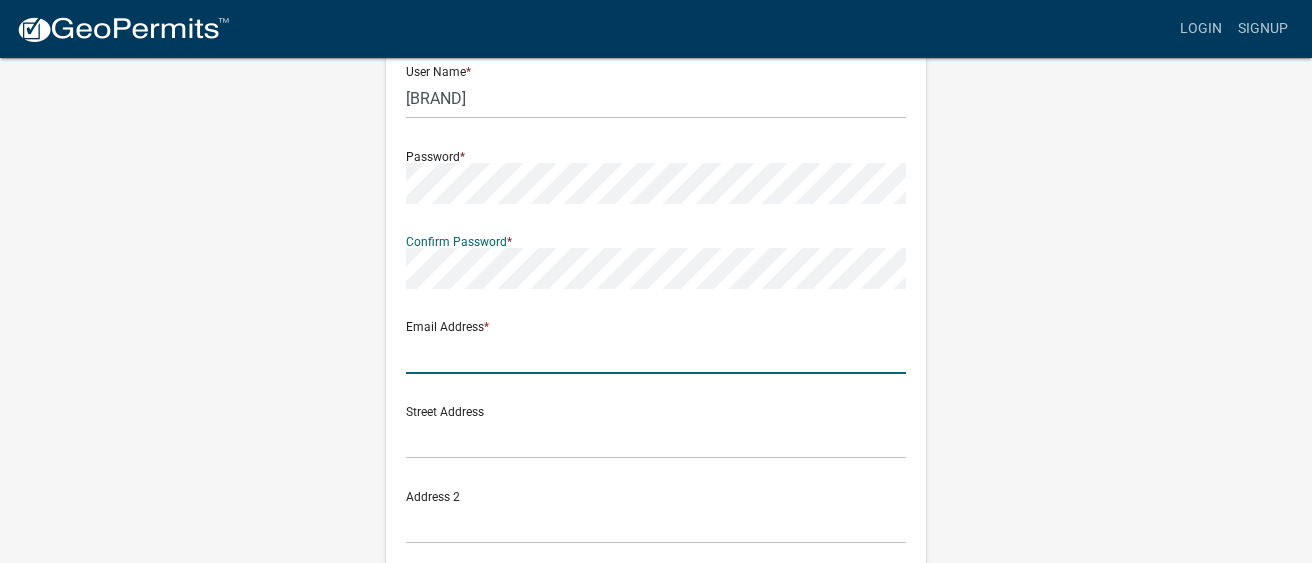 click 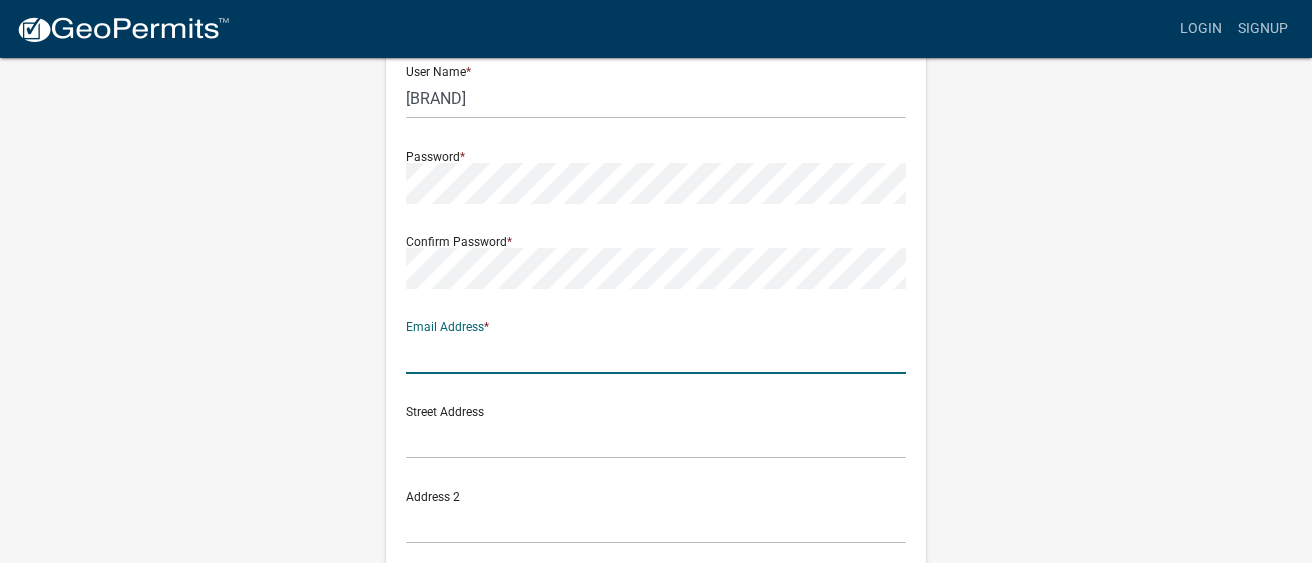 type on "minerva.glover@estes-express.com" 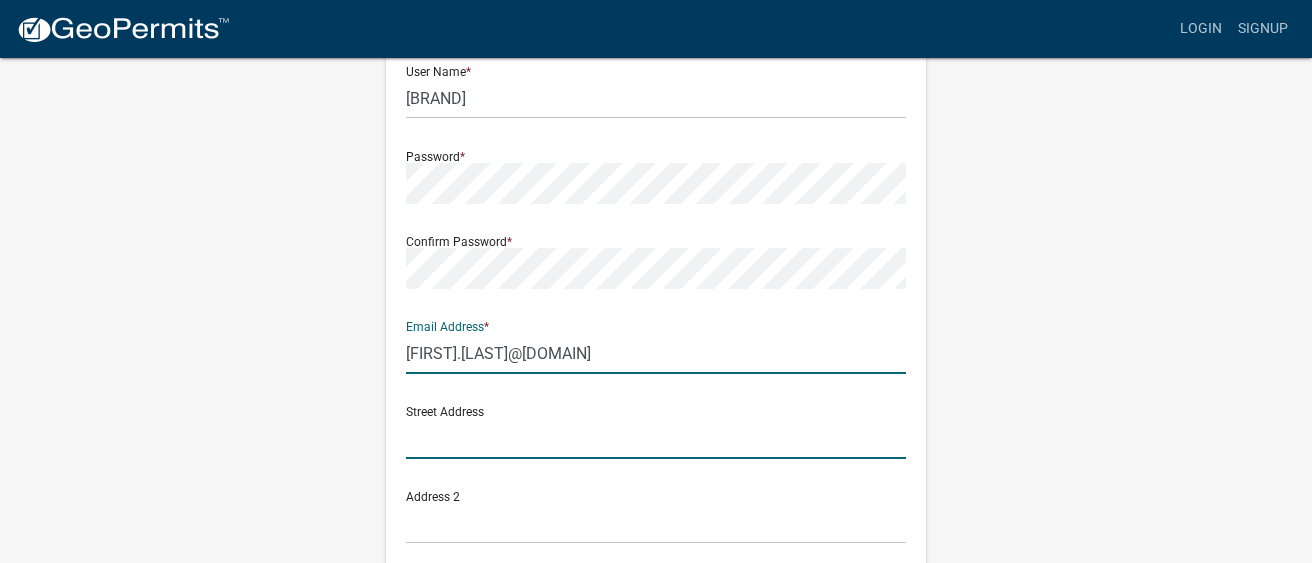 click 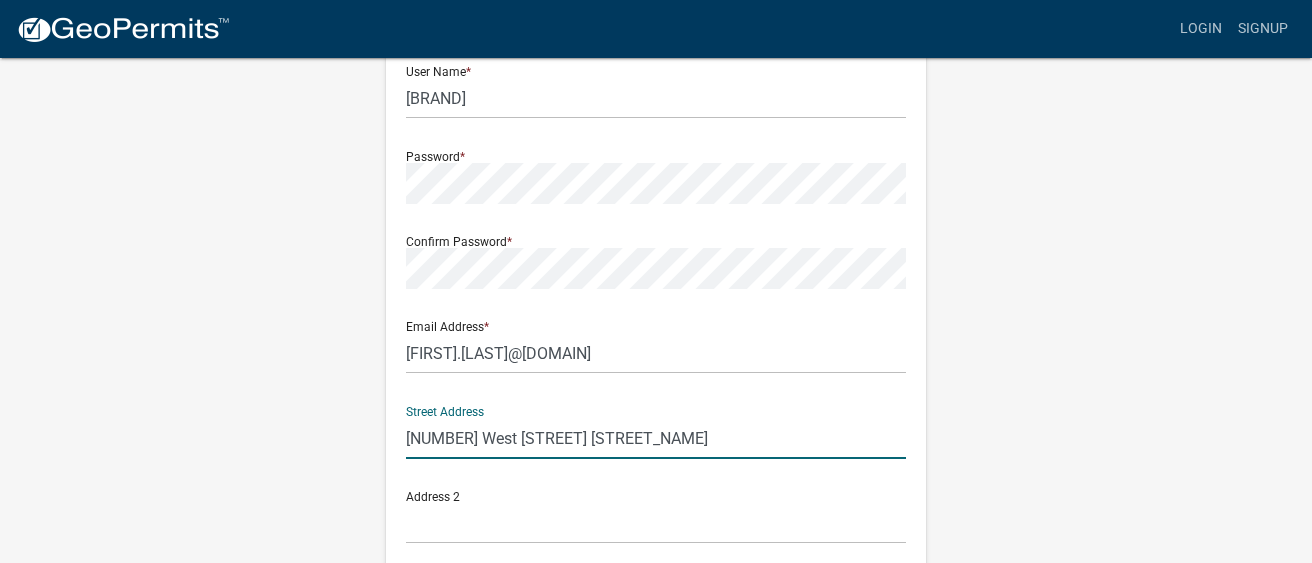 type on "3901 West Broad Street" 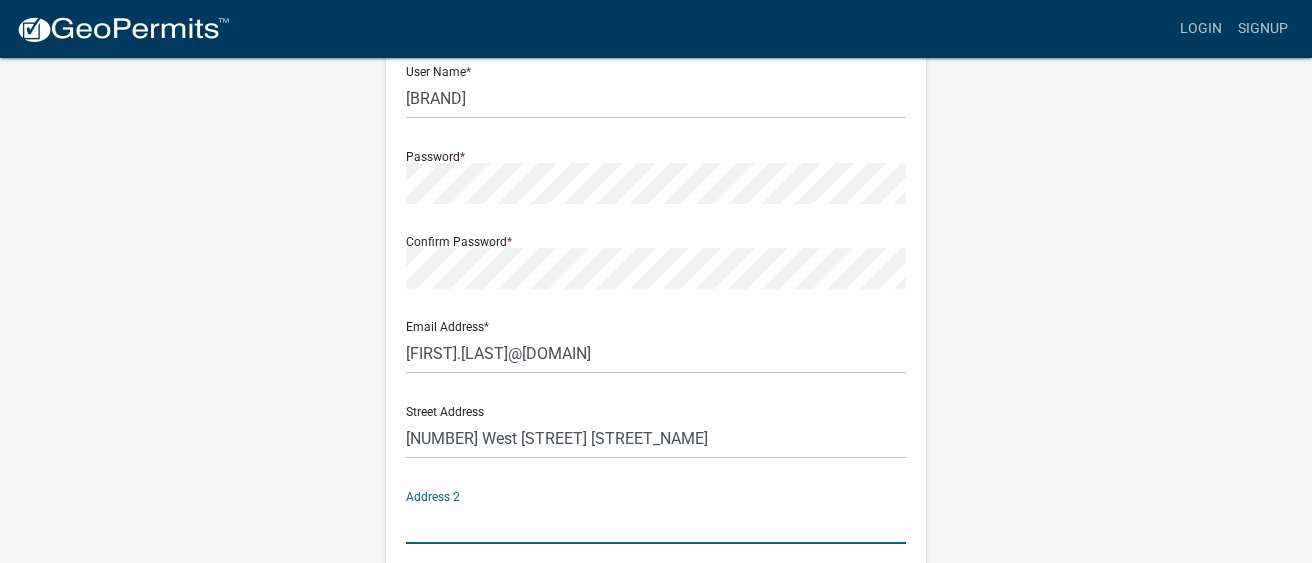 scroll, scrollTop: 400, scrollLeft: 0, axis: vertical 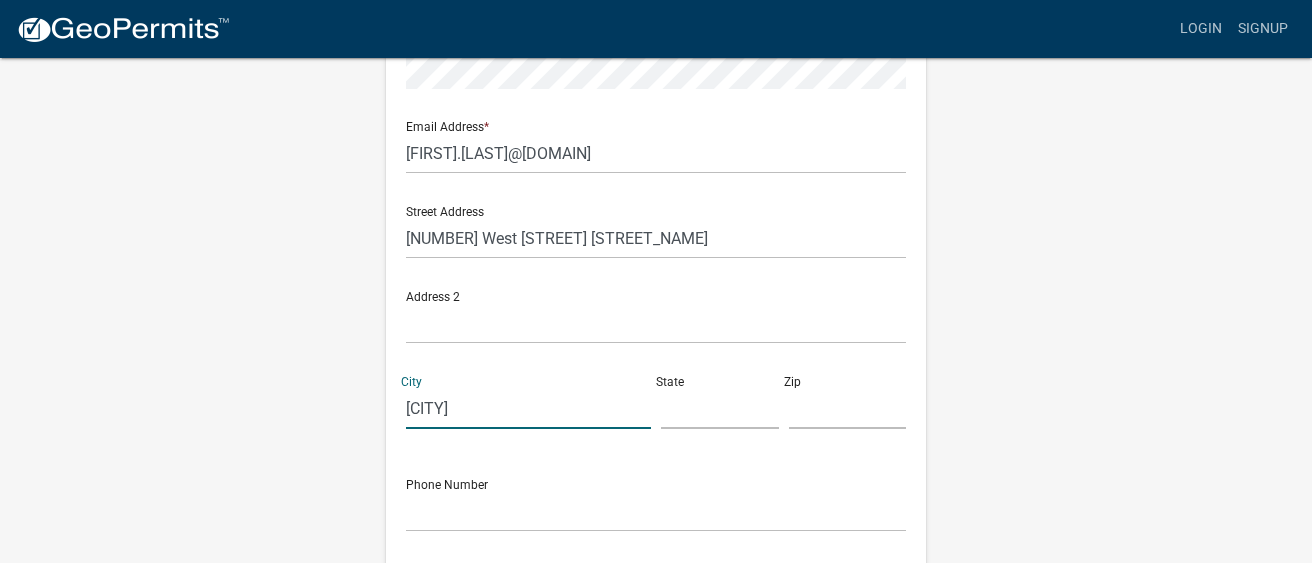 type on "Richmond" 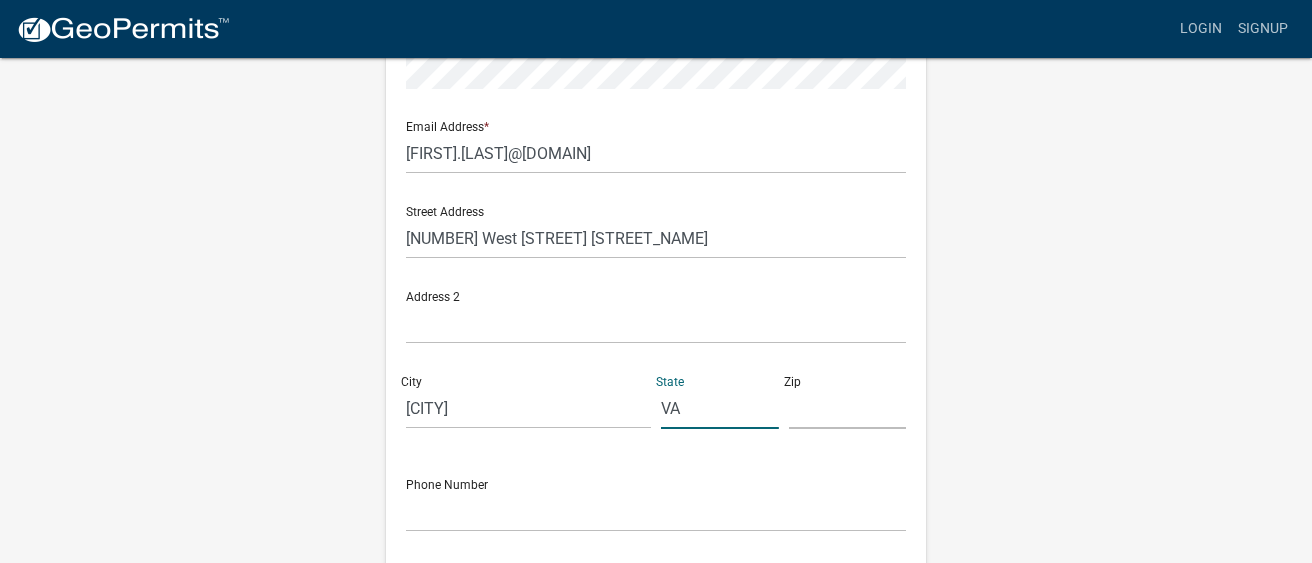 type on "VA" 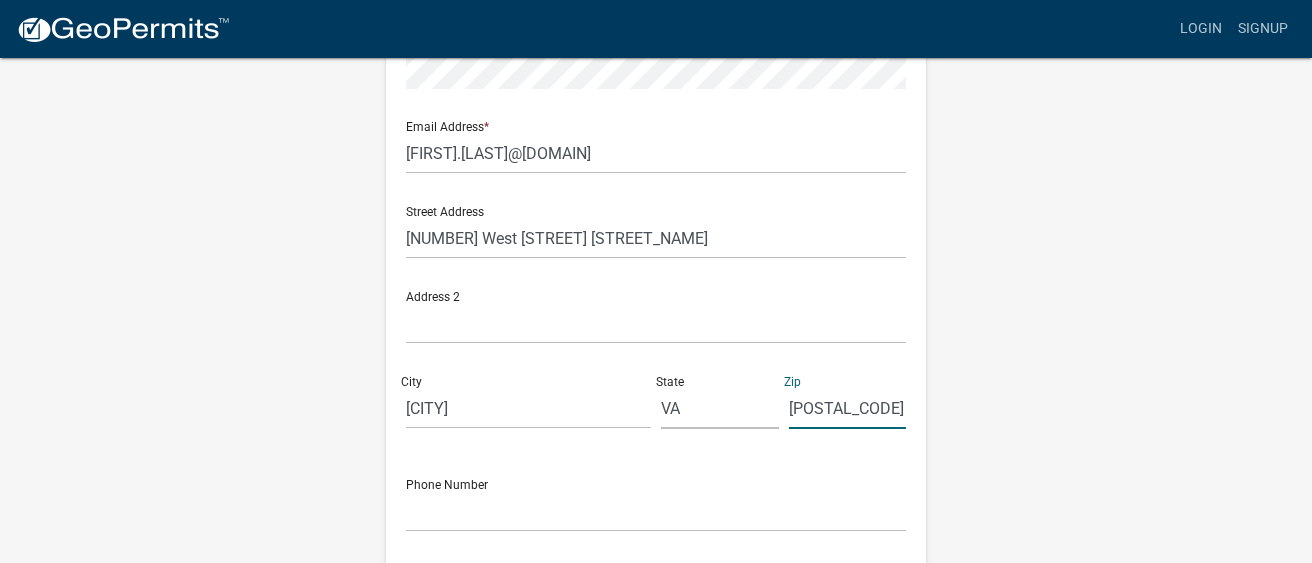 type on "23230" 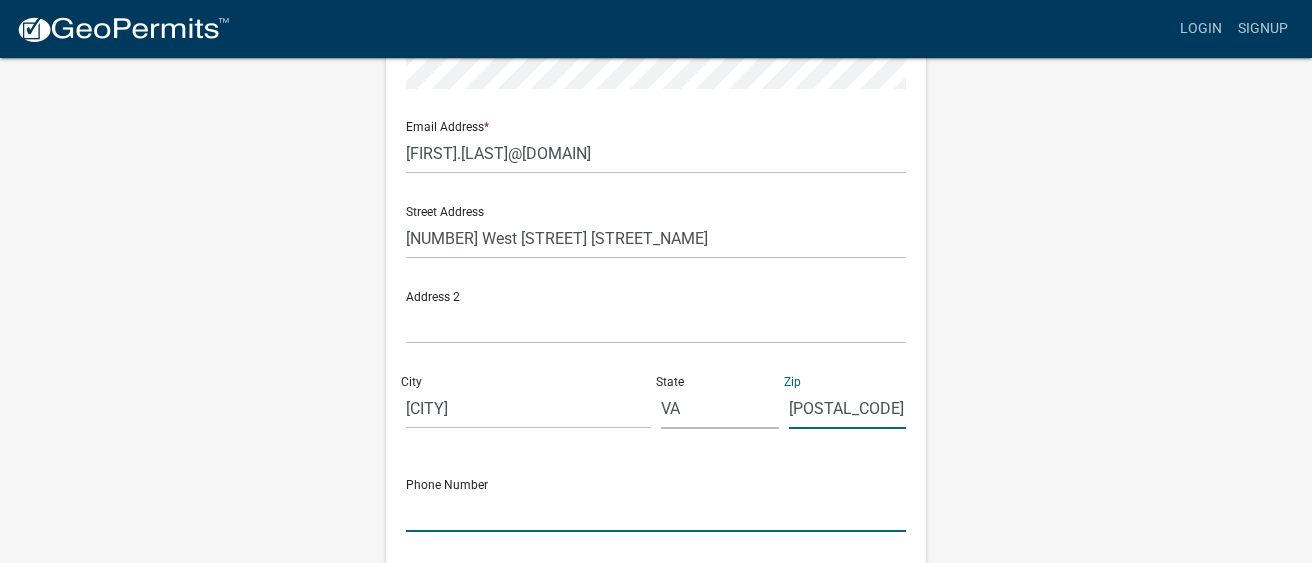 click 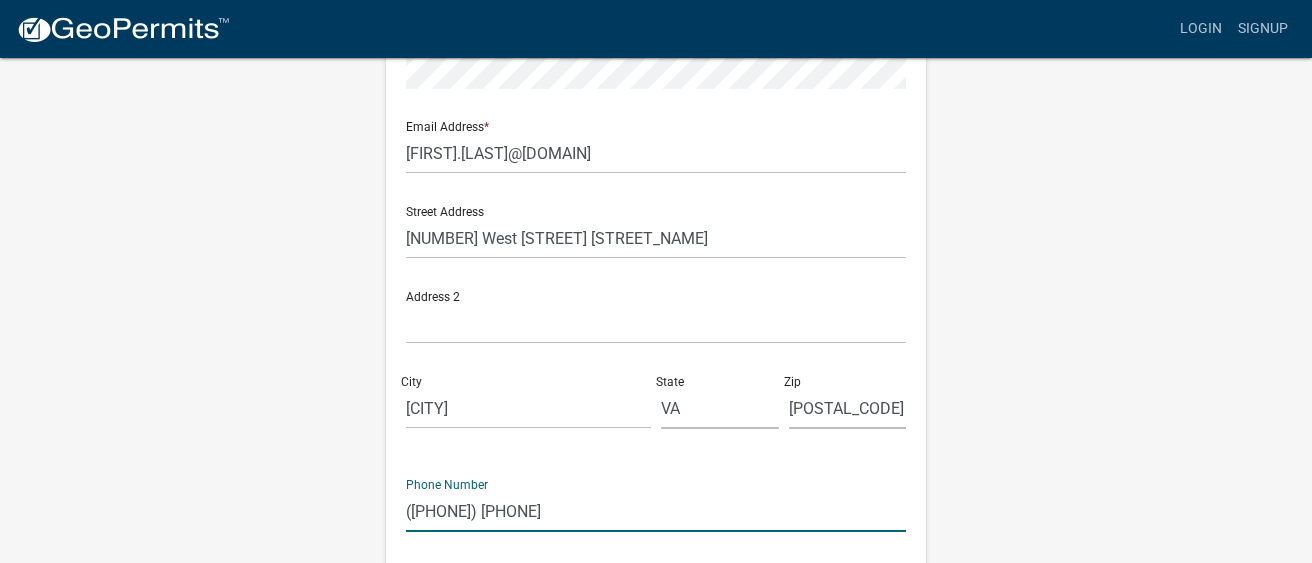 scroll, scrollTop: 563, scrollLeft: 0, axis: vertical 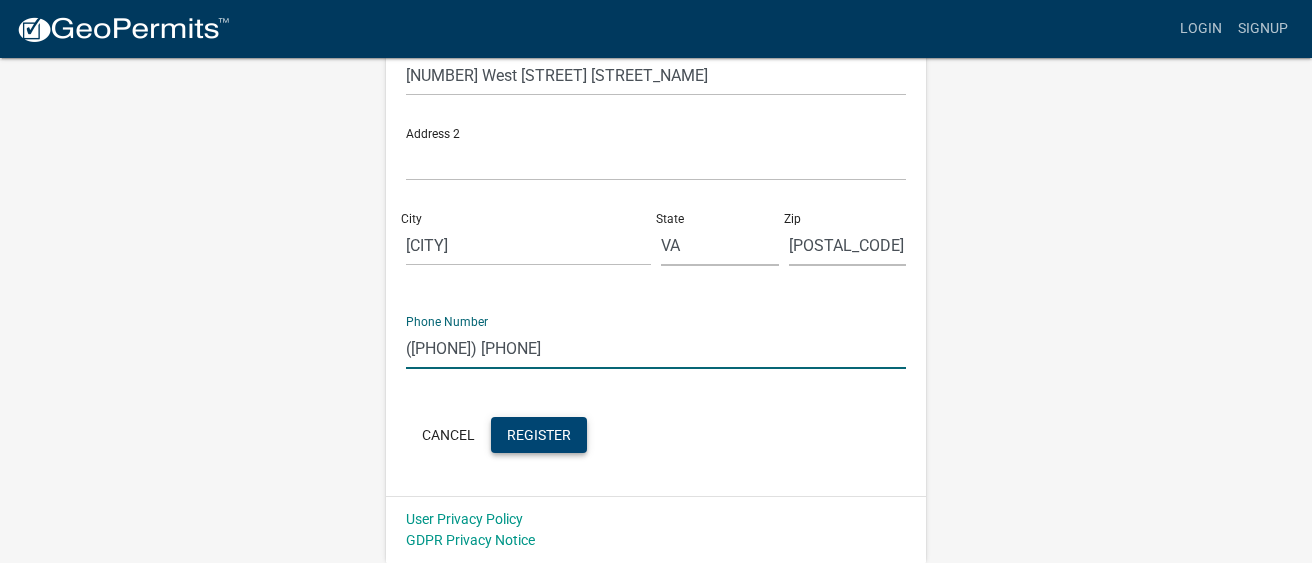 type on "(804) 353-1900" 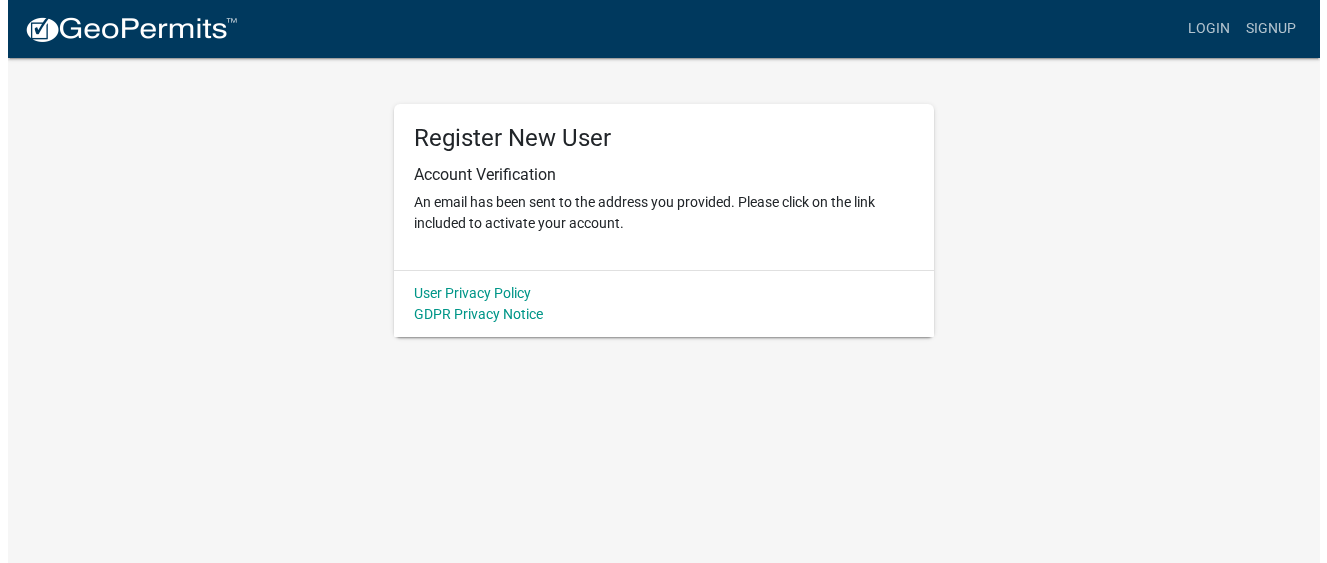 scroll, scrollTop: 0, scrollLeft: 0, axis: both 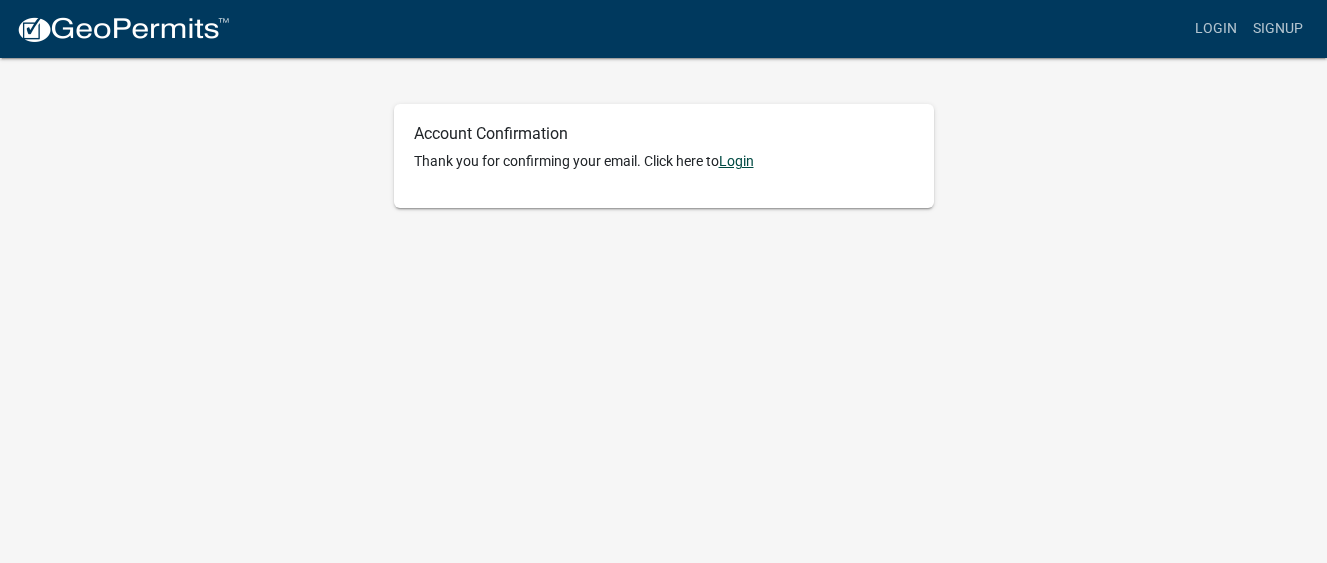 click on "Login" 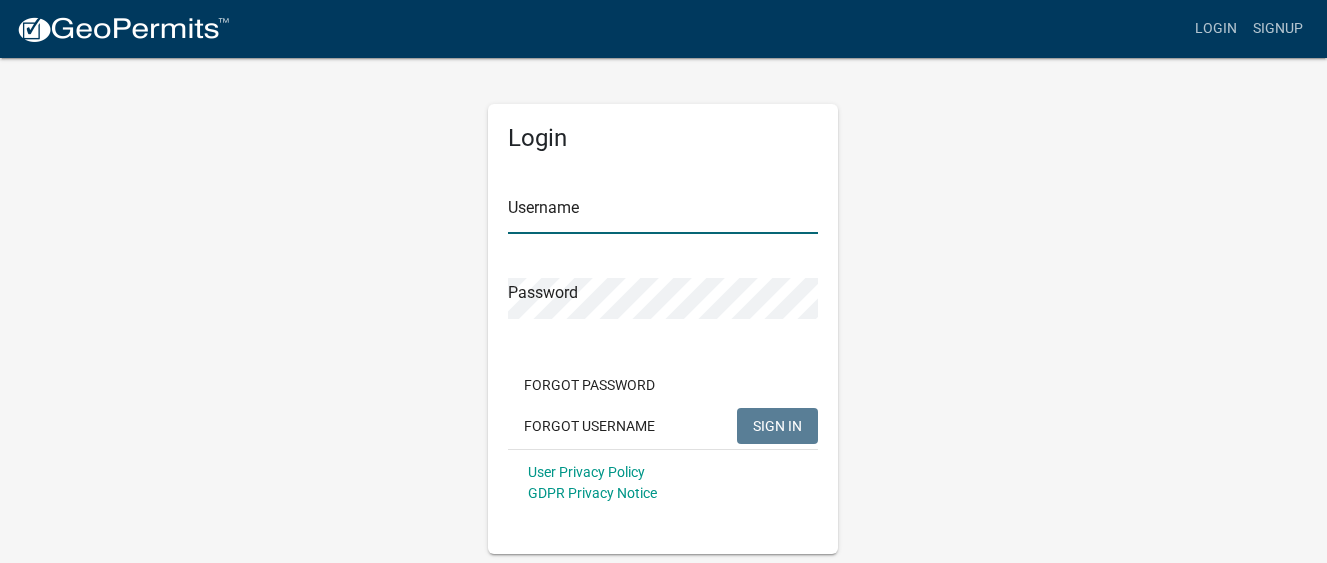 type on "EstesBBT" 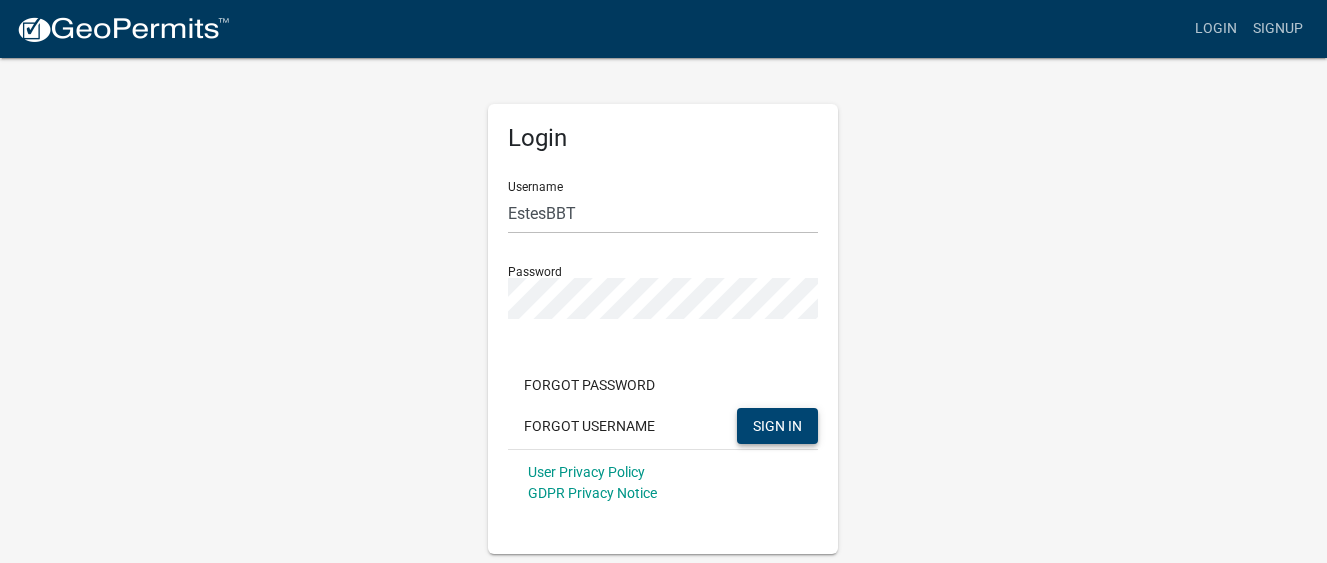 click on "SIGN IN" 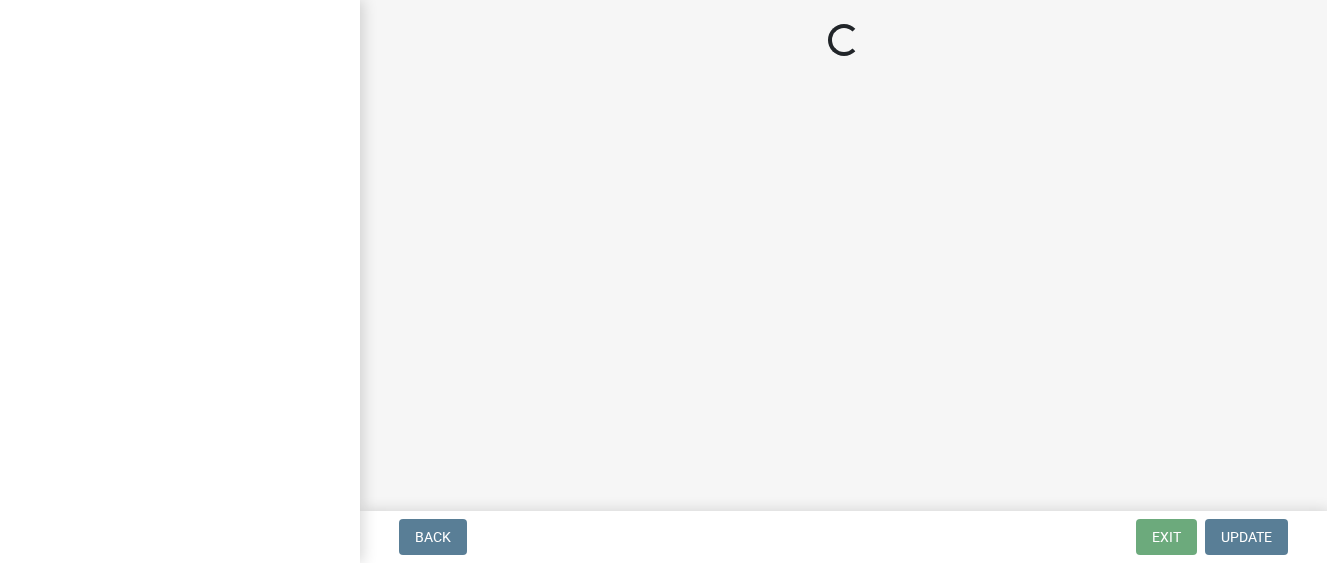 scroll, scrollTop: 0, scrollLeft: 0, axis: both 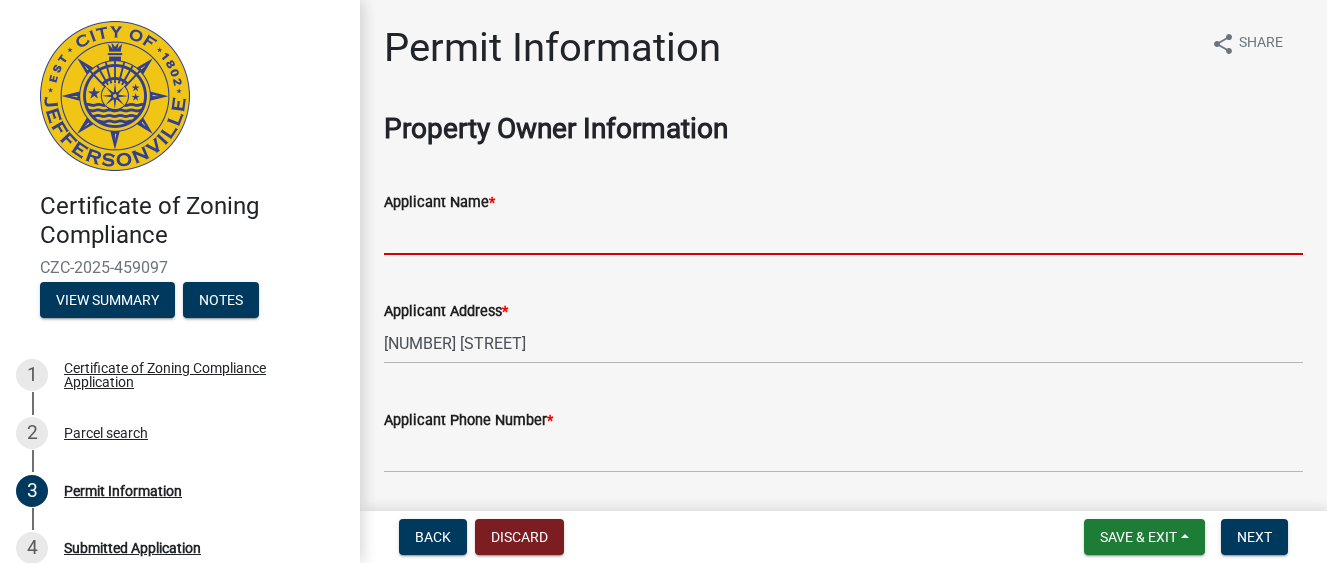 click on "Applicant Name  *" at bounding box center (843, 234) 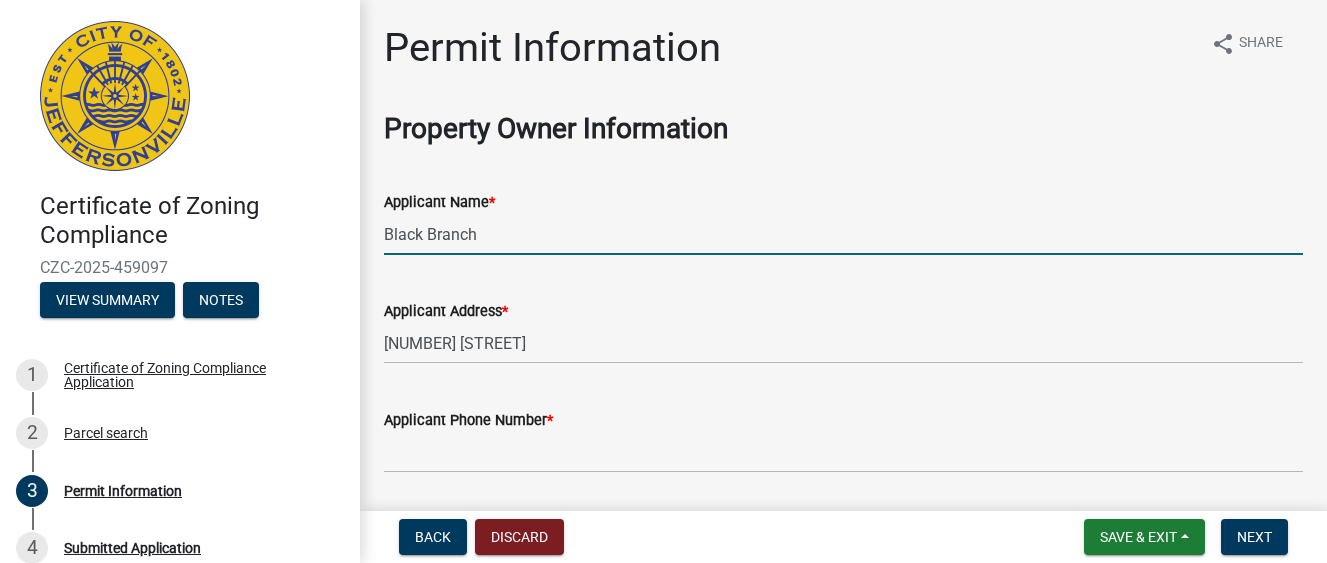 drag, startPoint x: 481, startPoint y: 234, endPoint x: 249, endPoint y: 186, distance: 236.91348 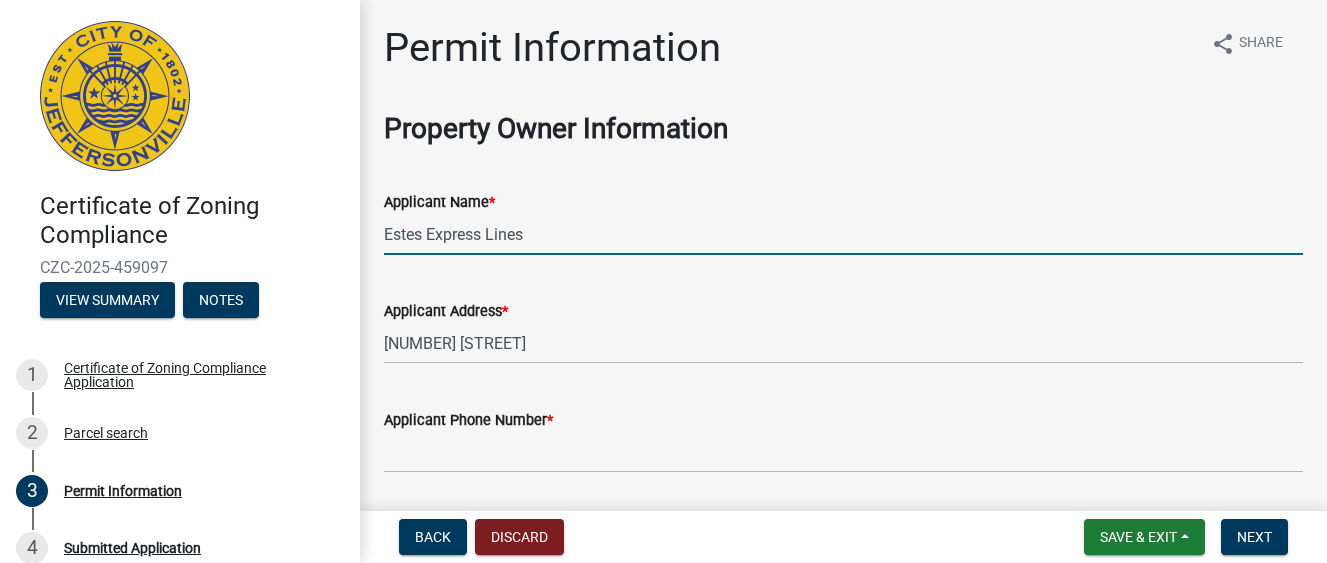 type on "Estes Express Lines" 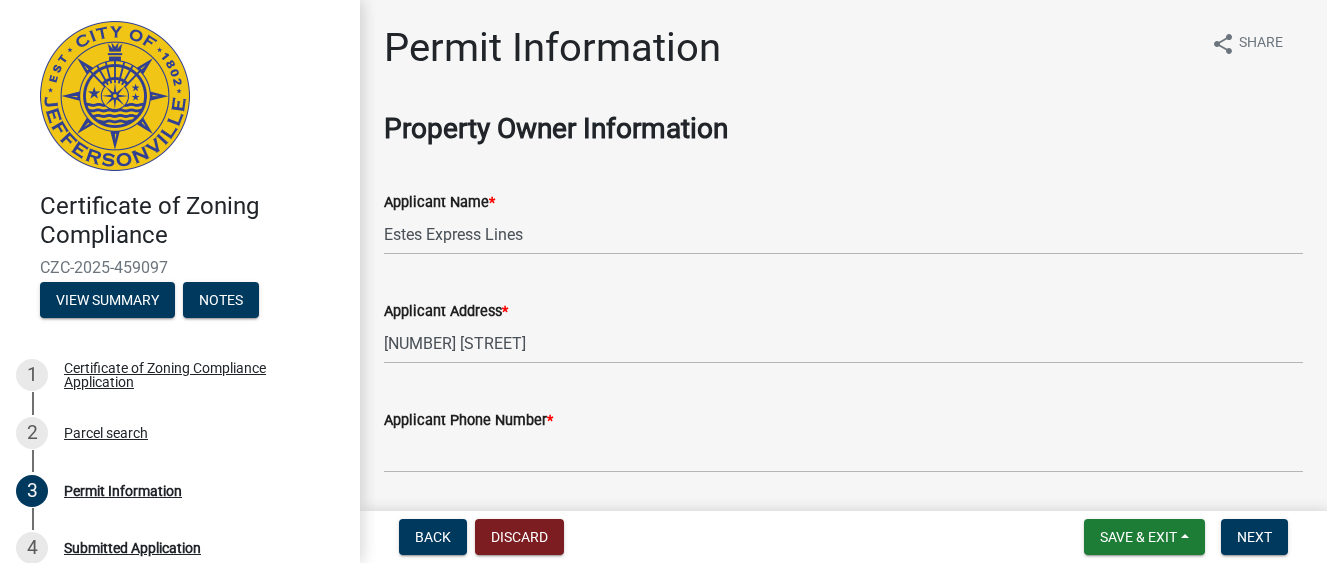 click on "Permit Information share Share" 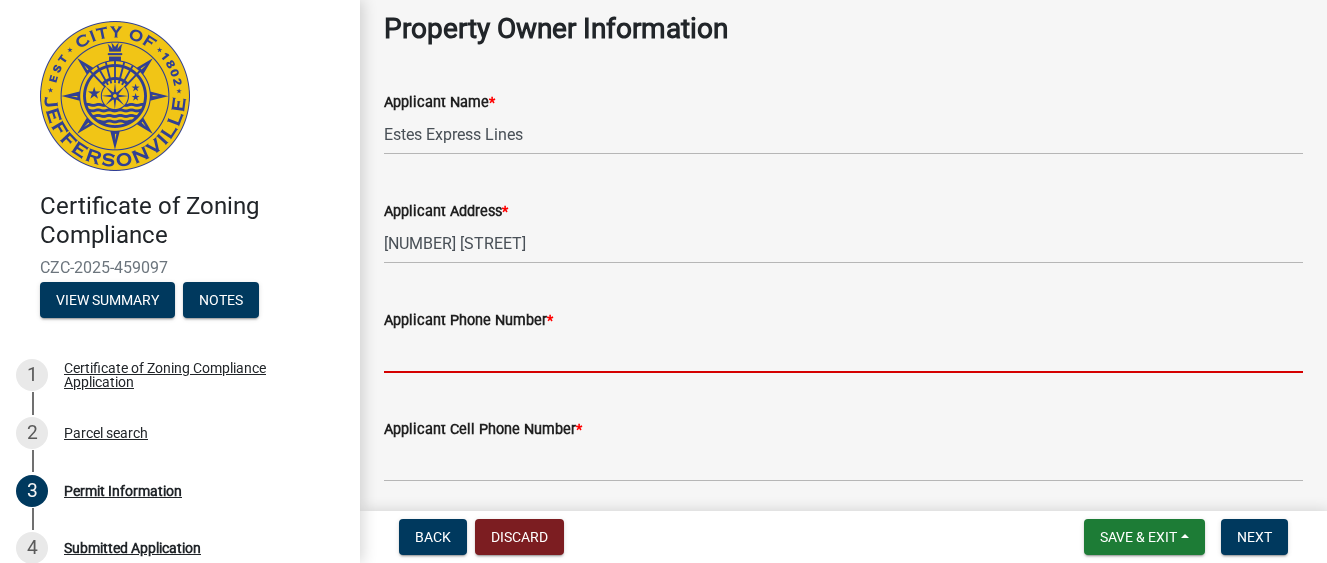 click on "Applicant Phone Number  *" at bounding box center [843, 352] 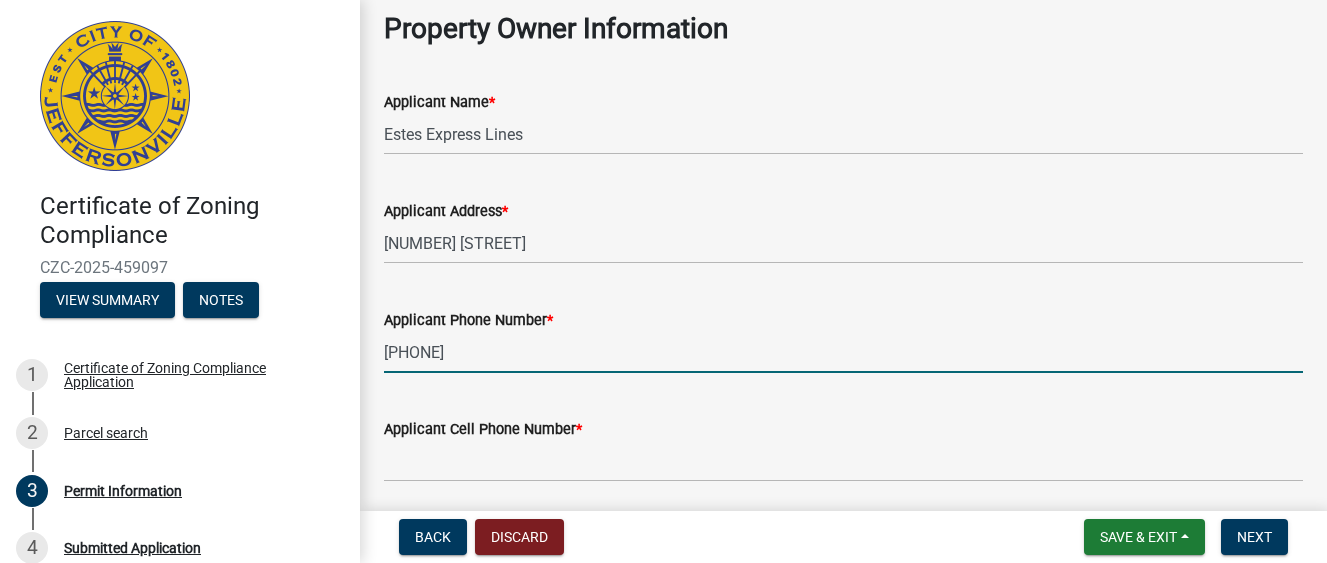 type on "[PHONE]" 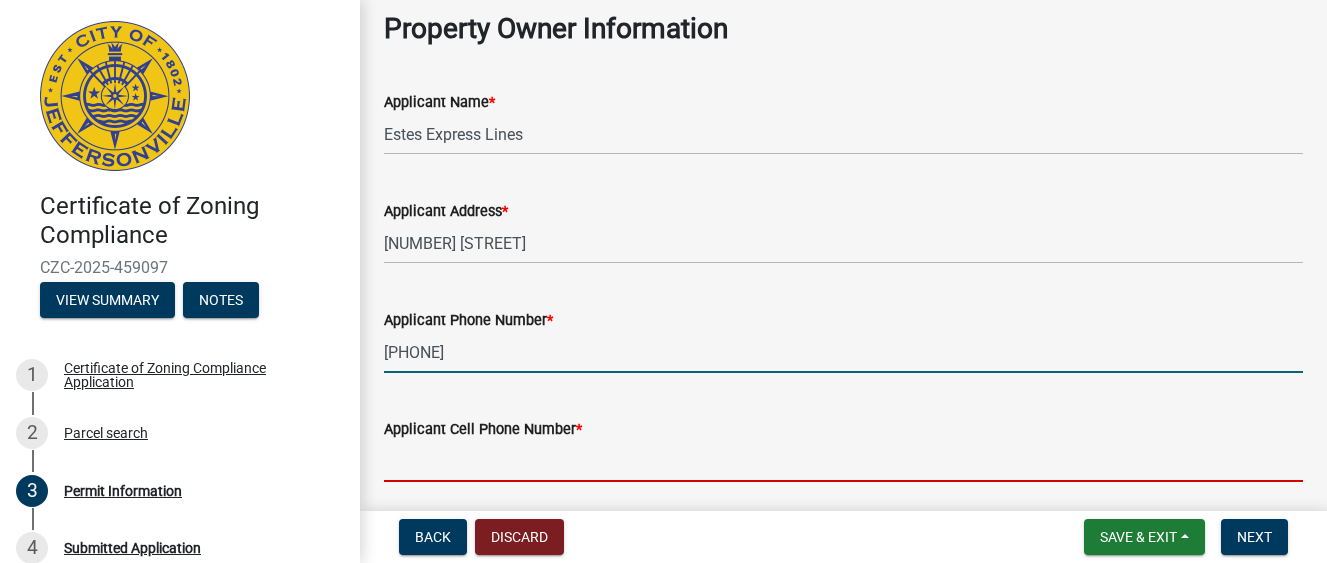 click on "Applicant Cell Phone Number  *" at bounding box center [843, 461] 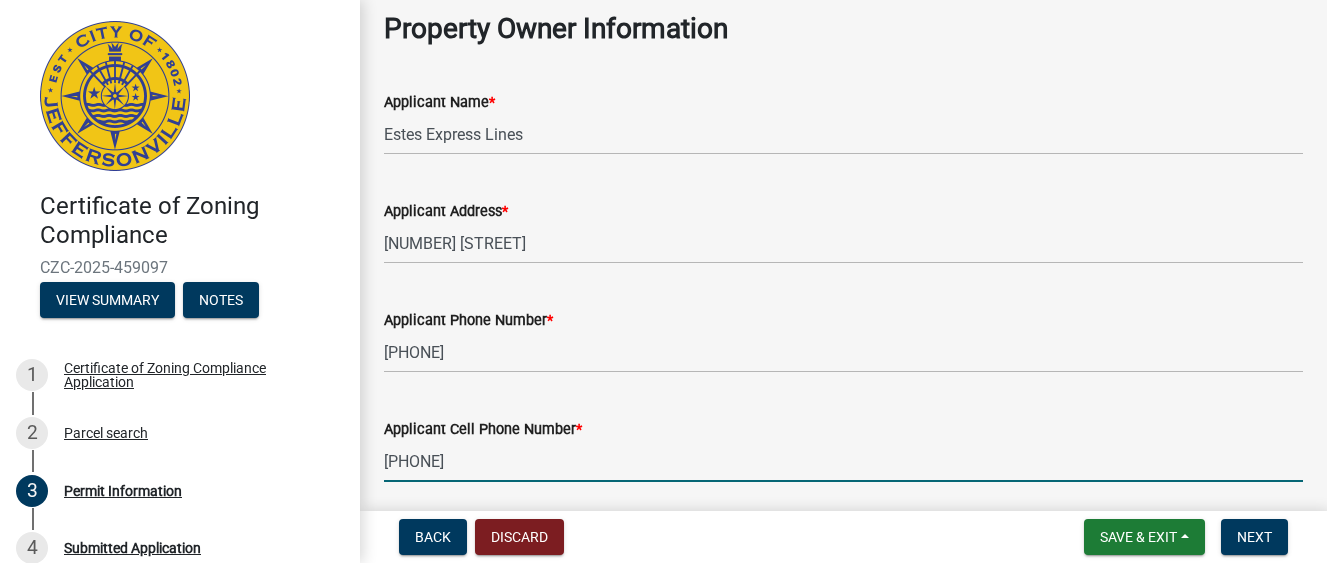 type on "[PHONE]" 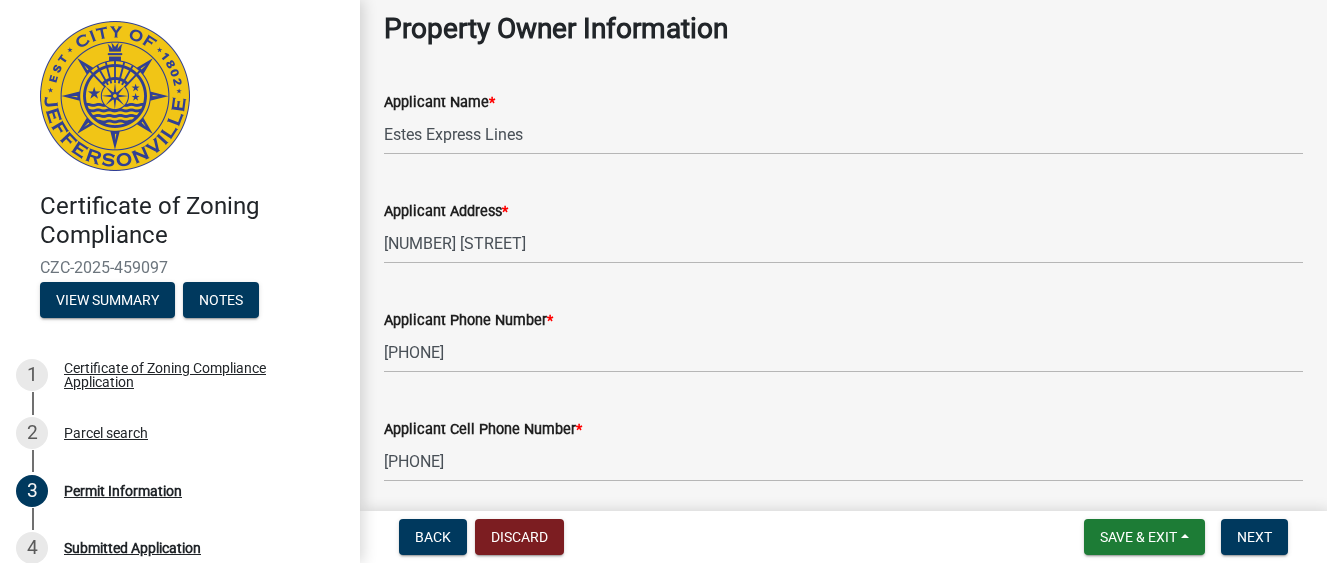 click on "Applicant Phone Number  * [PHONE]" 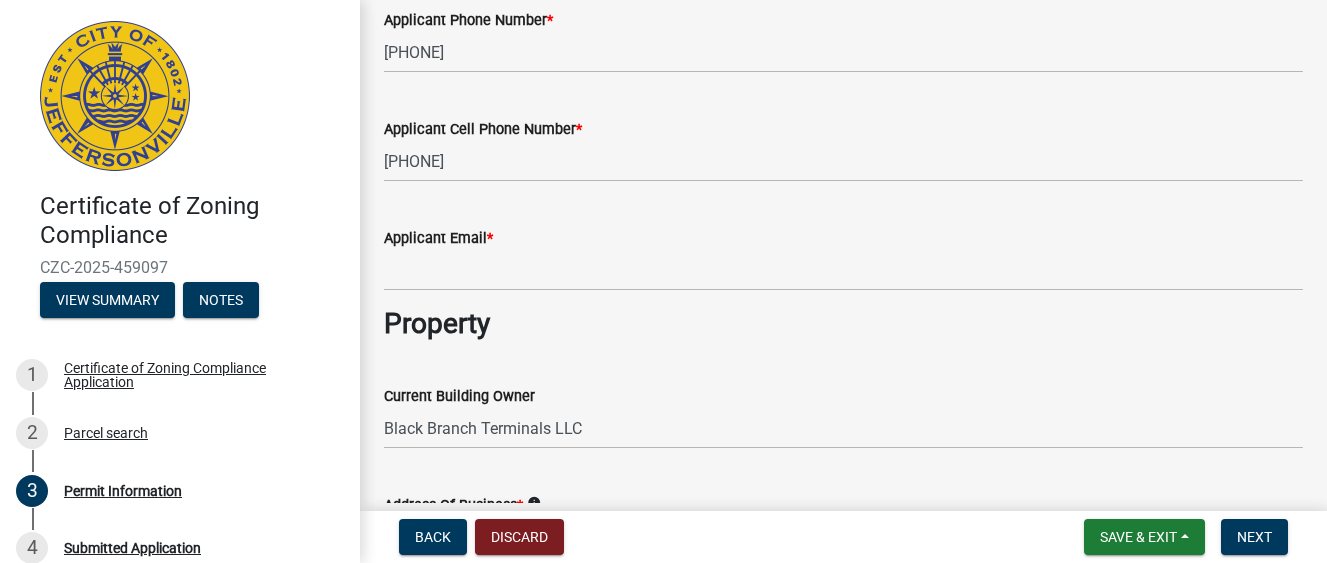 scroll, scrollTop: 500, scrollLeft: 0, axis: vertical 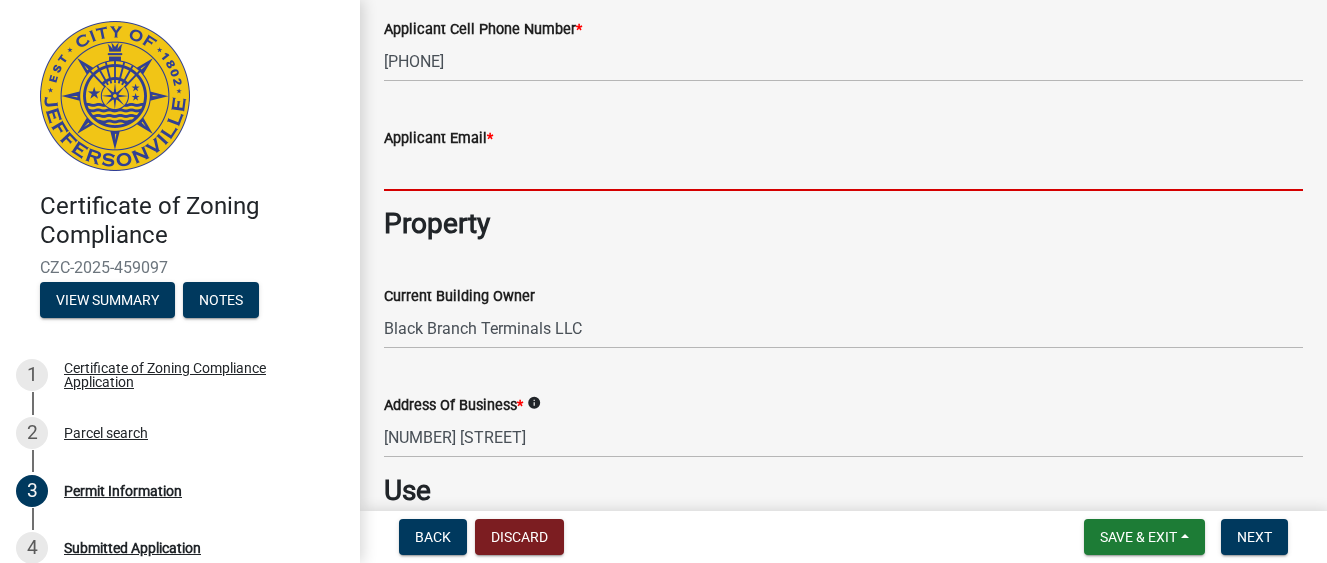 click on "Applicant Email  *" at bounding box center [843, 170] 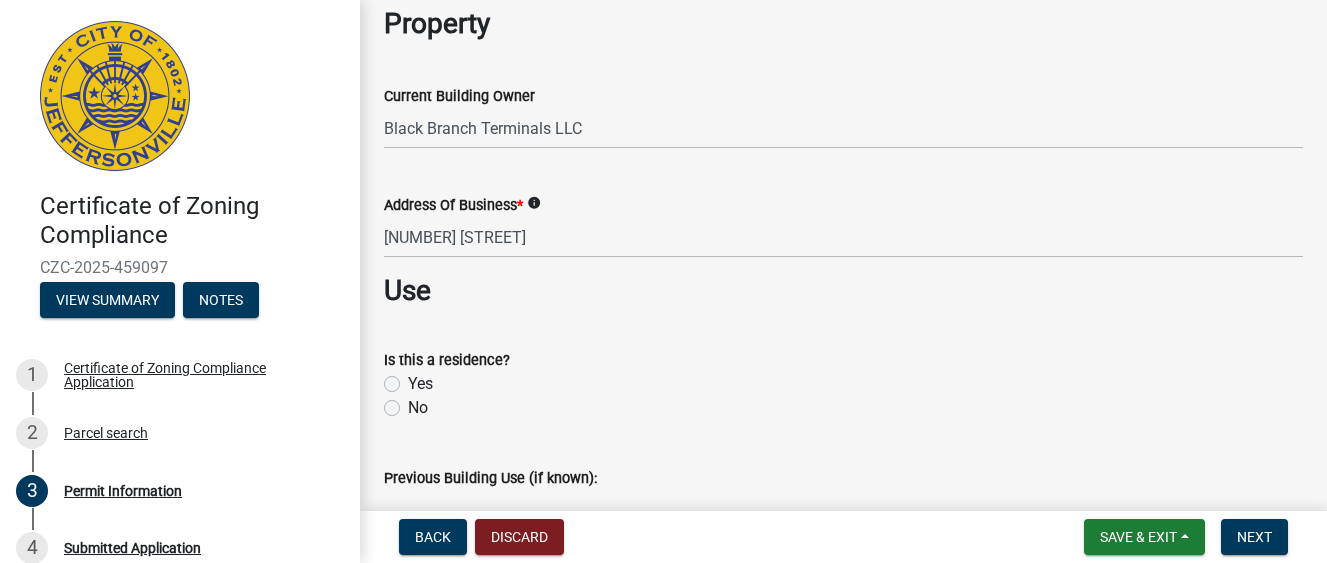 scroll, scrollTop: 900, scrollLeft: 0, axis: vertical 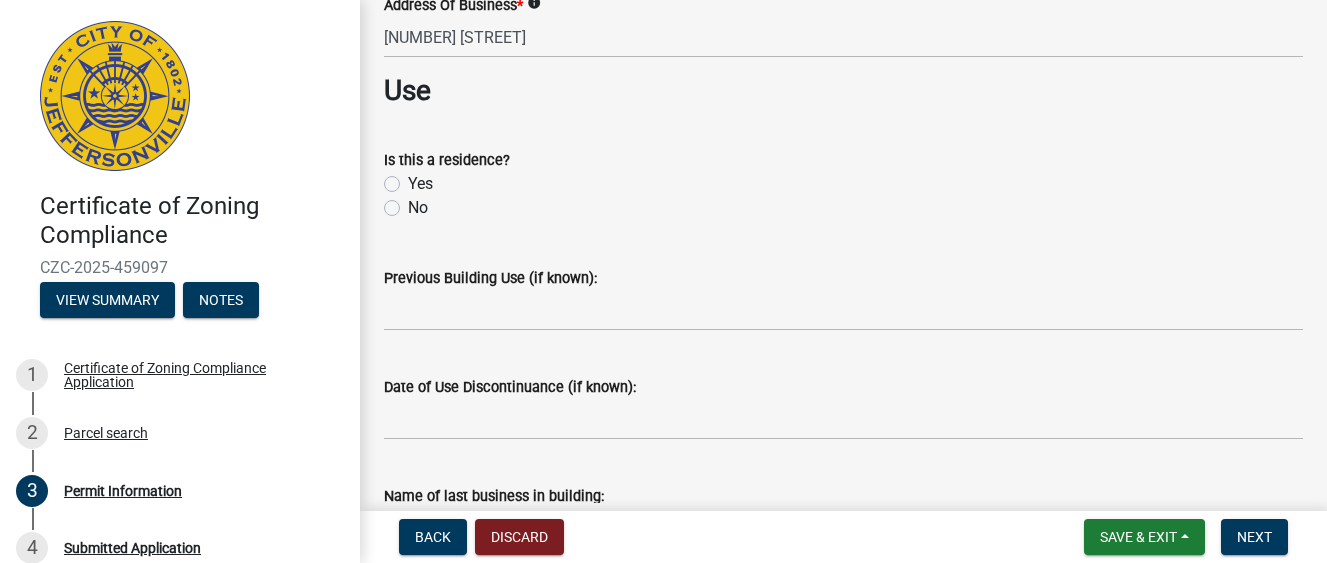type on "minerva.glover@estes-express.com" 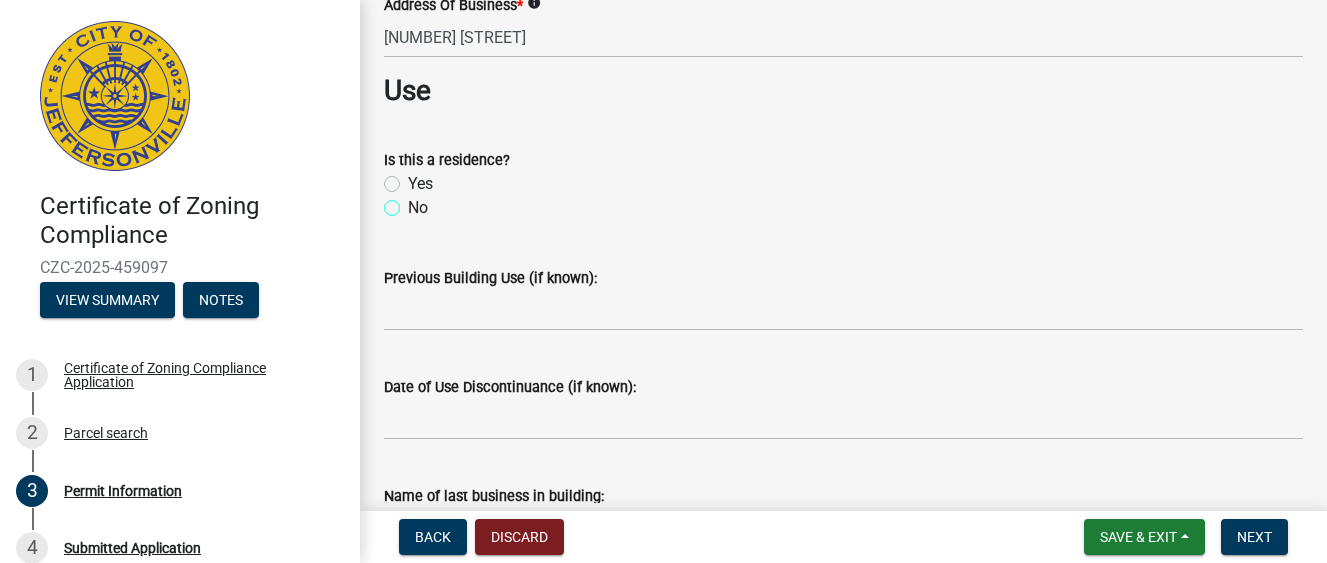 click on "No" at bounding box center [414, 202] 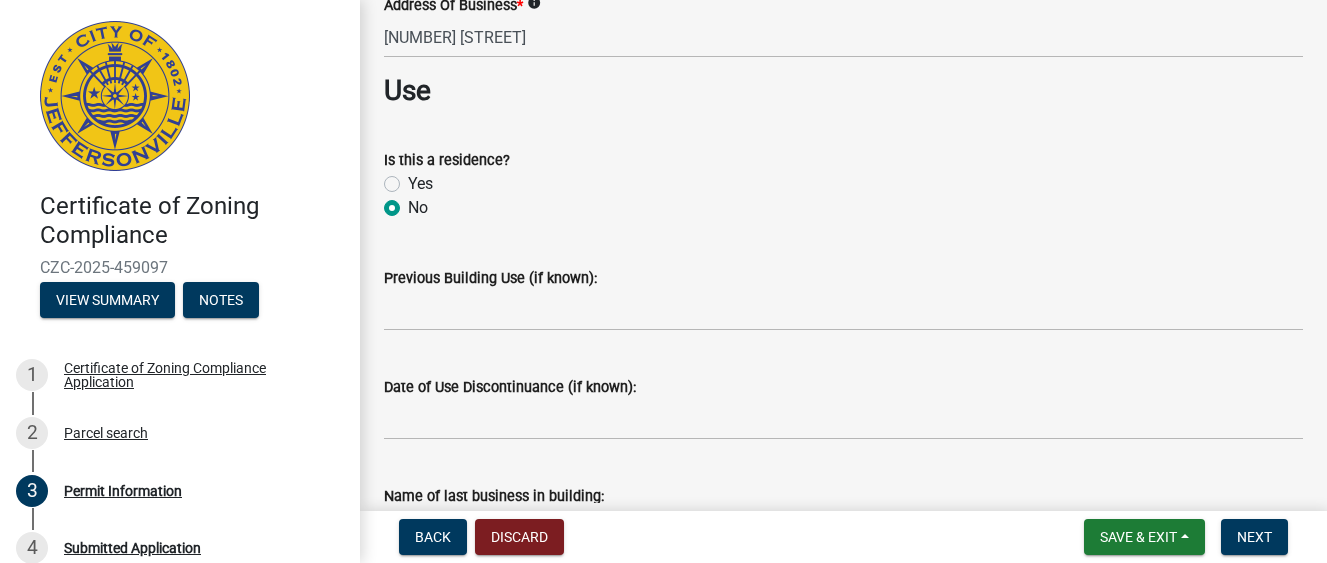 radio on "true" 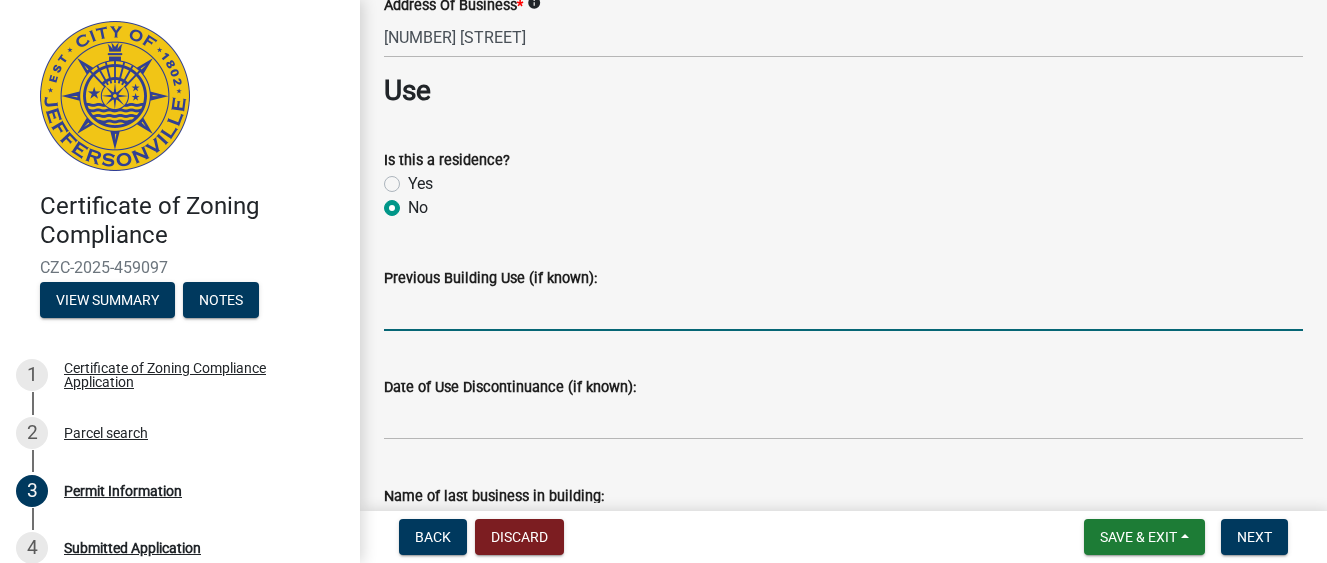 click on "Previous Building Use (if known):" at bounding box center [843, 310] 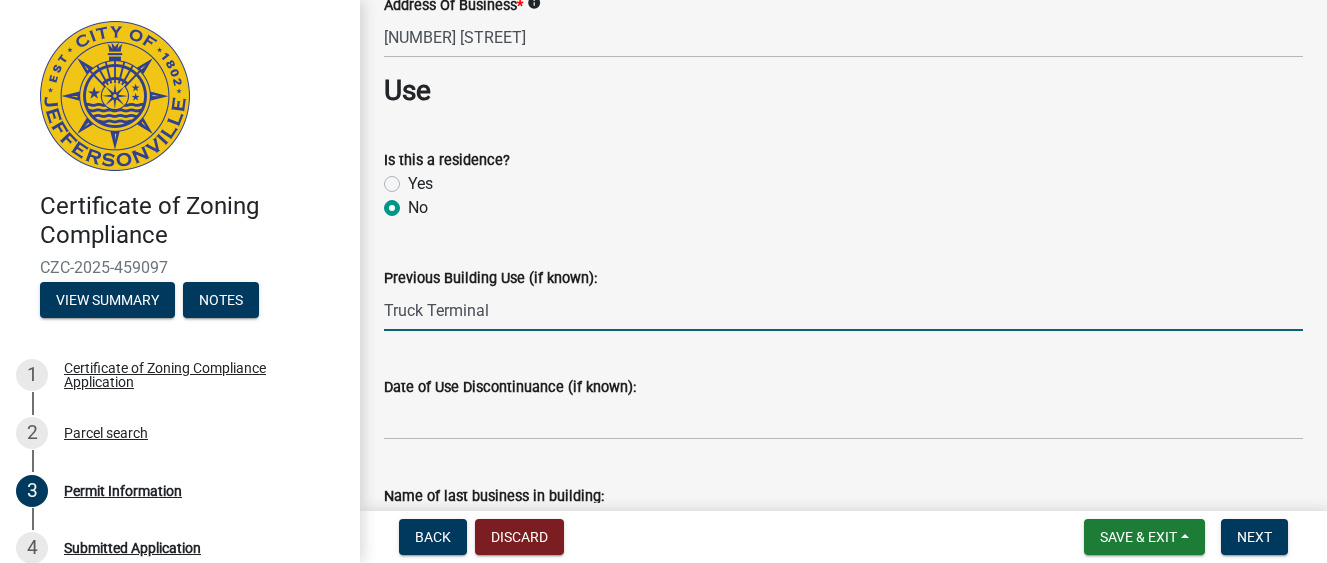 scroll, scrollTop: 1000, scrollLeft: 0, axis: vertical 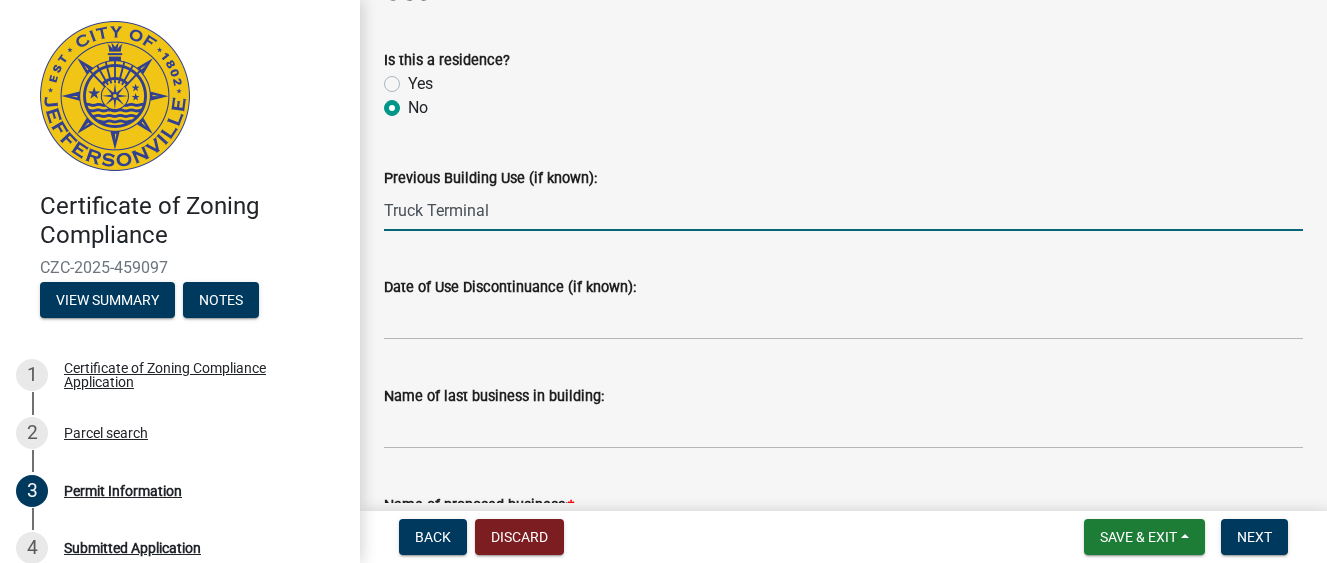 type on "Truck Terminal" 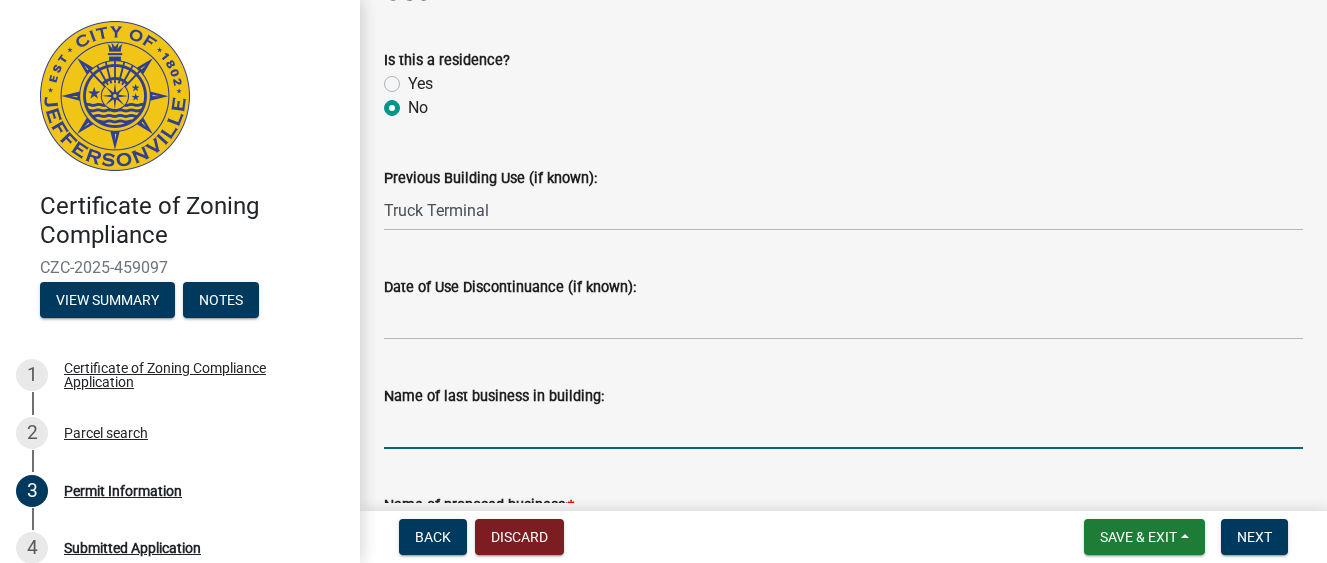 click on "Name of last business in building:" at bounding box center (843, 428) 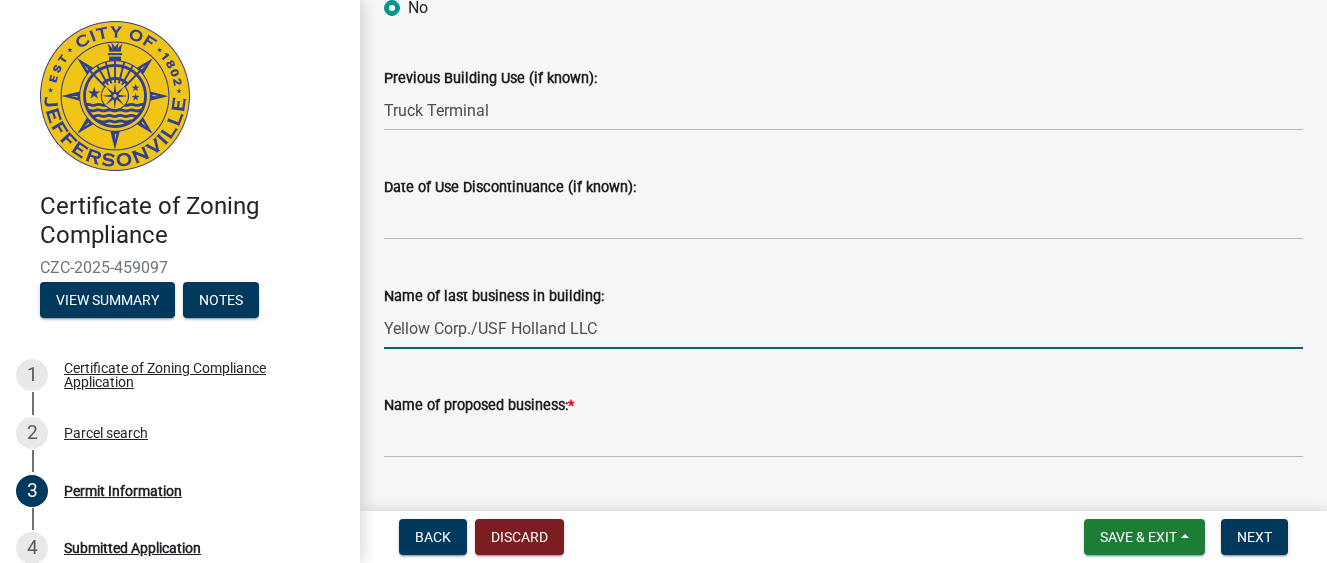 scroll, scrollTop: 1200, scrollLeft: 0, axis: vertical 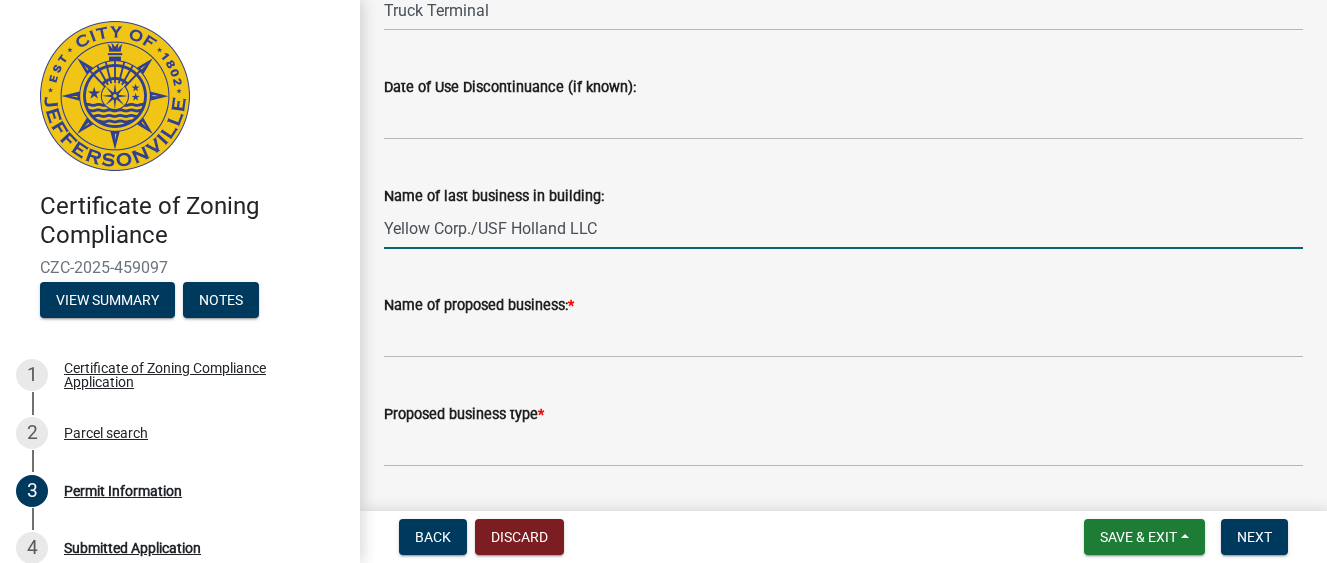 type on "Yellow Corp./USF Holland LLC" 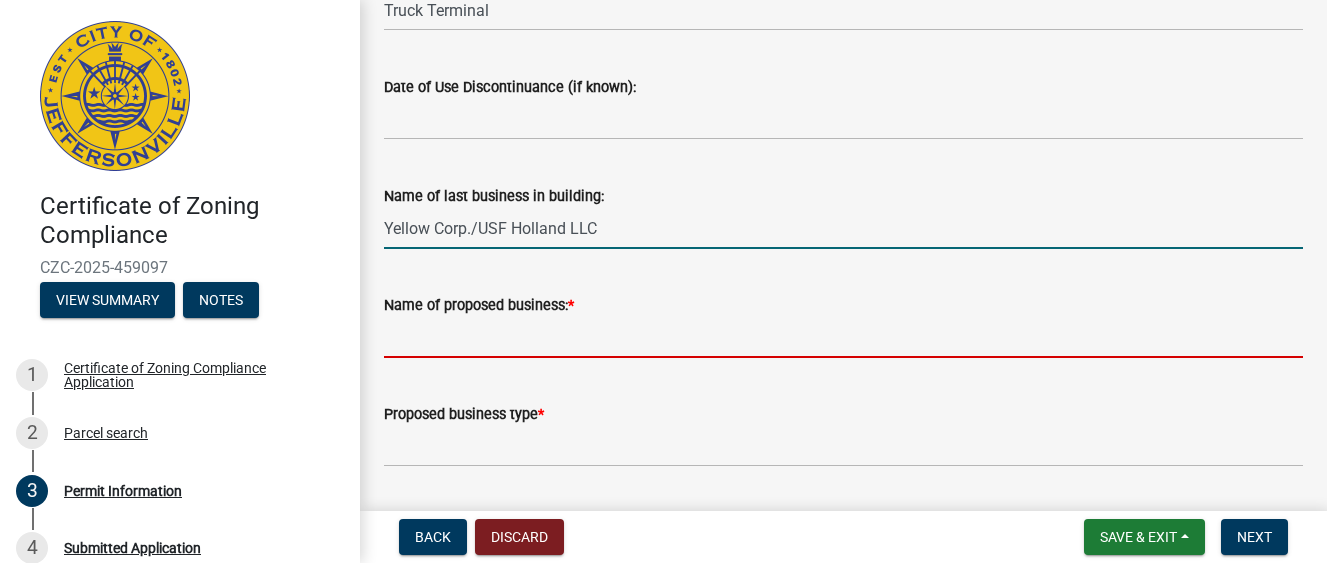 click on "Name of proposed business:   *" at bounding box center (843, 337) 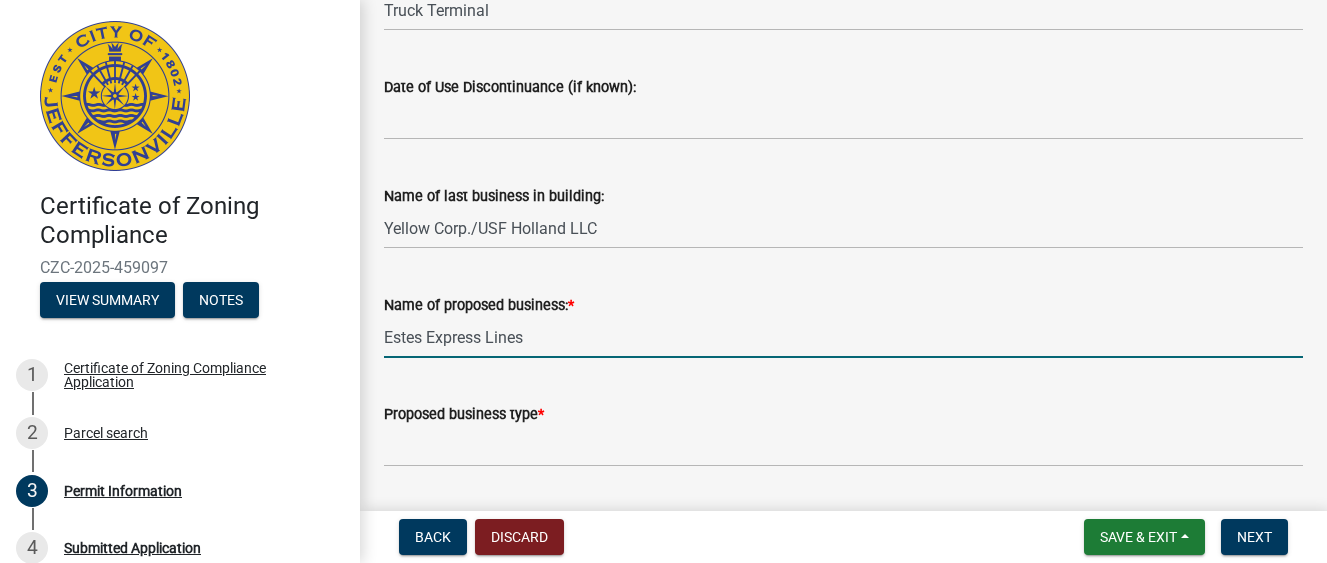 type on "Estes Express Lines" 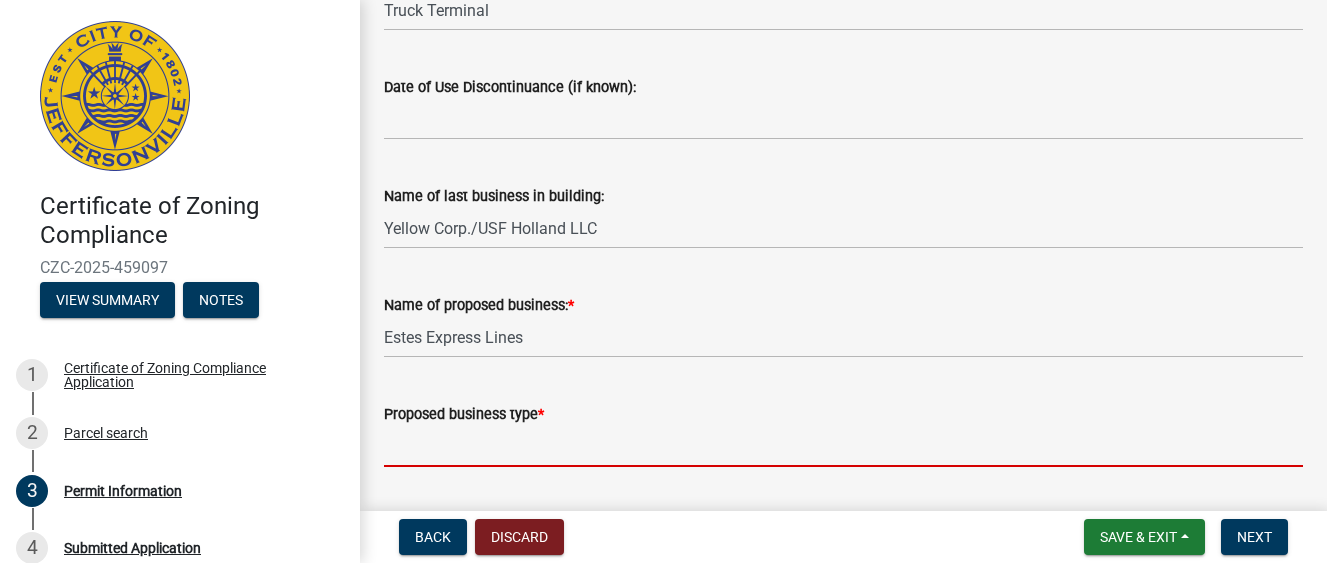 drag, startPoint x: 406, startPoint y: 453, endPoint x: 417, endPoint y: 456, distance: 11.401754 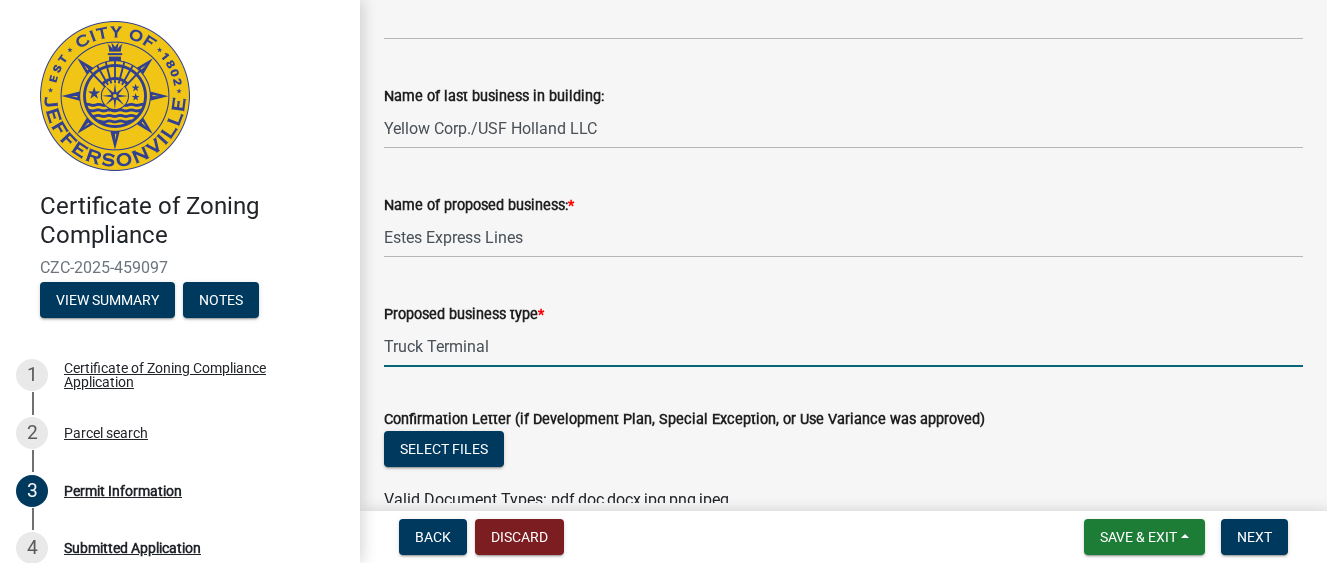 scroll, scrollTop: 1400, scrollLeft: 0, axis: vertical 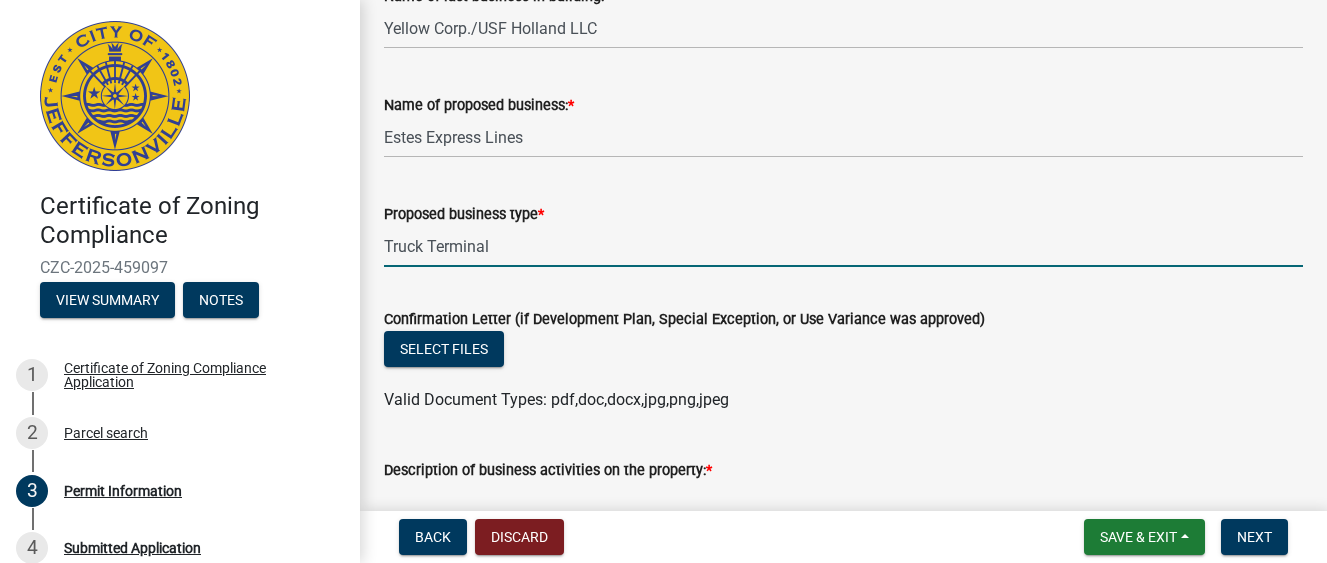 drag, startPoint x: 378, startPoint y: 243, endPoint x: 396, endPoint y: 247, distance: 18.439089 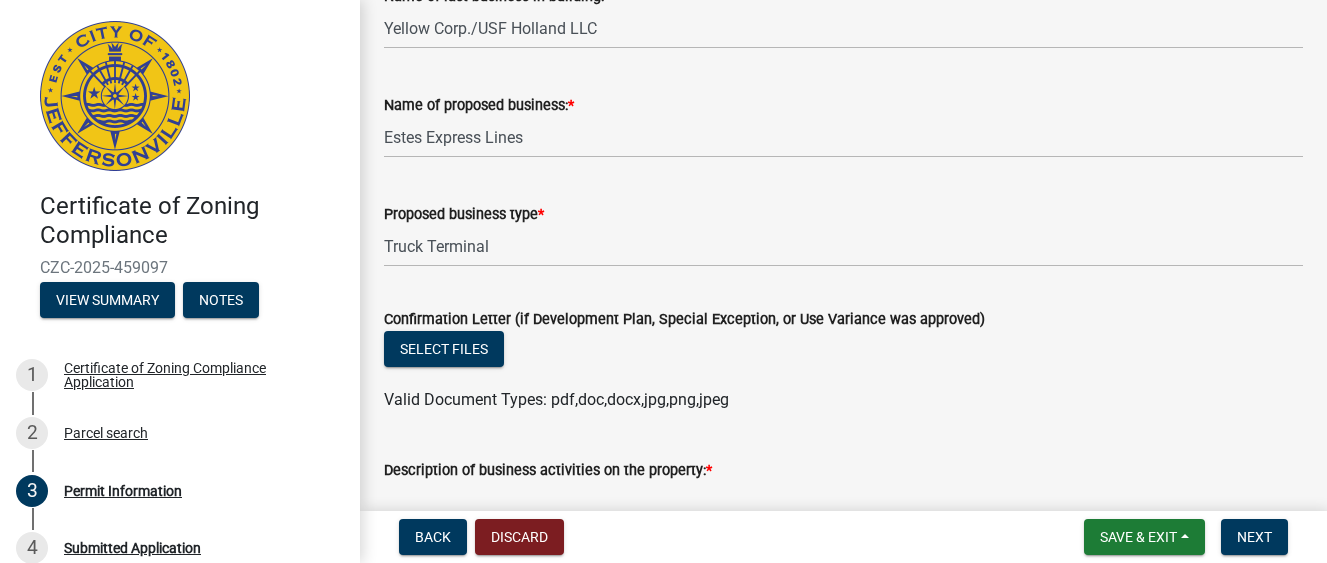 click on "Proposed business type  * Truck Terminal" 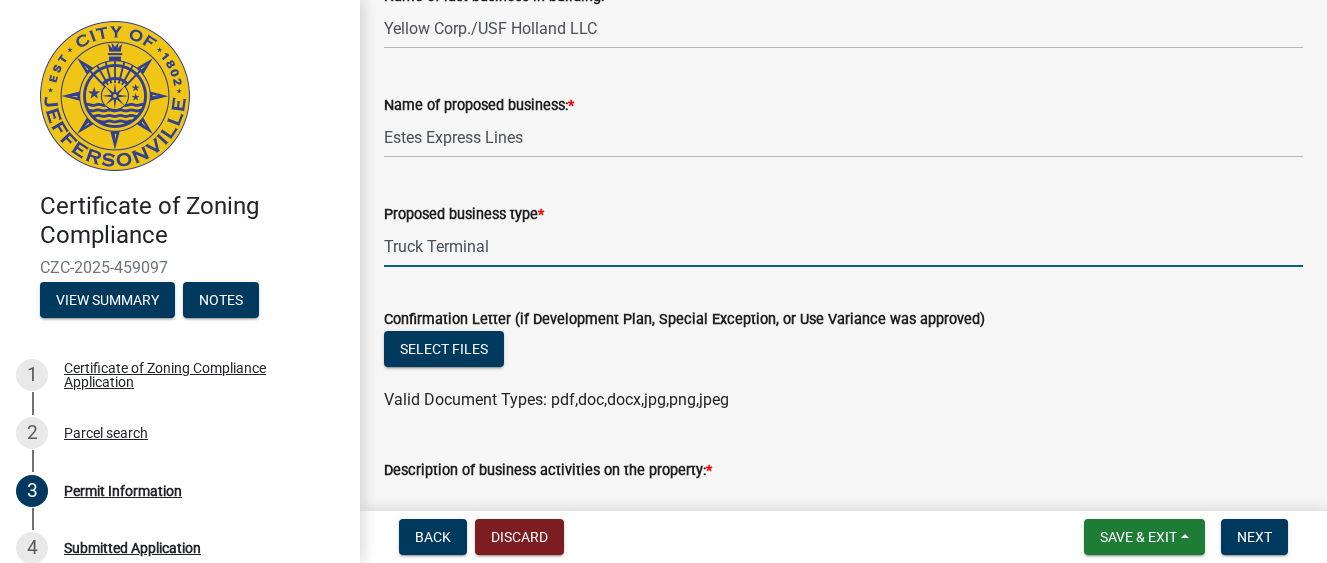 click on "Truck Terminal" at bounding box center [843, 246] 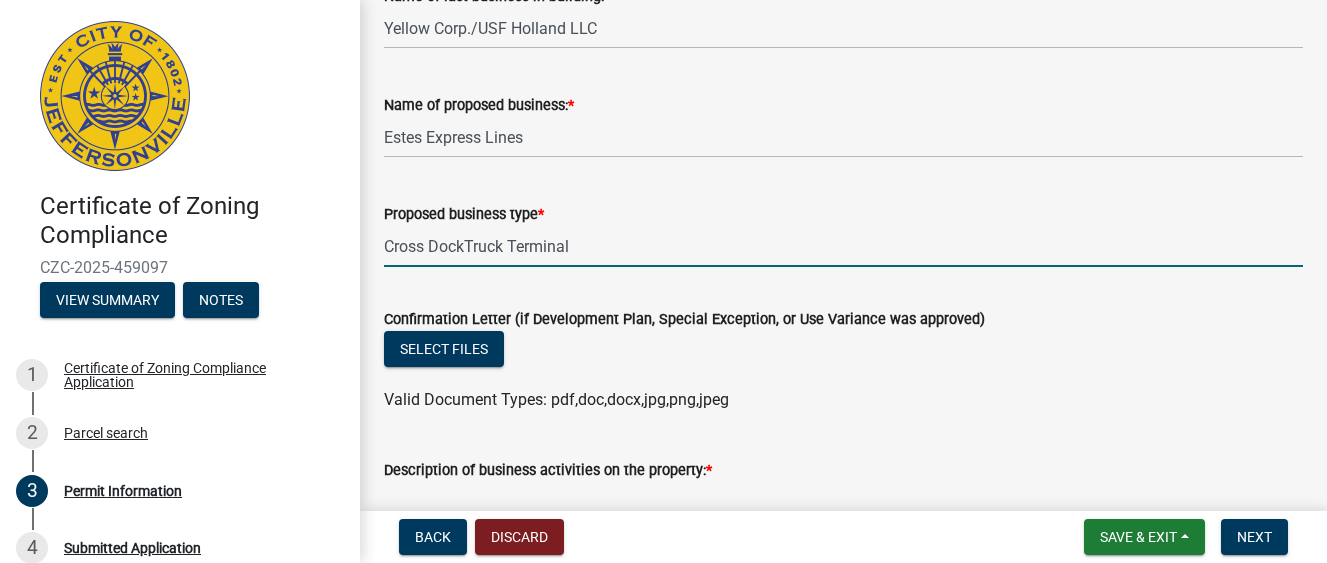 type on "Cross DockTruck Terminal" 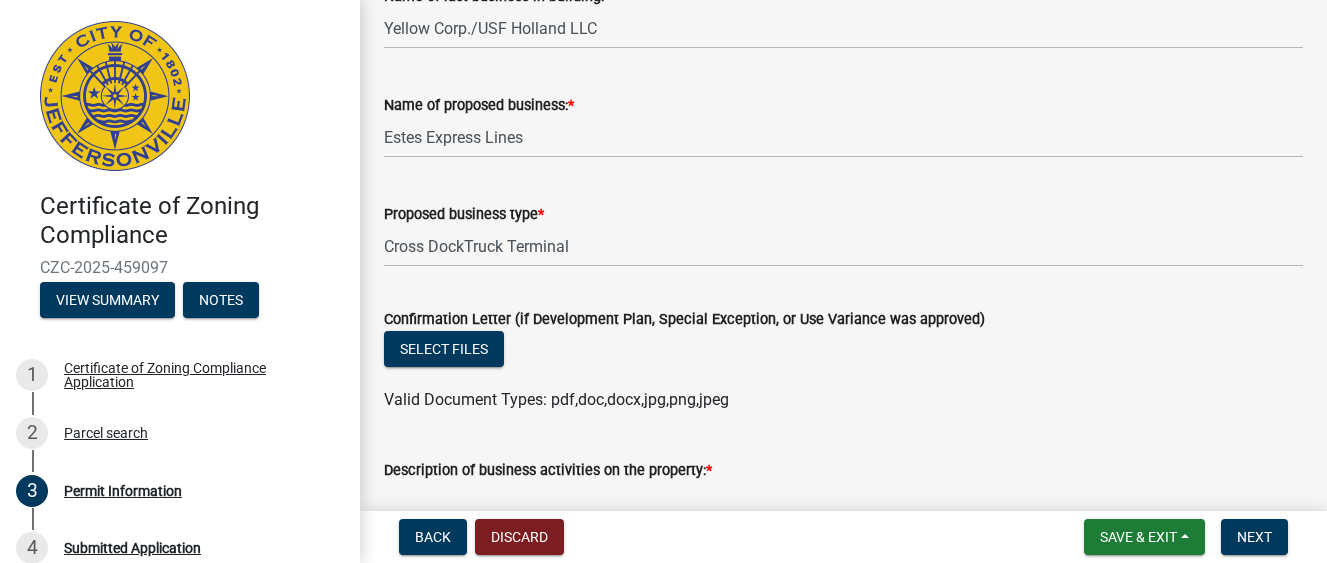 click on "Select files" 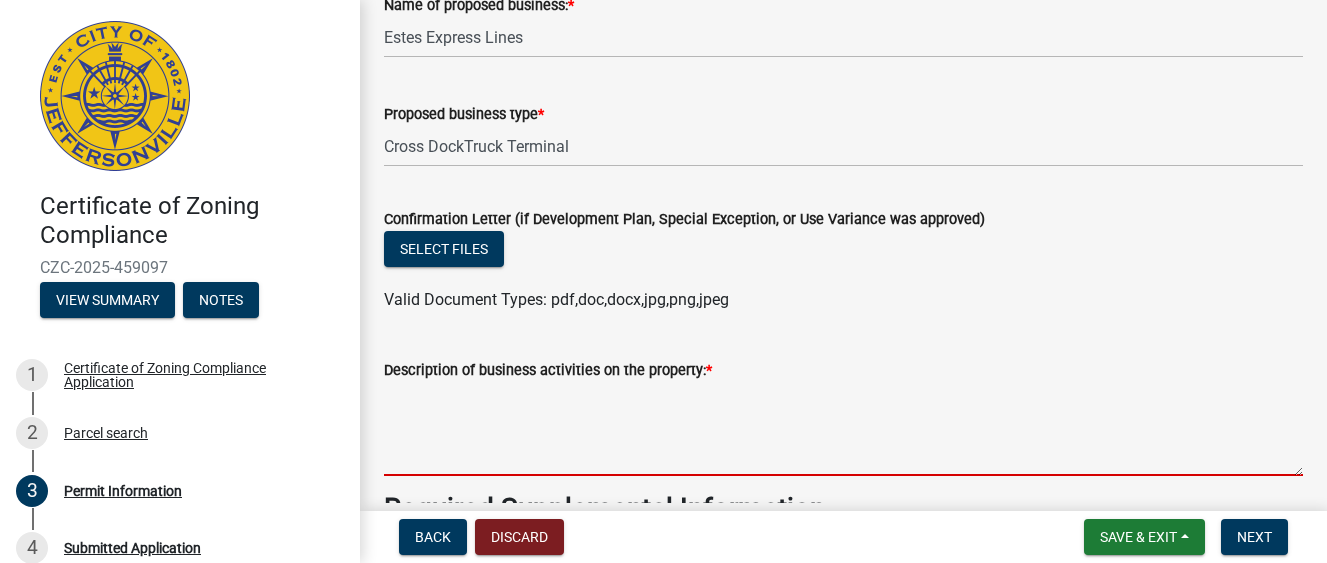 click on "Description of business activities on the property:  *" at bounding box center [843, 429] 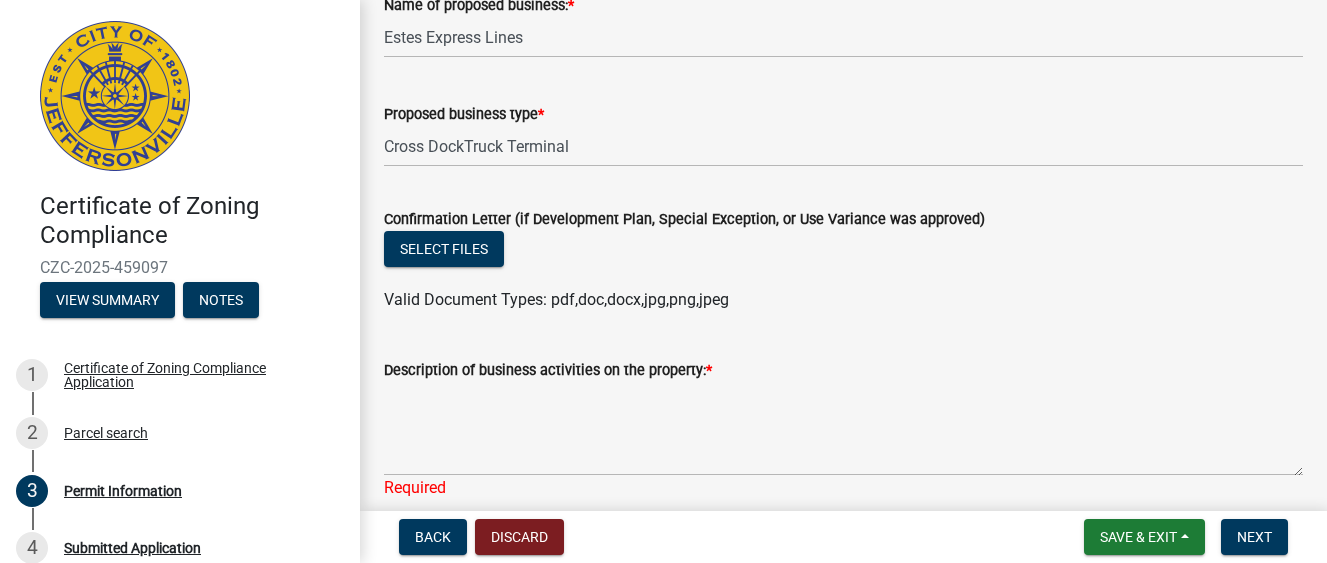 click on "Description of business activities on the property:  * Required" 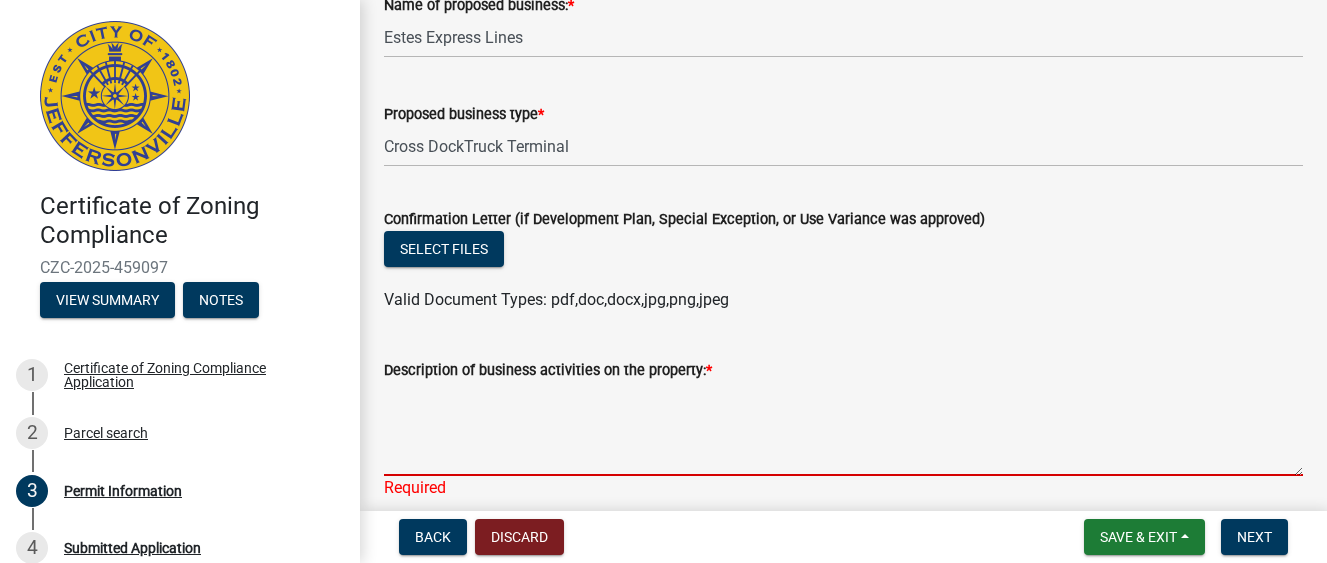 click on "Description of business activities on the property:  *" at bounding box center (843, 429) 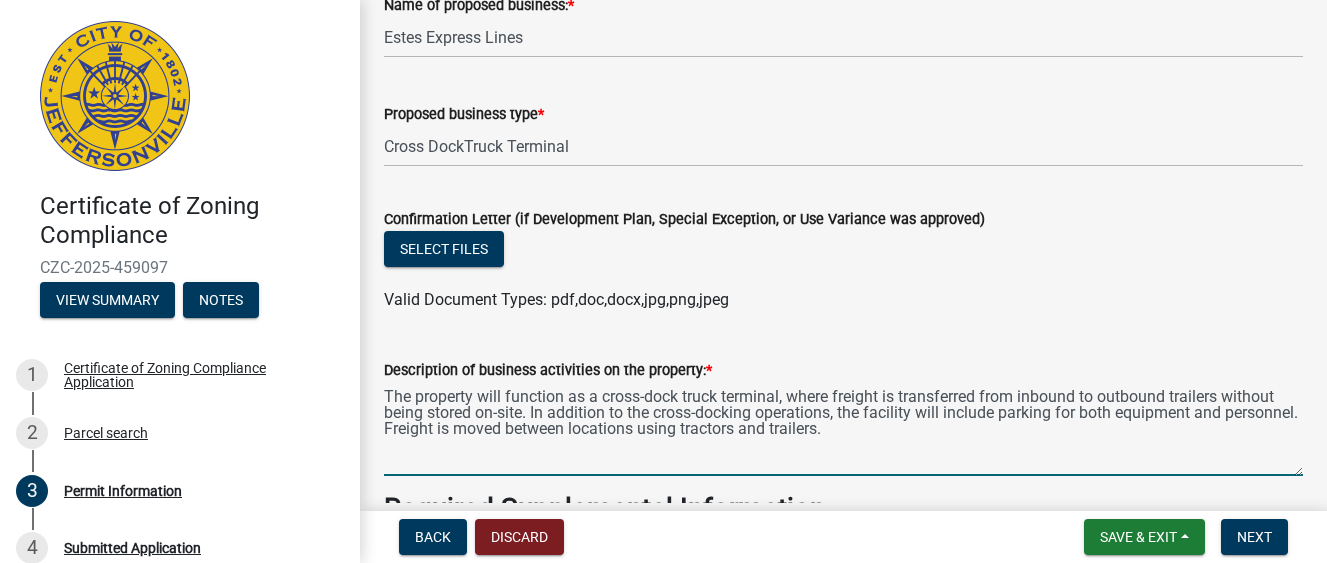 drag, startPoint x: 978, startPoint y: 428, endPoint x: 948, endPoint y: 441, distance: 32.695564 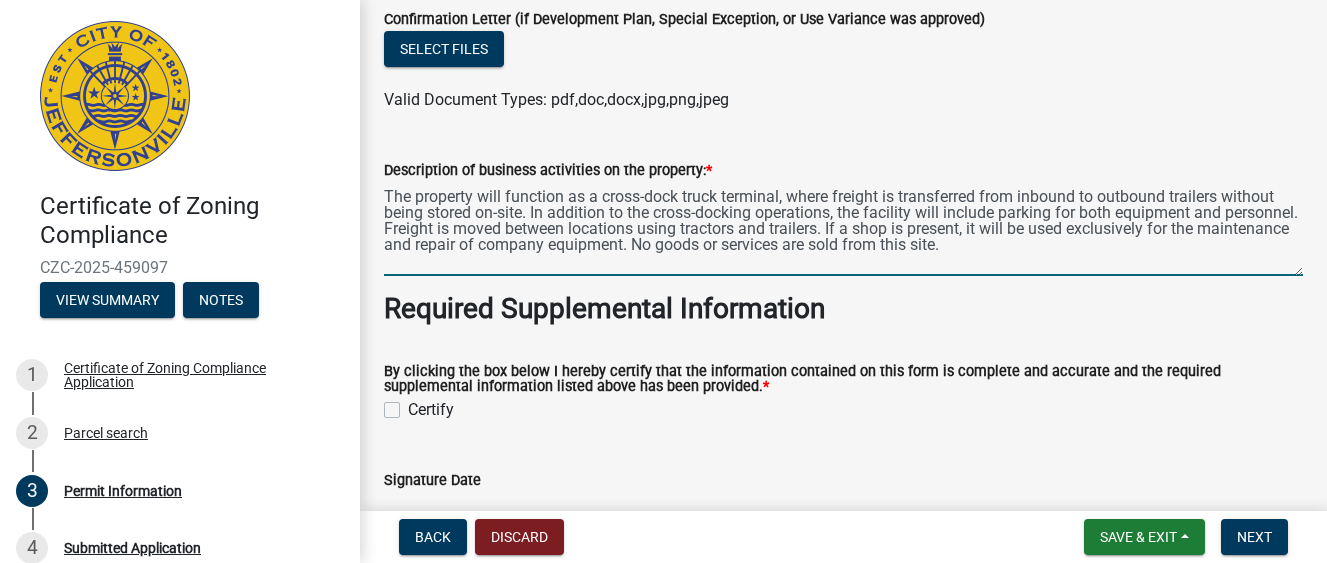 scroll, scrollTop: 1800, scrollLeft: 0, axis: vertical 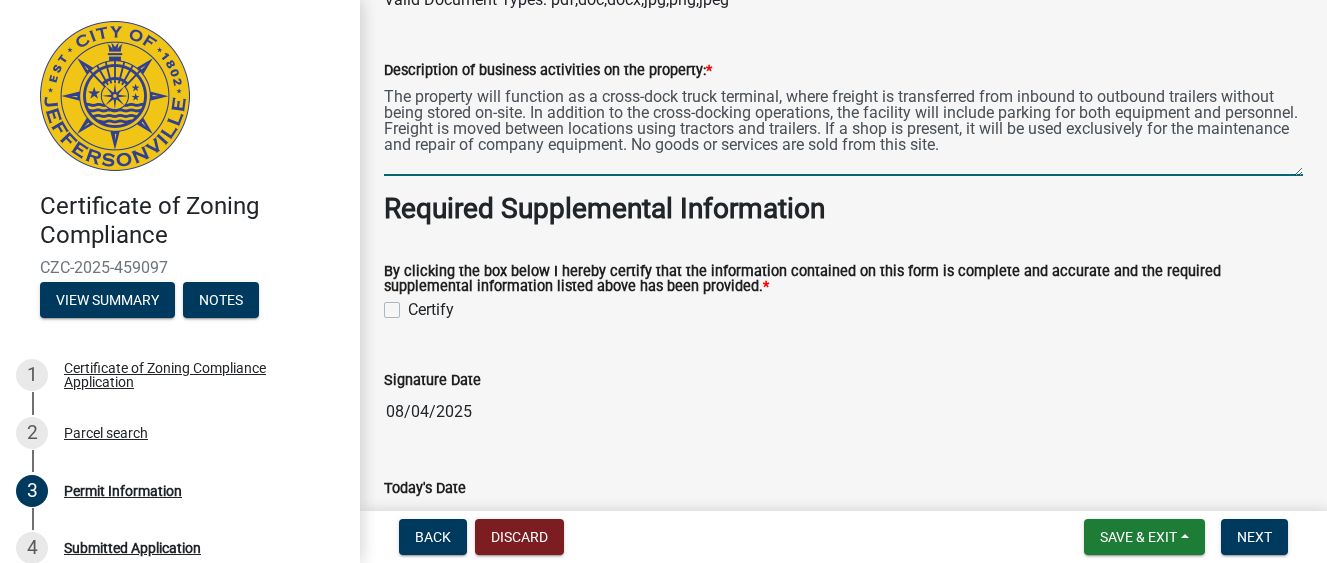 type on "The property will function as a cross-dock truck terminal, where freight is transferred from inbound to outbound trailers without being stored on-site. In addition to the cross-docking operations, the facility will include parking for both equipment and personnel. Freight is moved between locations using tractors and trailers. If a shop is present, it will be used exclusively for the maintenance and repair of company equipment. No goods or services are sold from this site." 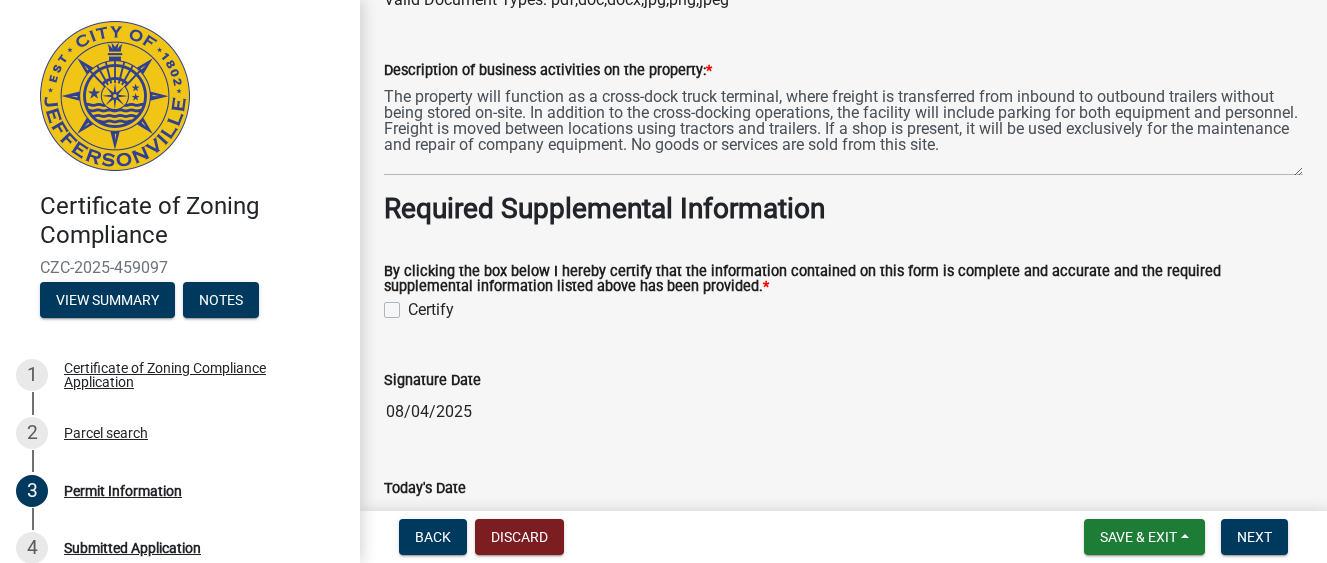 click on "Certify" 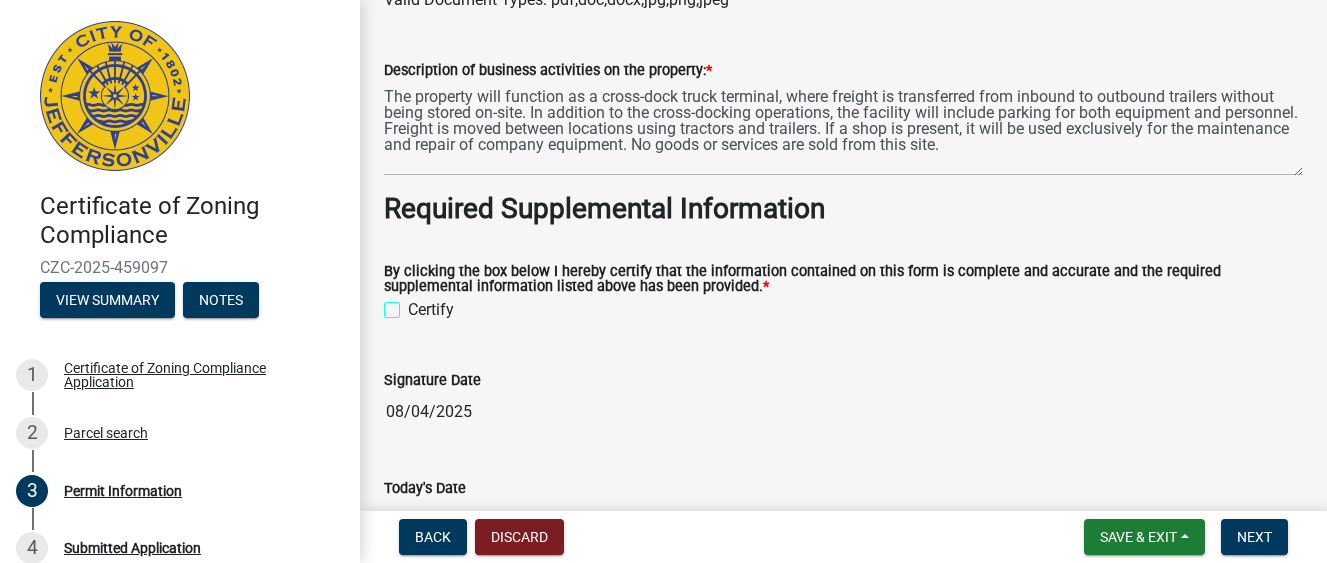 click on "Certify" at bounding box center [414, 304] 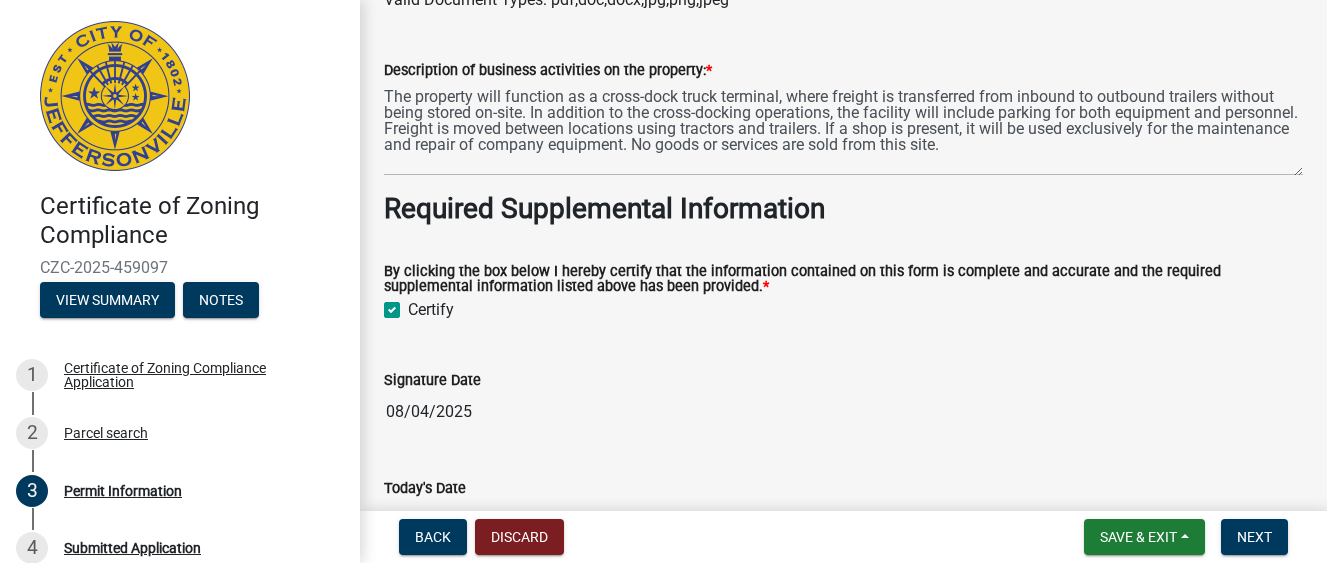 checkbox on "true" 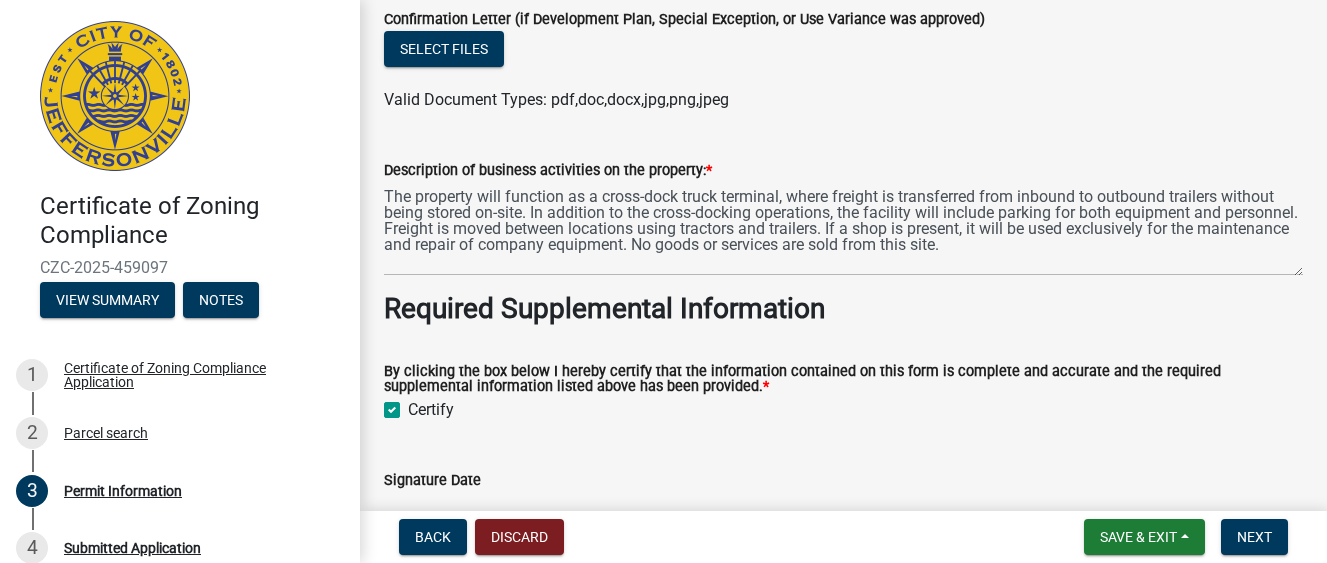 scroll, scrollTop: 1600, scrollLeft: 0, axis: vertical 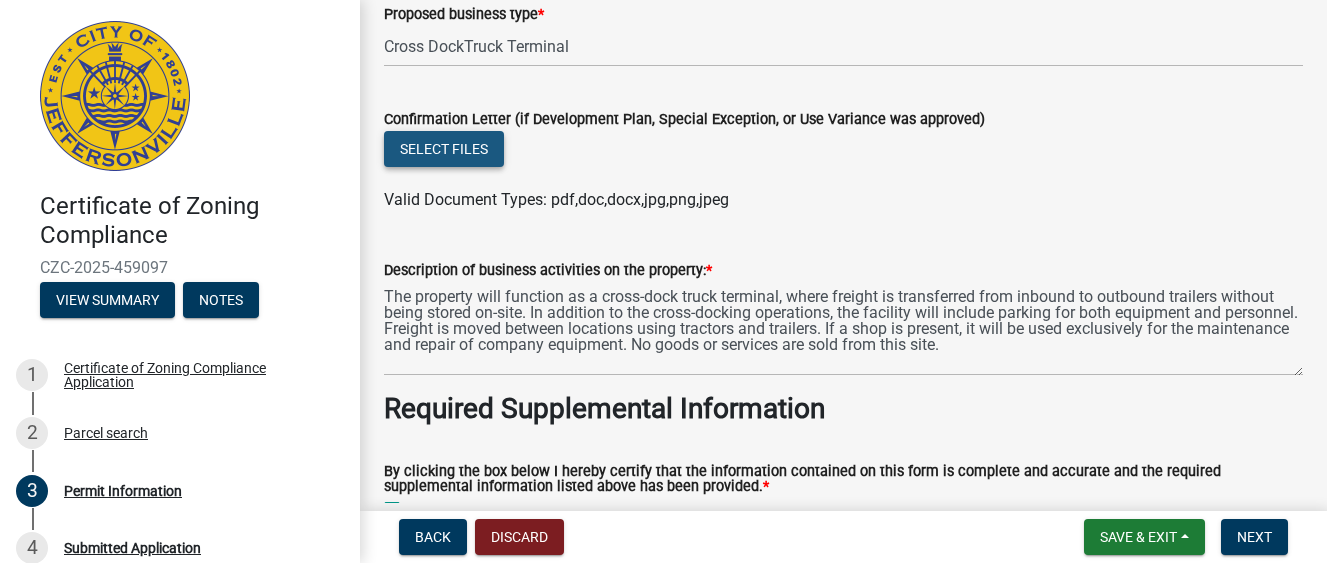 click on "Select files" 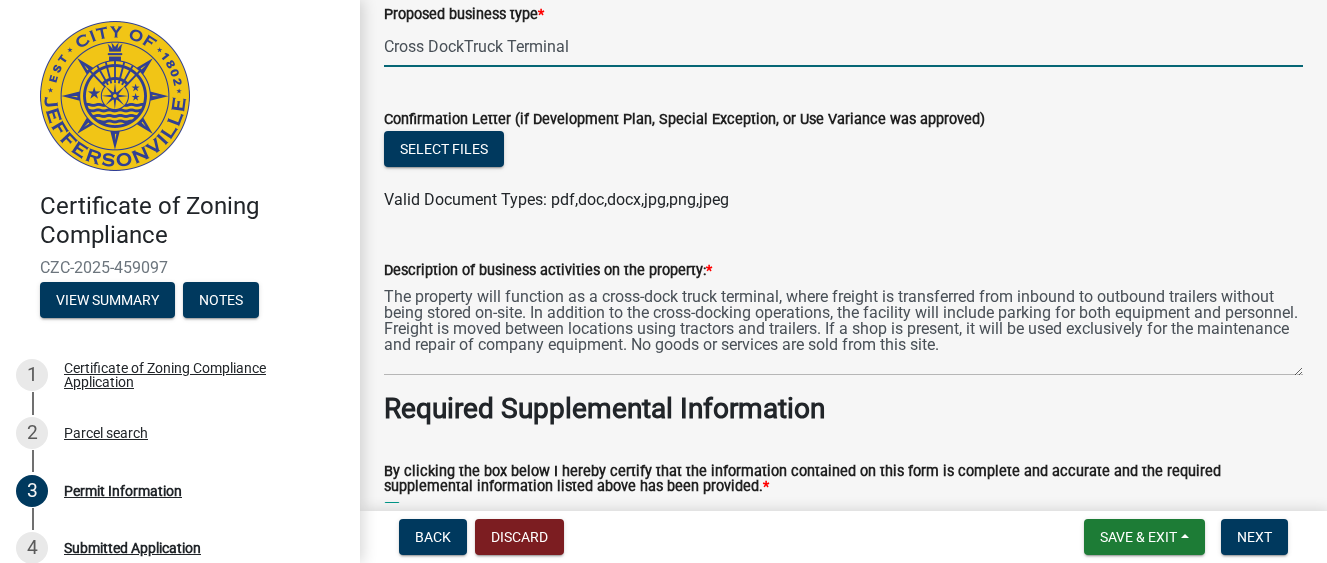 click on "Cross DockTruck Terminal" at bounding box center [843, 46] 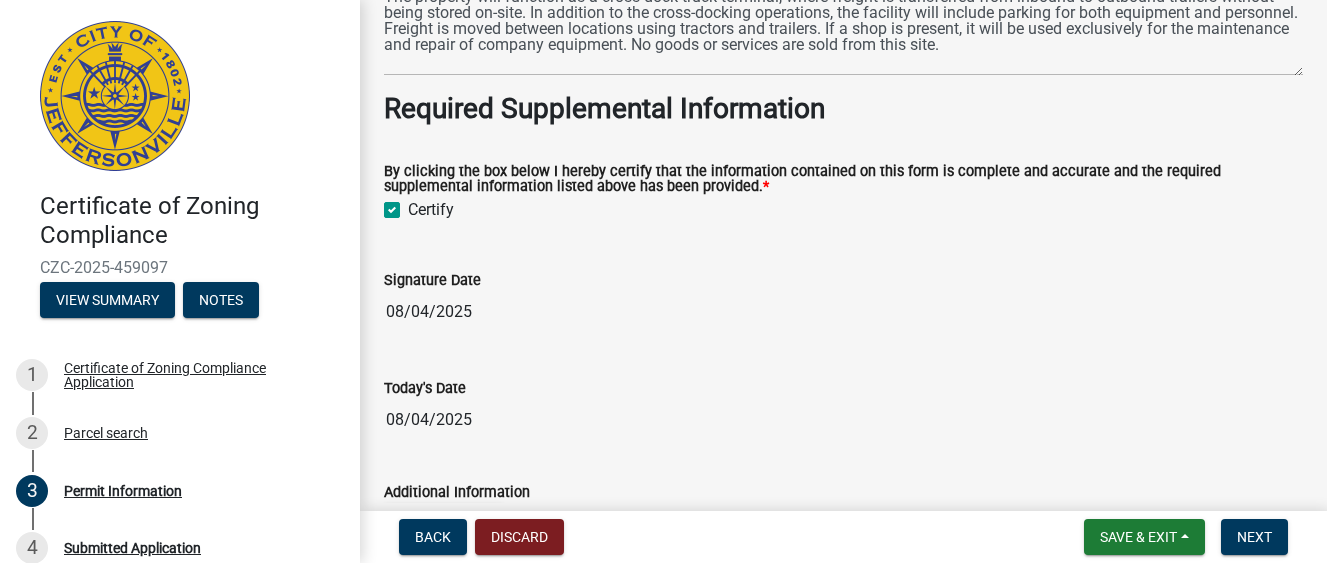 scroll, scrollTop: 2079, scrollLeft: 0, axis: vertical 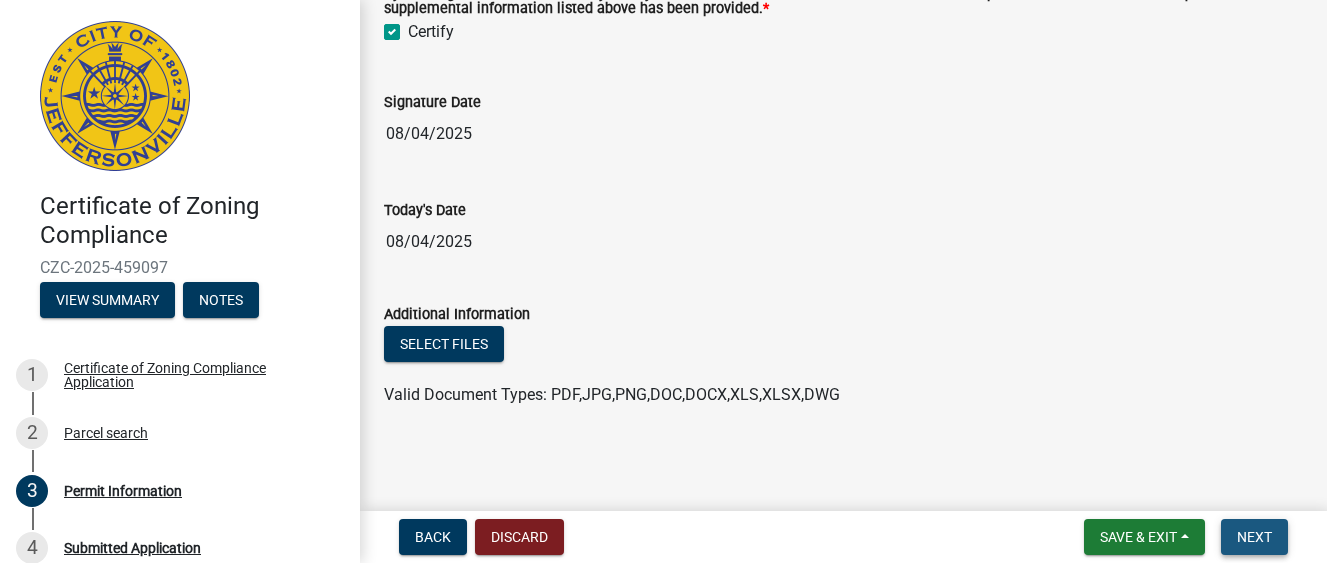 click on "Next" at bounding box center [1254, 537] 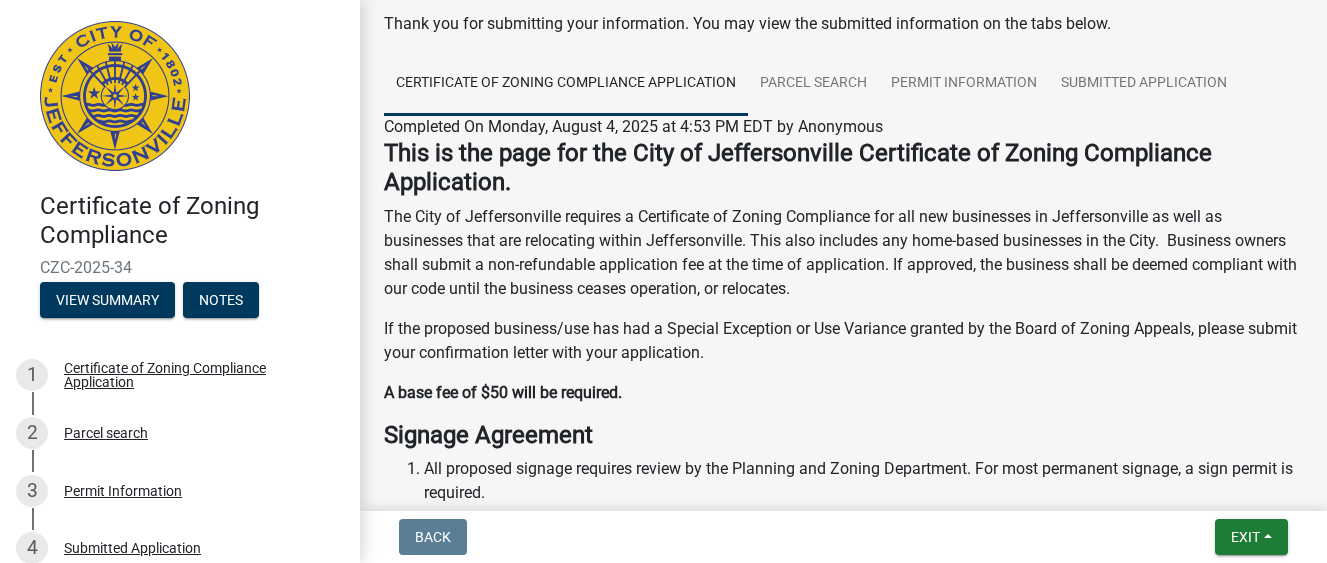 scroll, scrollTop: 200, scrollLeft: 0, axis: vertical 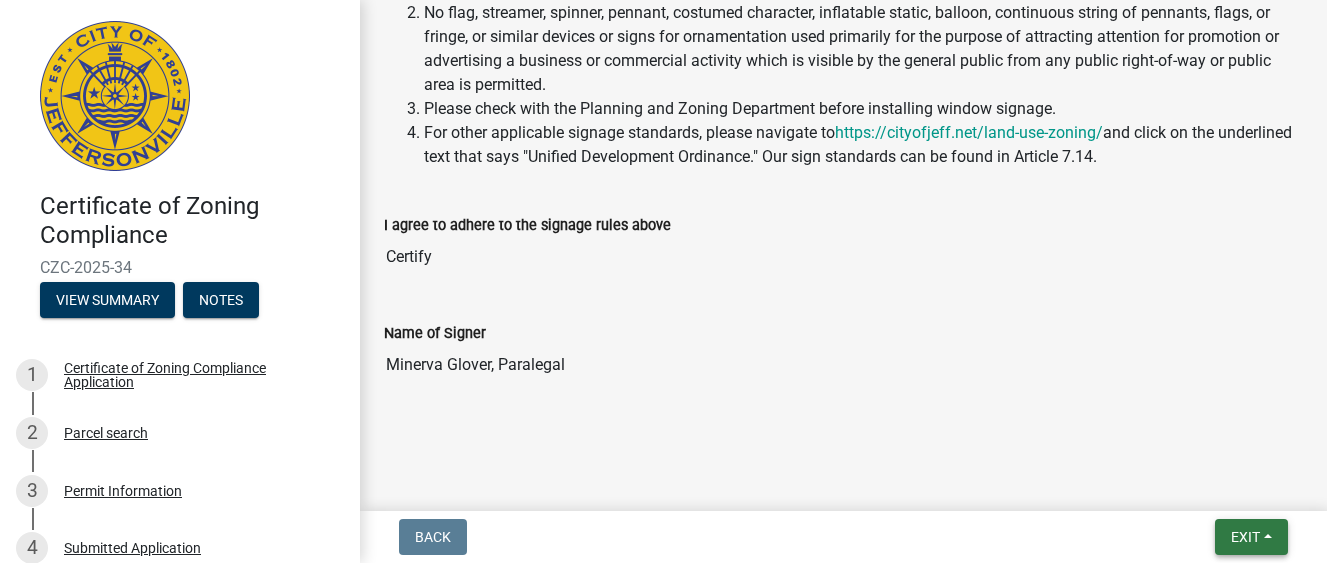 click on "Exit" at bounding box center [1245, 537] 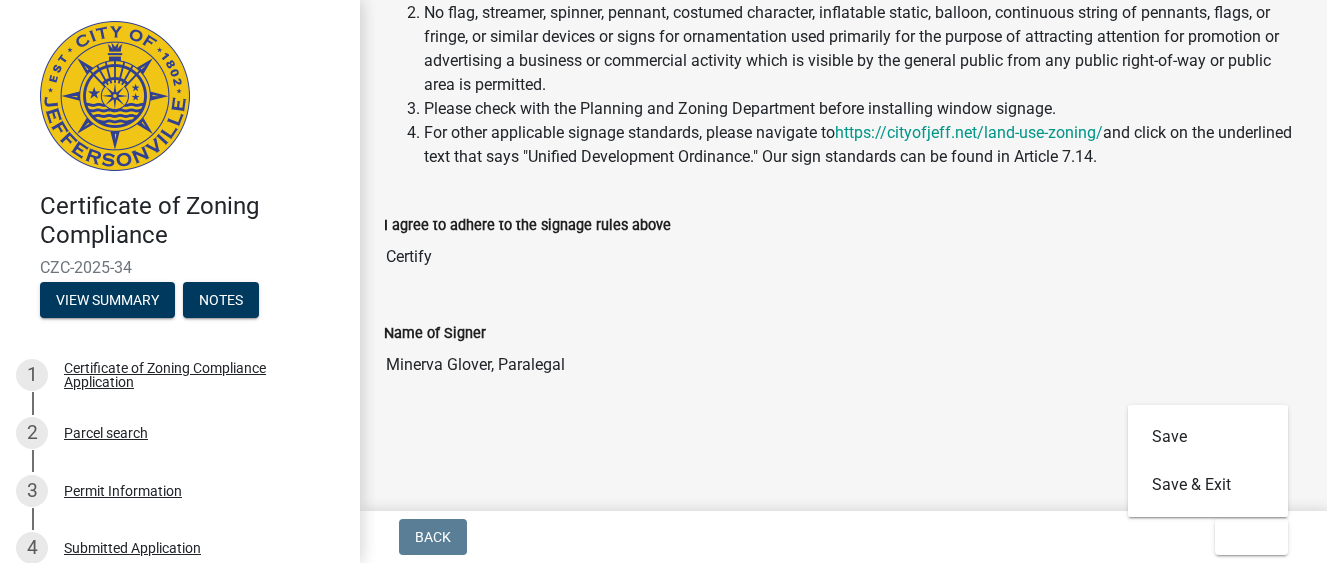 click 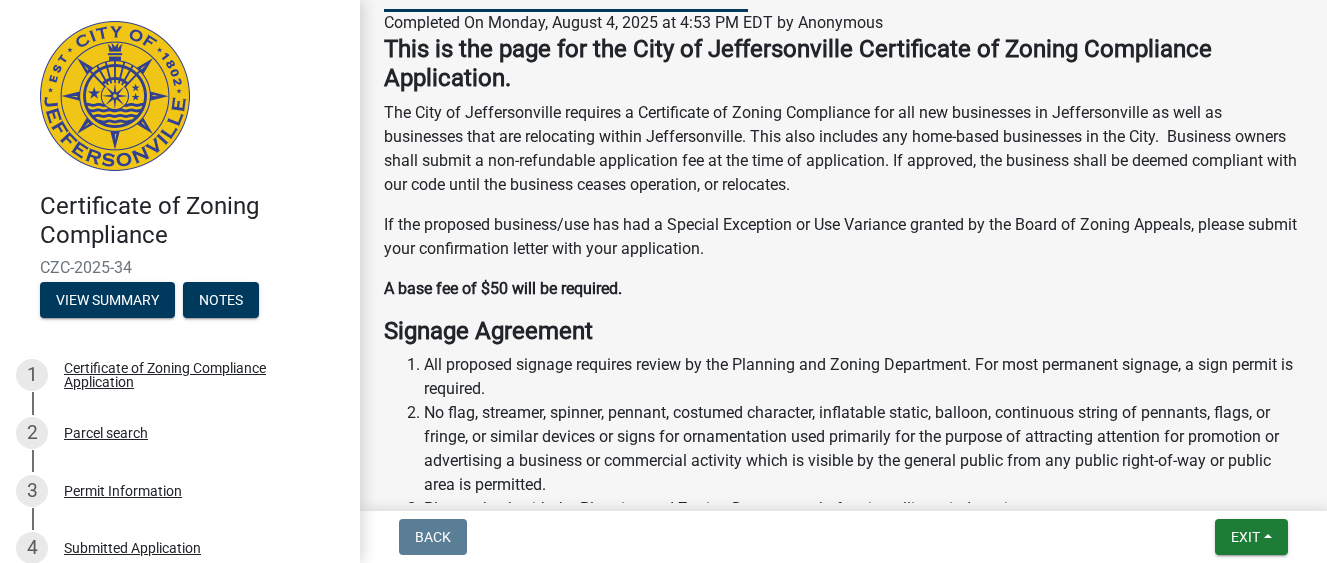 scroll, scrollTop: 0, scrollLeft: 0, axis: both 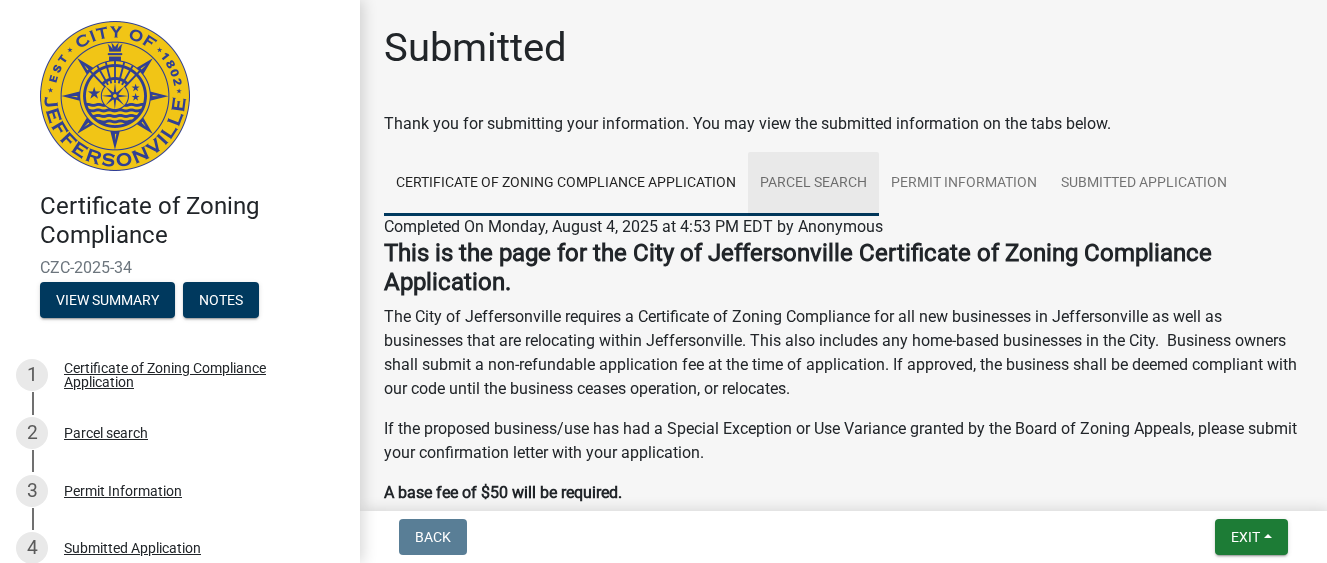 click on "Parcel search" at bounding box center (813, 184) 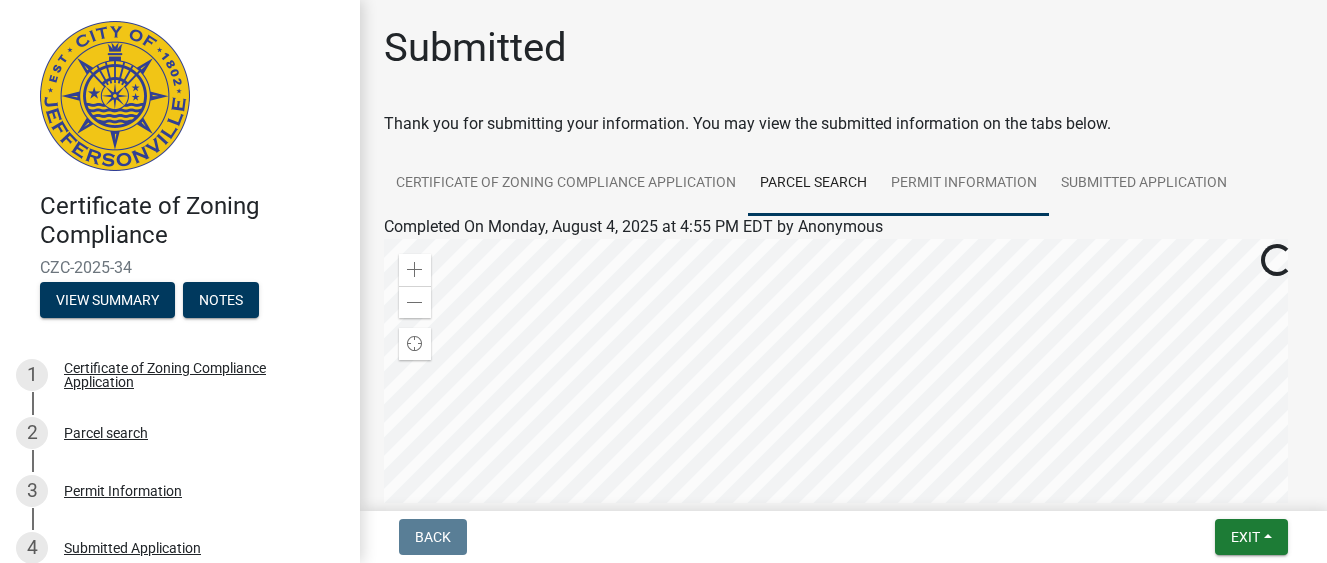 click on "Permit Information" at bounding box center [964, 184] 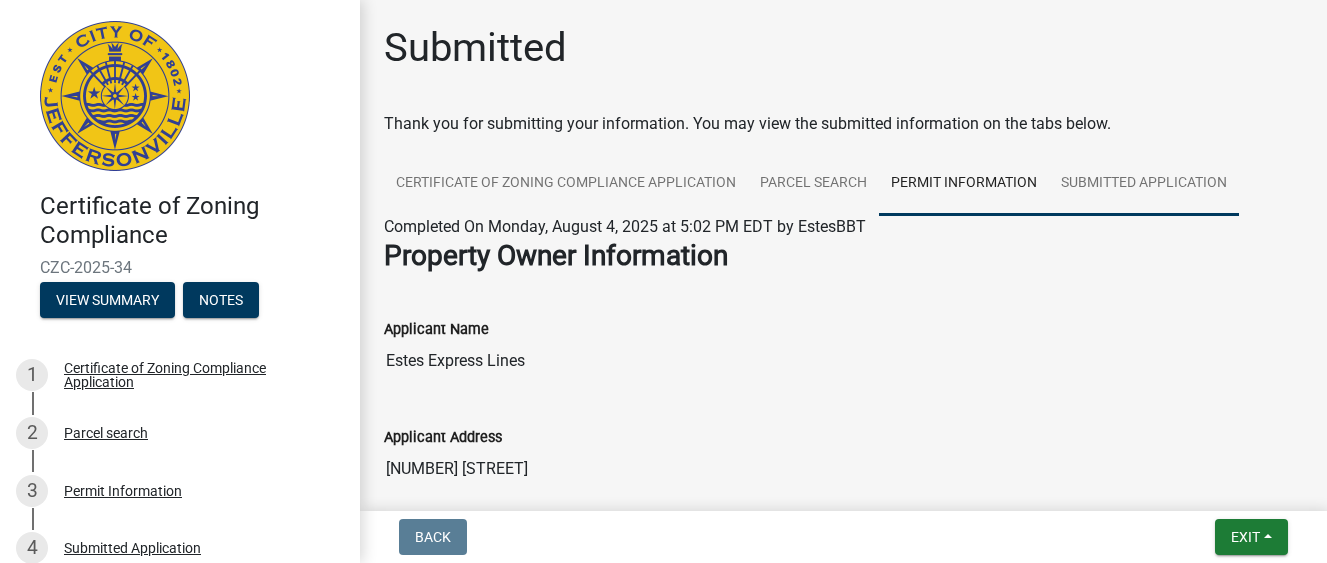 click on "Submitted Application" at bounding box center (1144, 184) 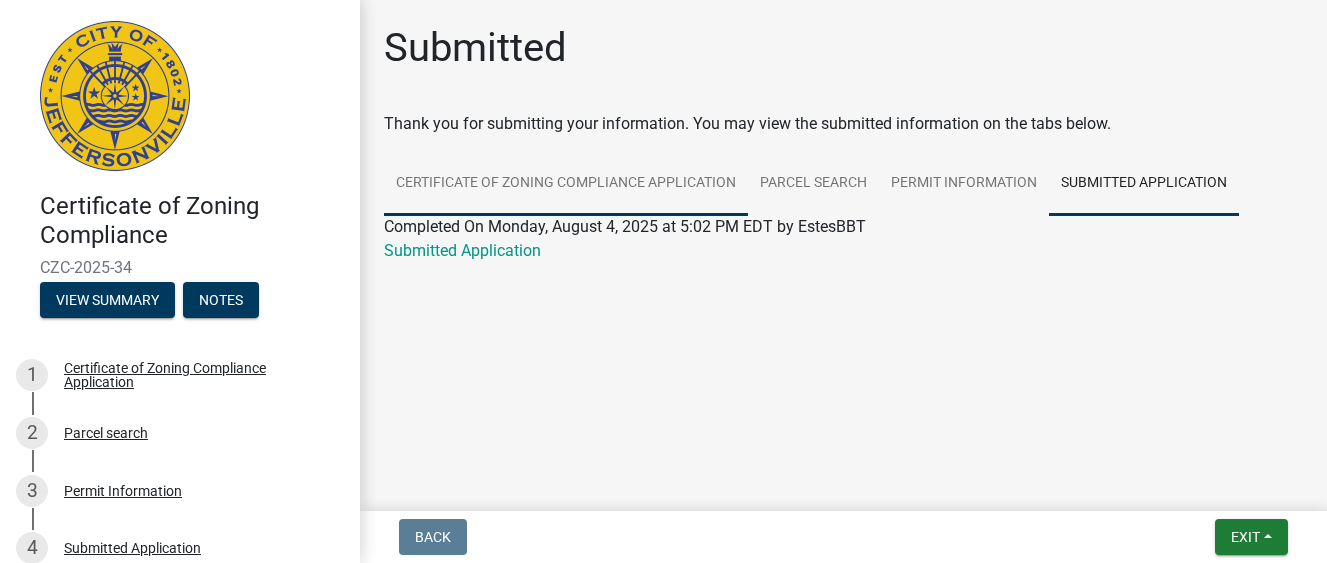 click on "Certificate of Zoning Compliance Application" at bounding box center (566, 184) 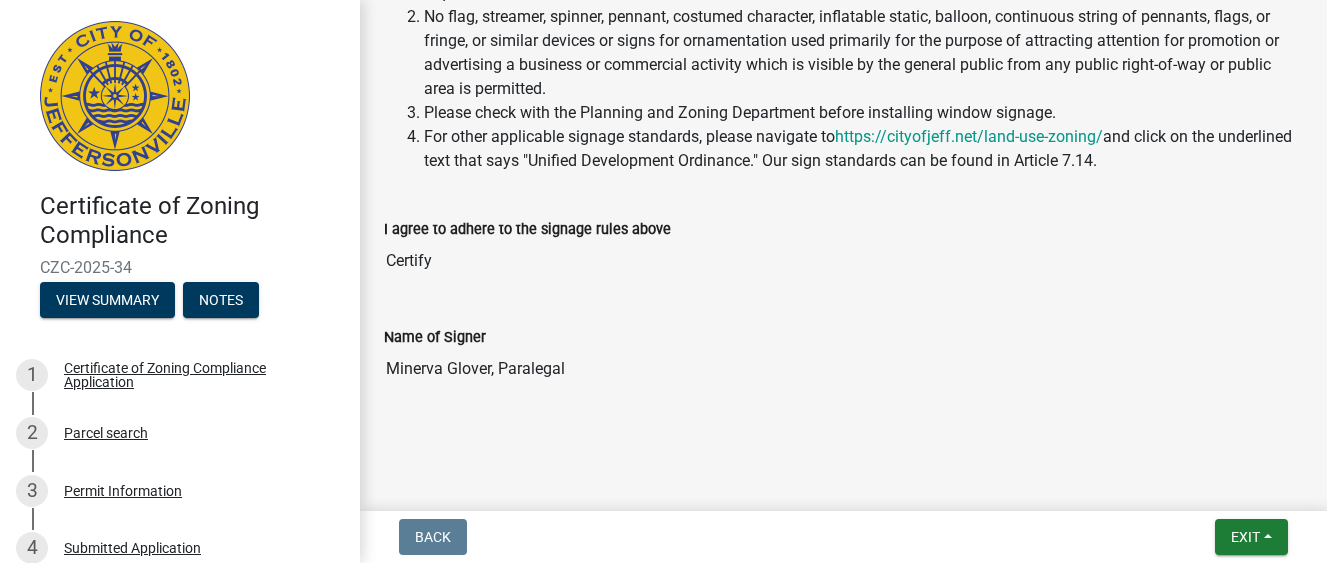 scroll, scrollTop: 604, scrollLeft: 0, axis: vertical 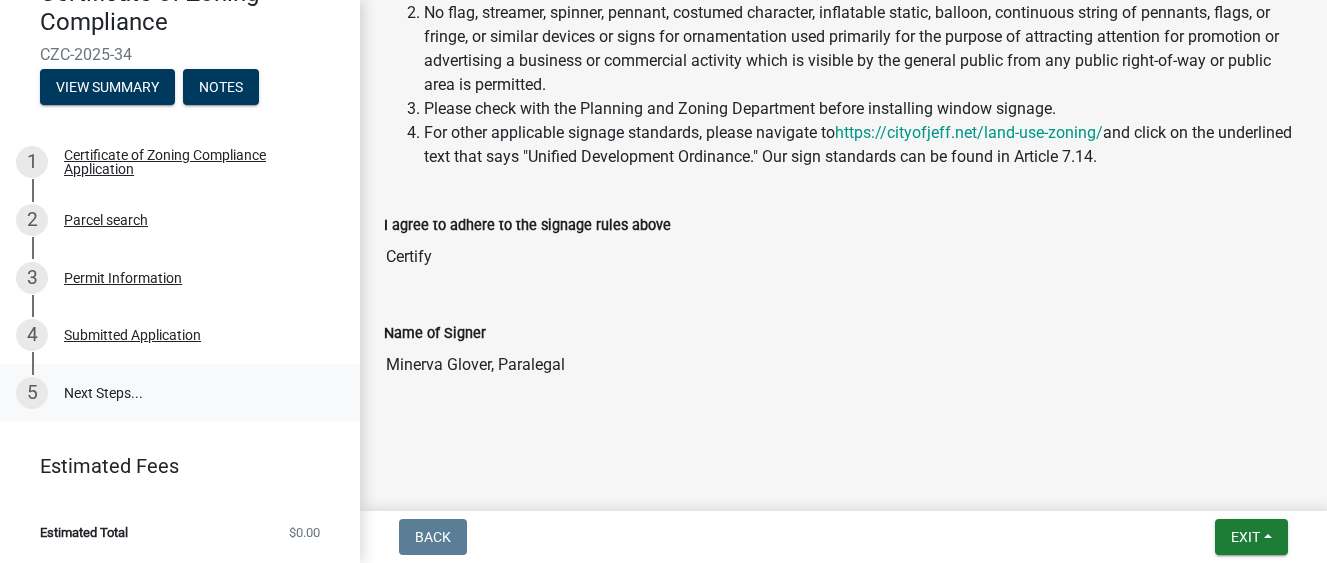 click on "5   Next Steps..." at bounding box center [180, 393] 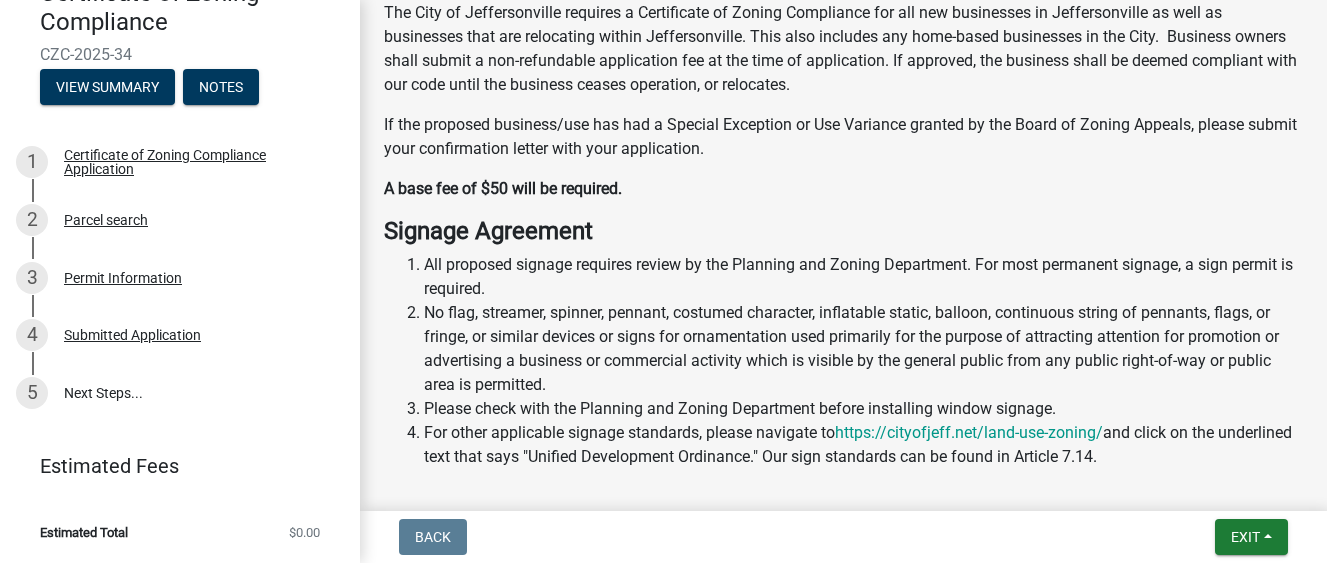 scroll, scrollTop: 0, scrollLeft: 0, axis: both 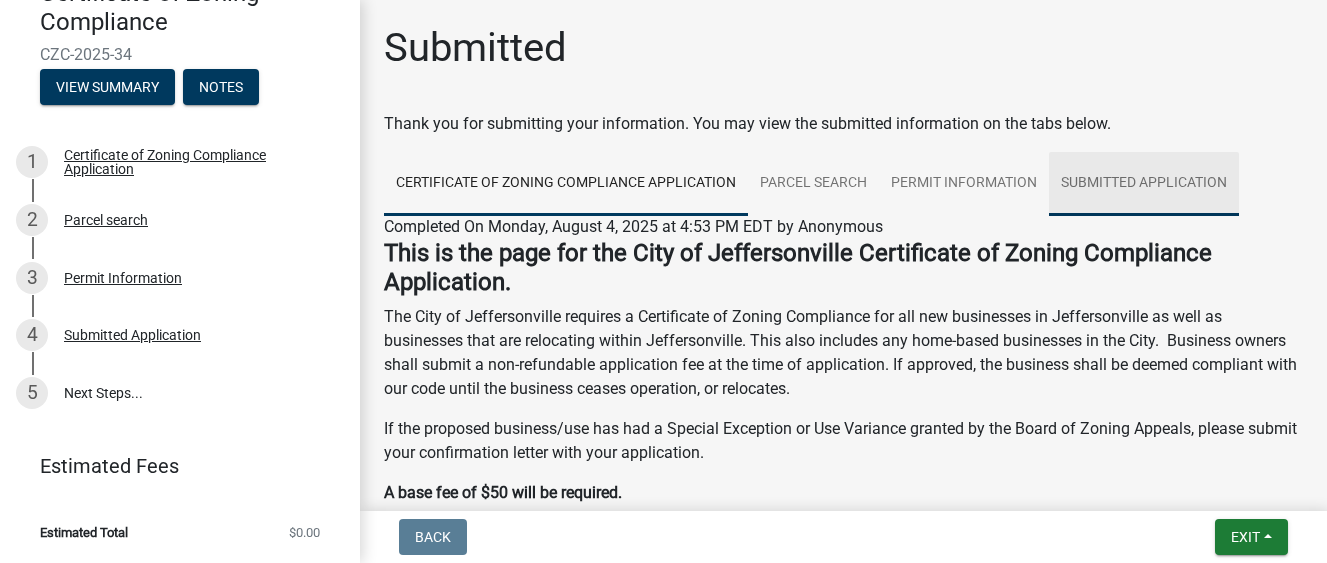click on "Submitted Application" at bounding box center (1144, 184) 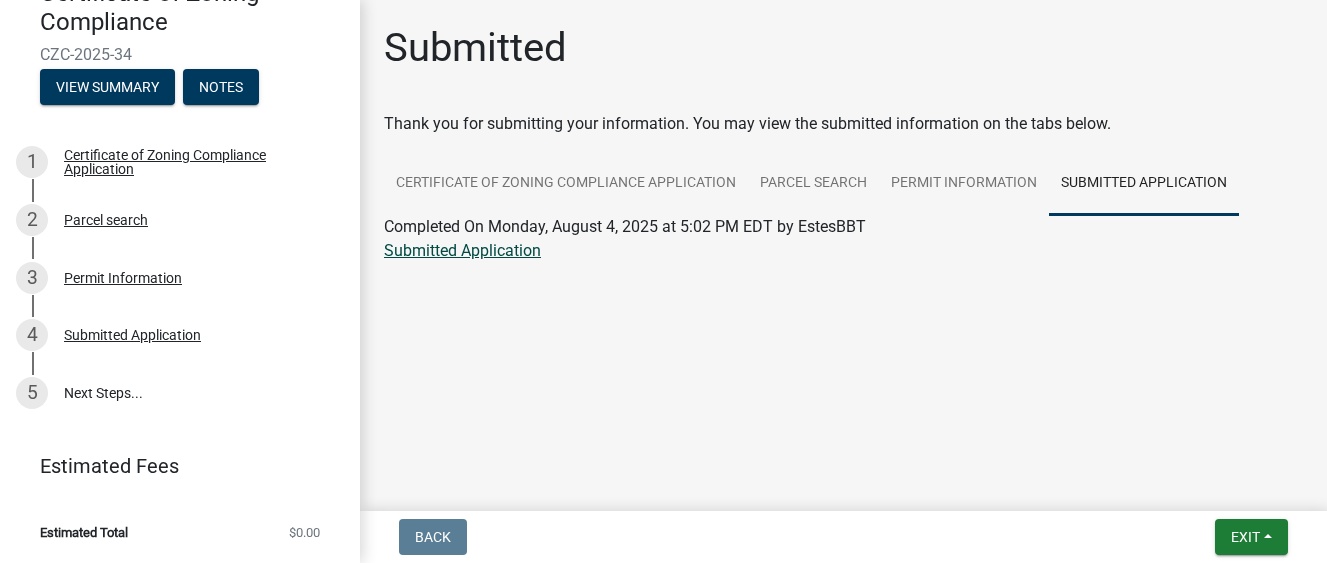 click on "Submitted Application" 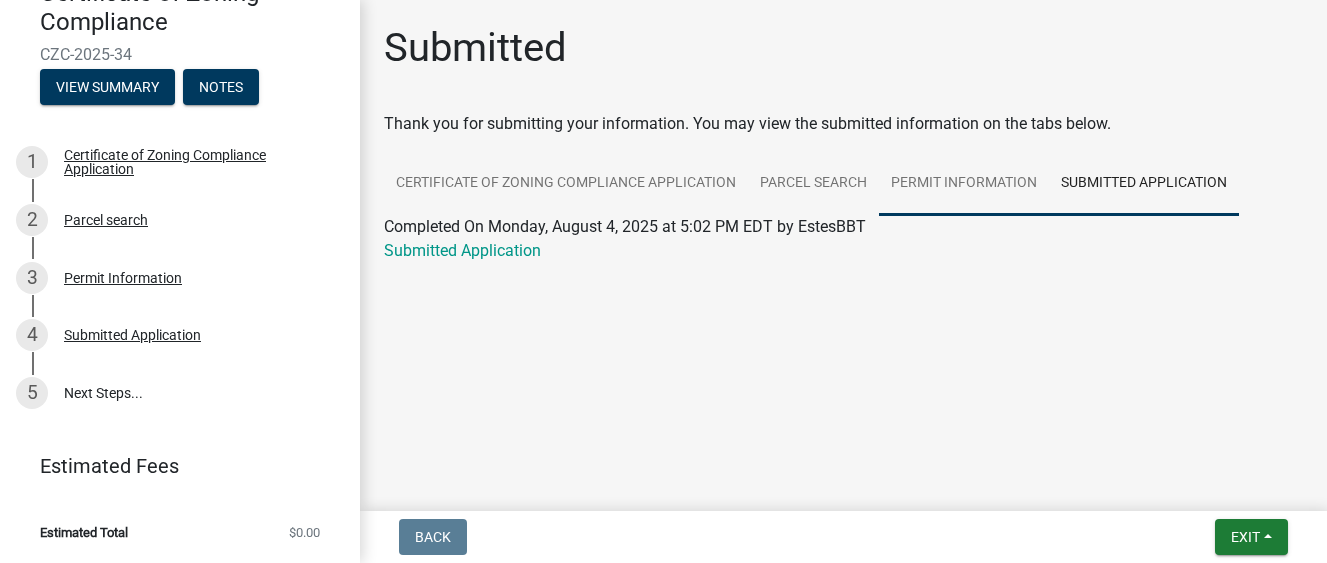 click on "Permit Information" at bounding box center [964, 184] 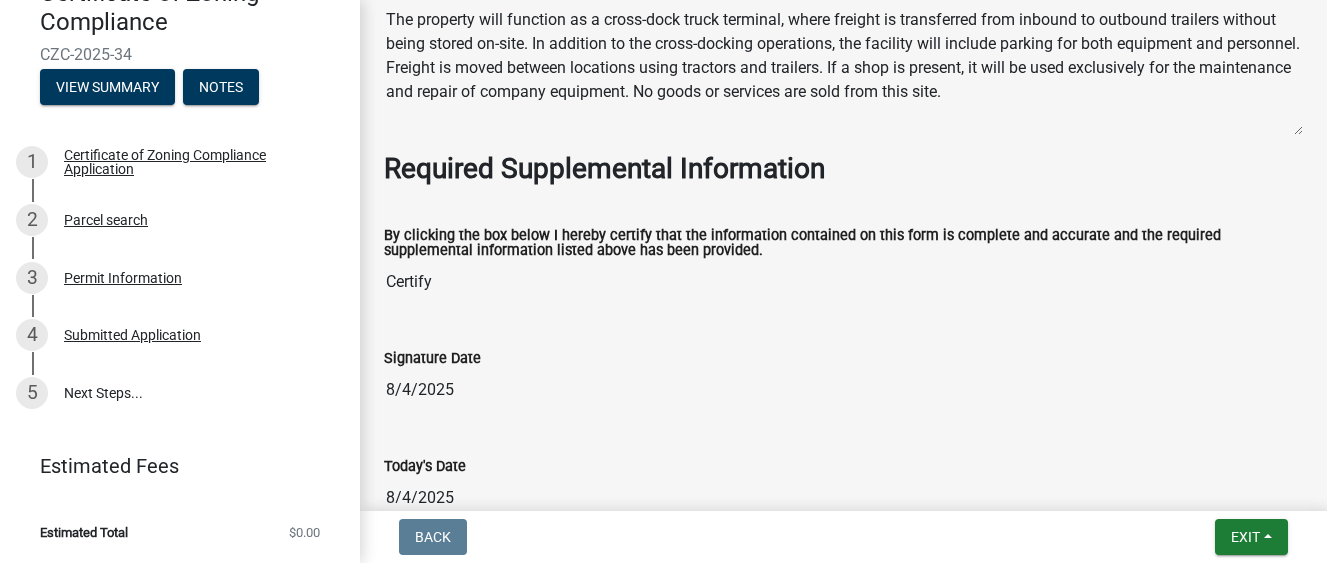 scroll, scrollTop: 2090, scrollLeft: 0, axis: vertical 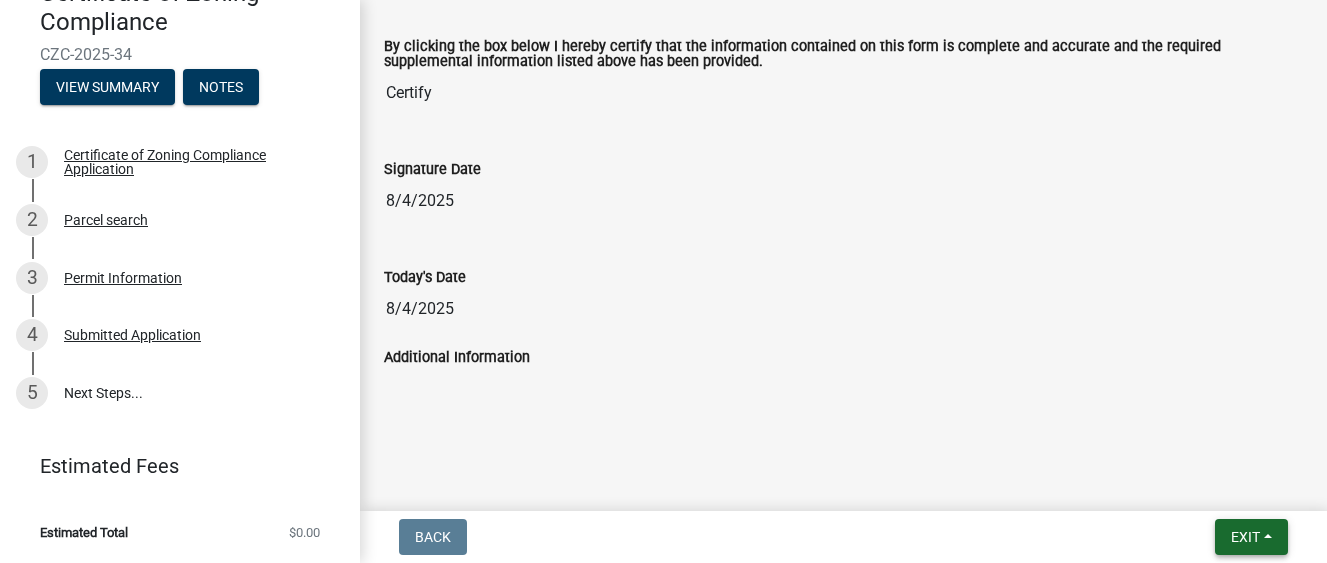 click on "Exit" at bounding box center (1251, 537) 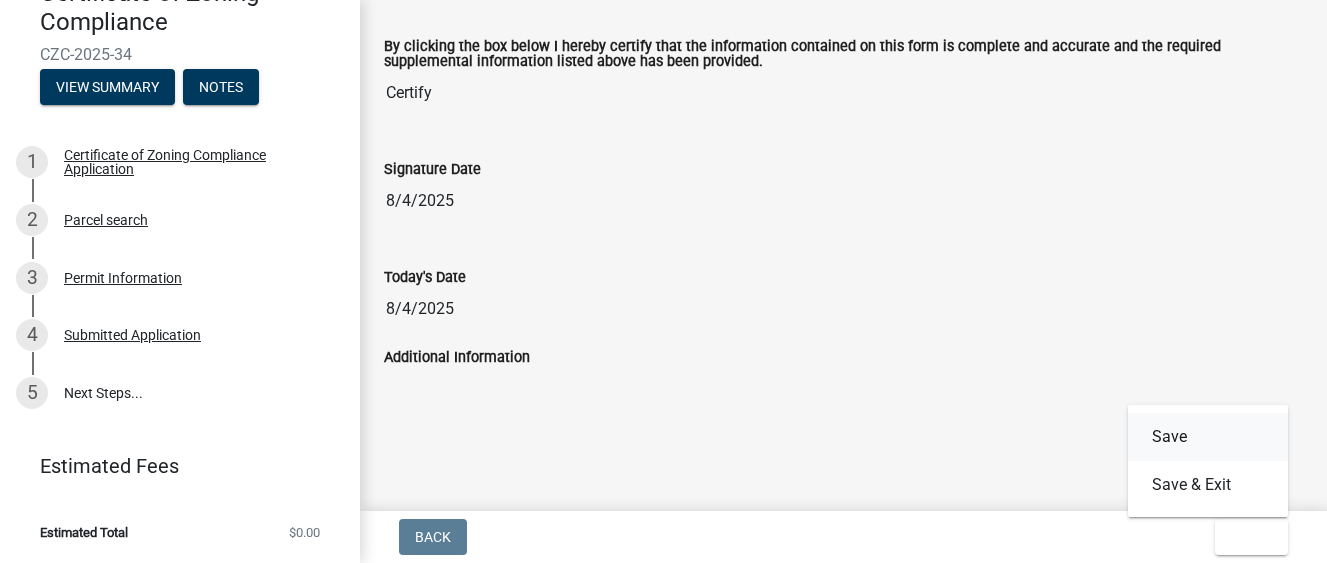 click on "Save" at bounding box center (1208, 437) 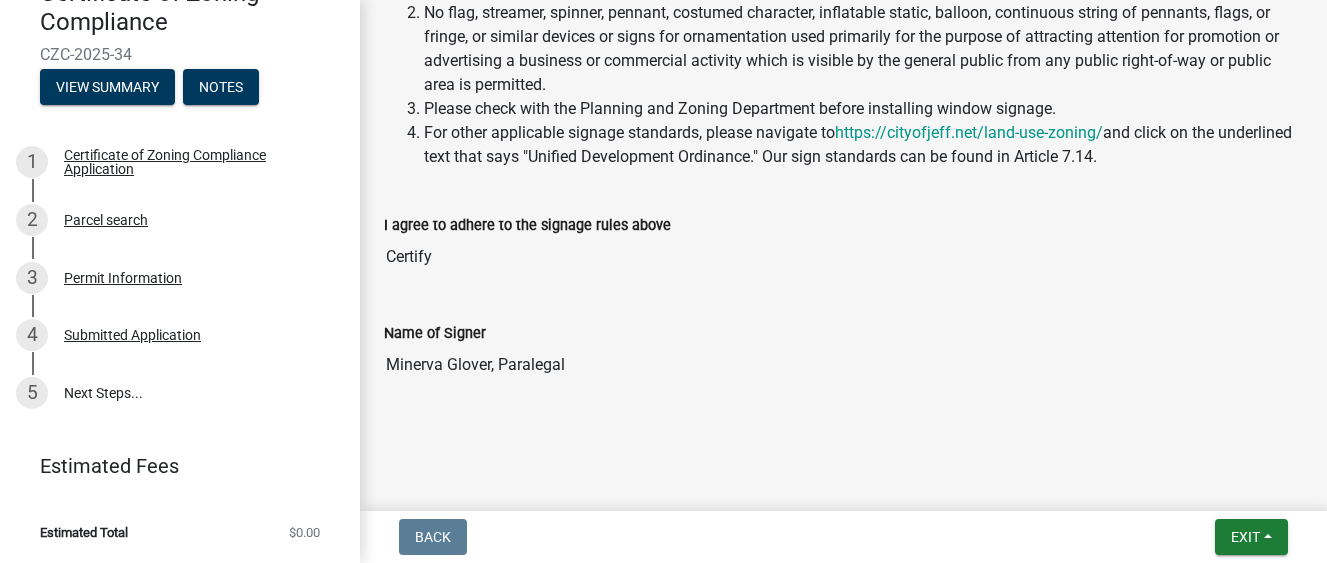 scroll, scrollTop: 0, scrollLeft: 0, axis: both 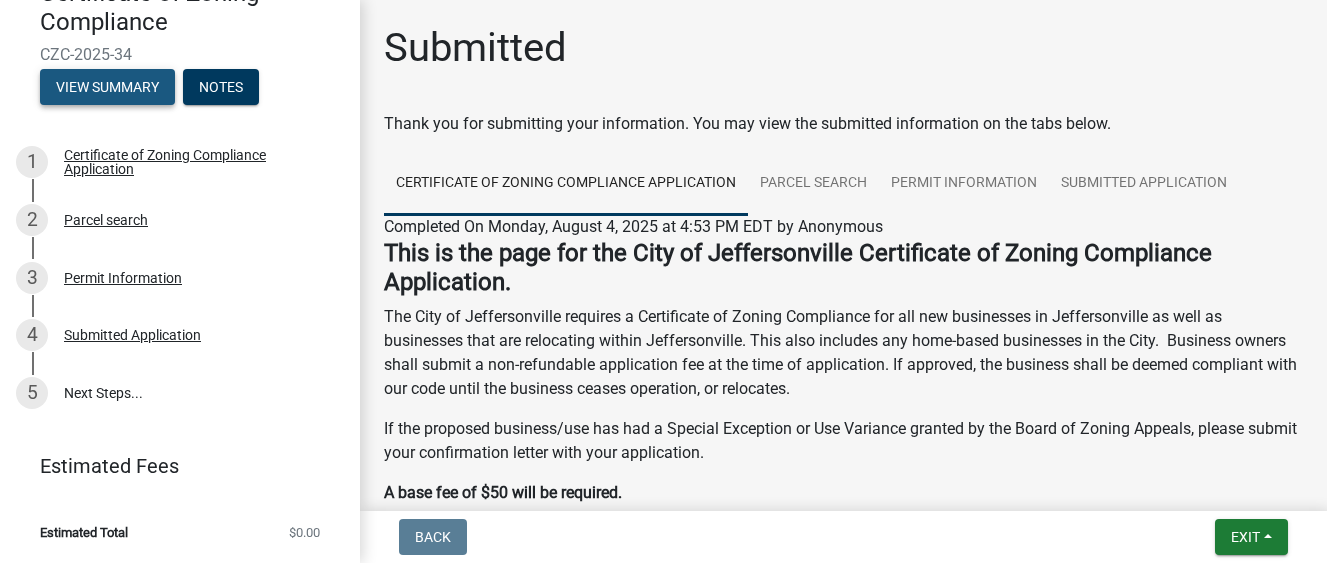 click on "View Summary" at bounding box center (107, 87) 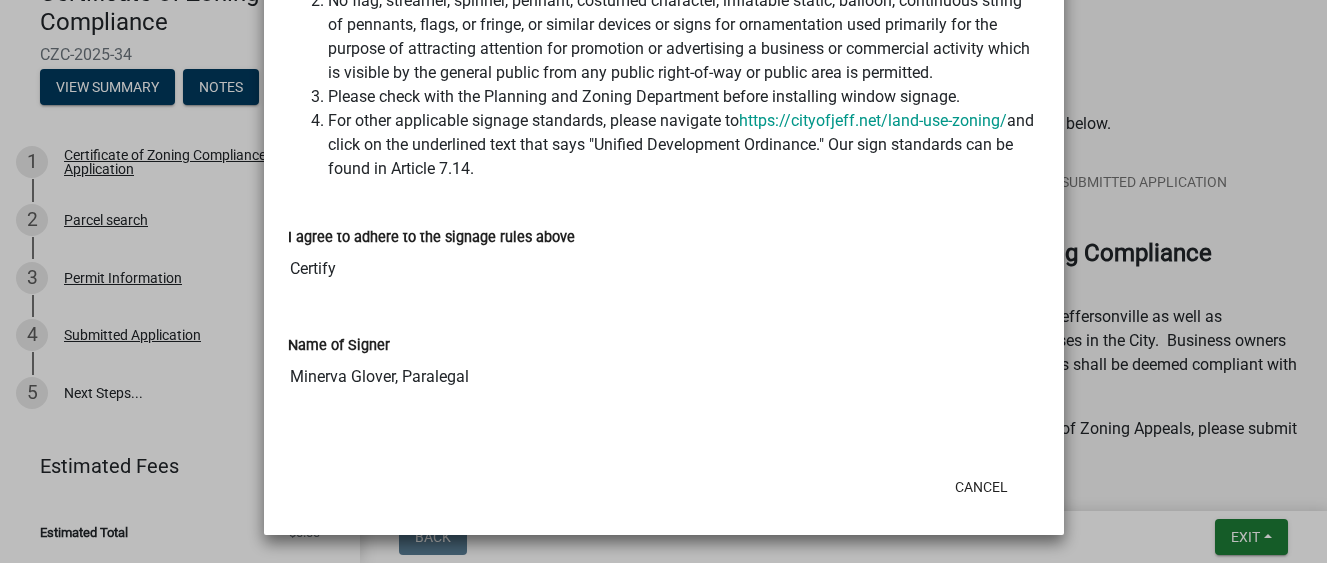 scroll, scrollTop: 0, scrollLeft: 0, axis: both 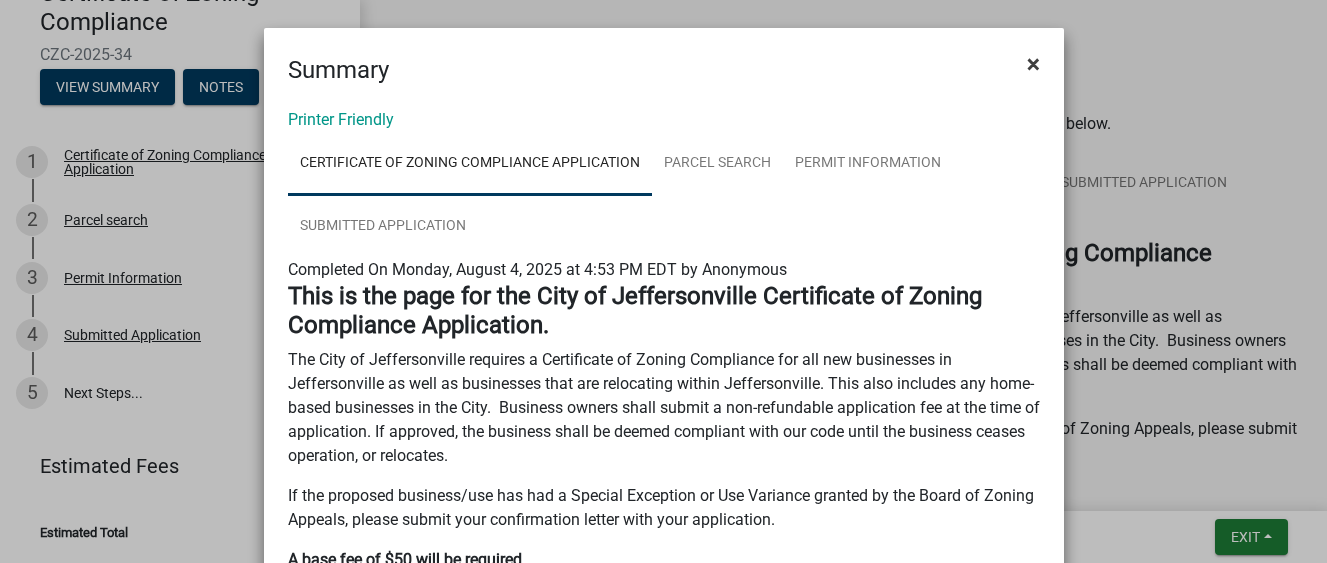 click on "×" 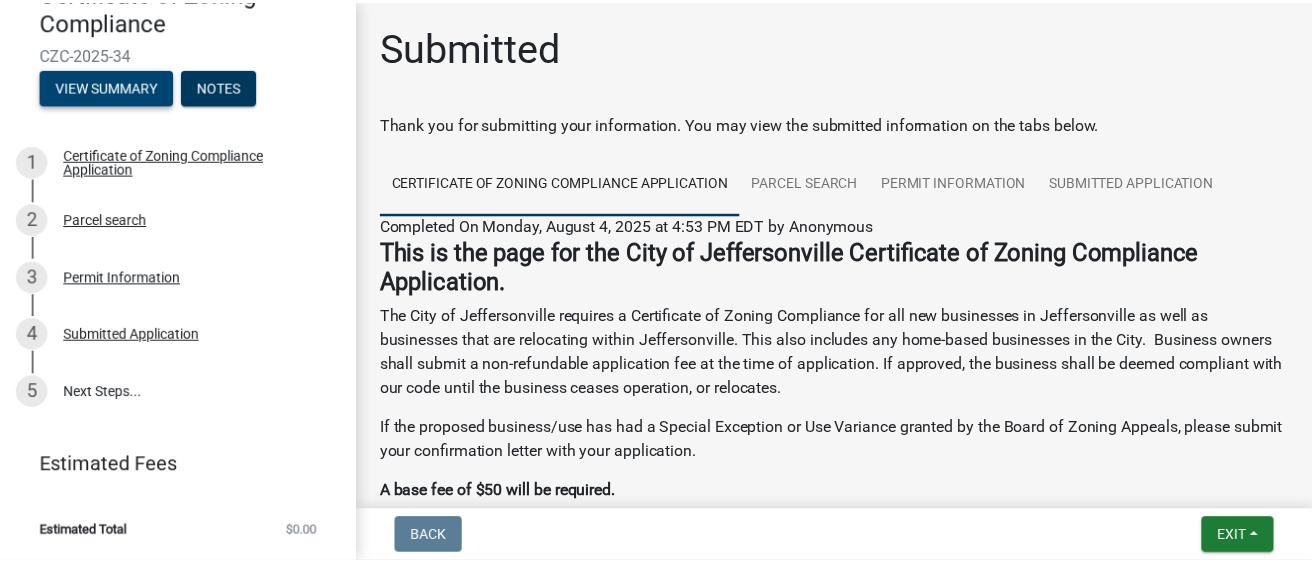 scroll, scrollTop: 0, scrollLeft: 0, axis: both 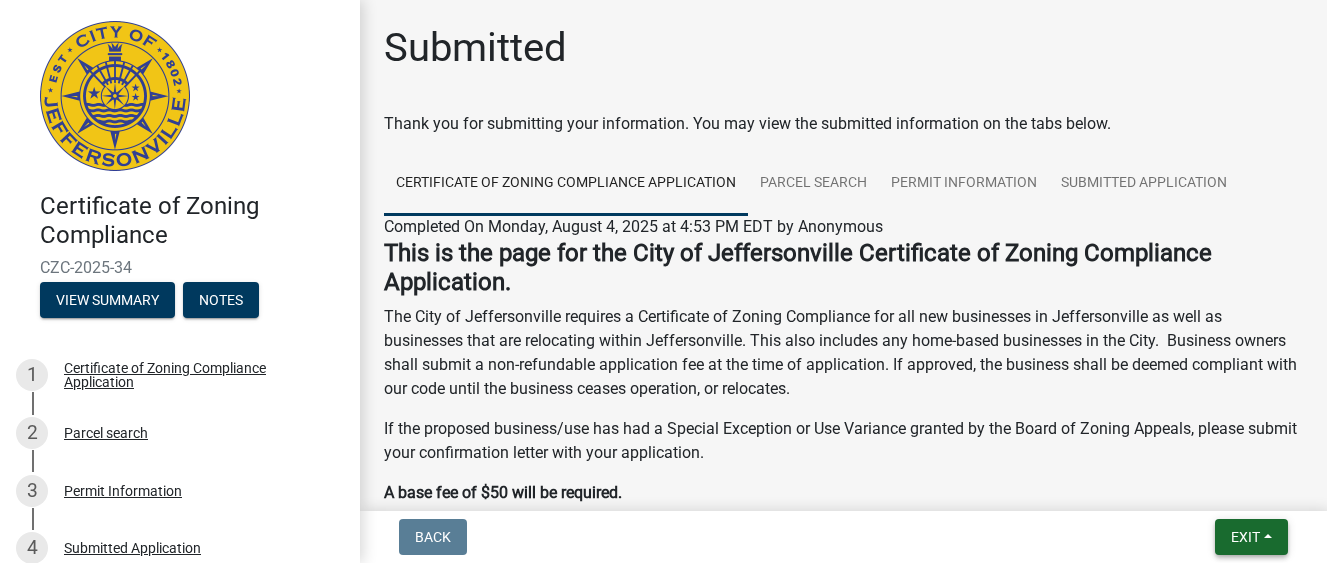 click on "Exit" at bounding box center [1251, 537] 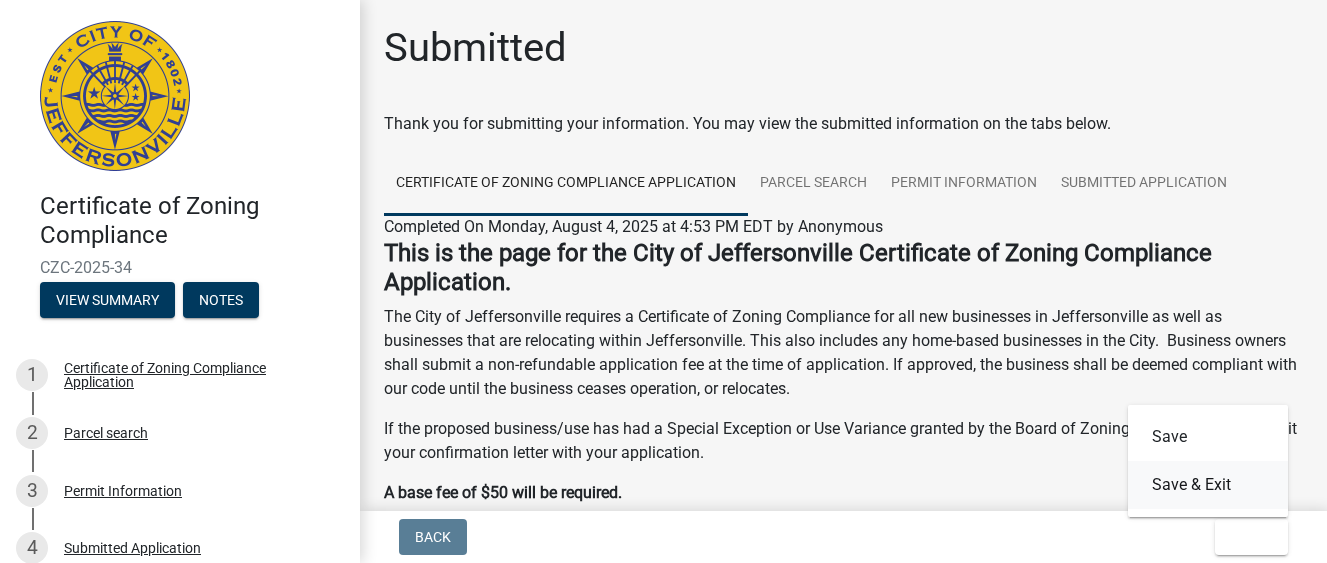 click on "Save & Exit" at bounding box center [1208, 485] 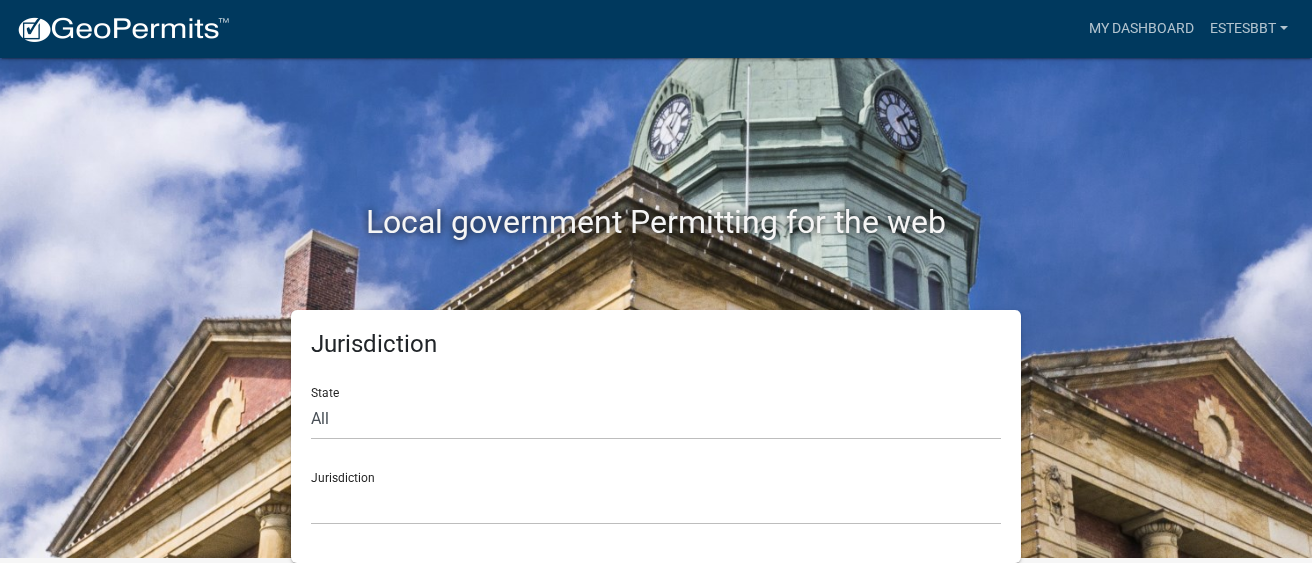 scroll, scrollTop: 0, scrollLeft: 0, axis: both 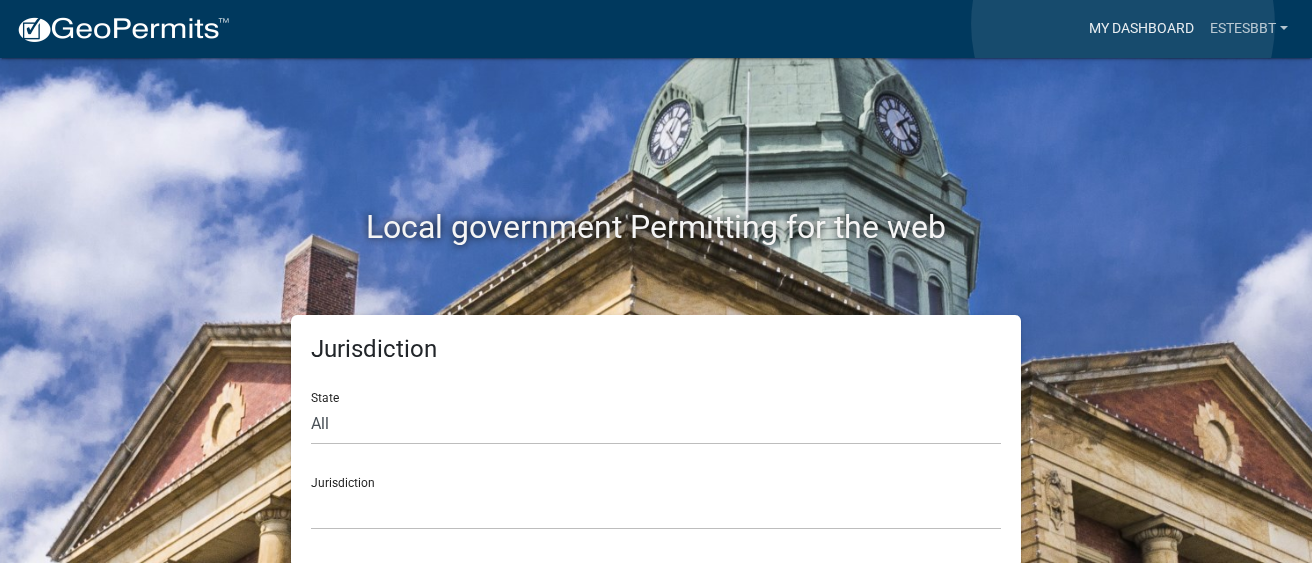 click on "My Dashboard" at bounding box center (1141, 29) 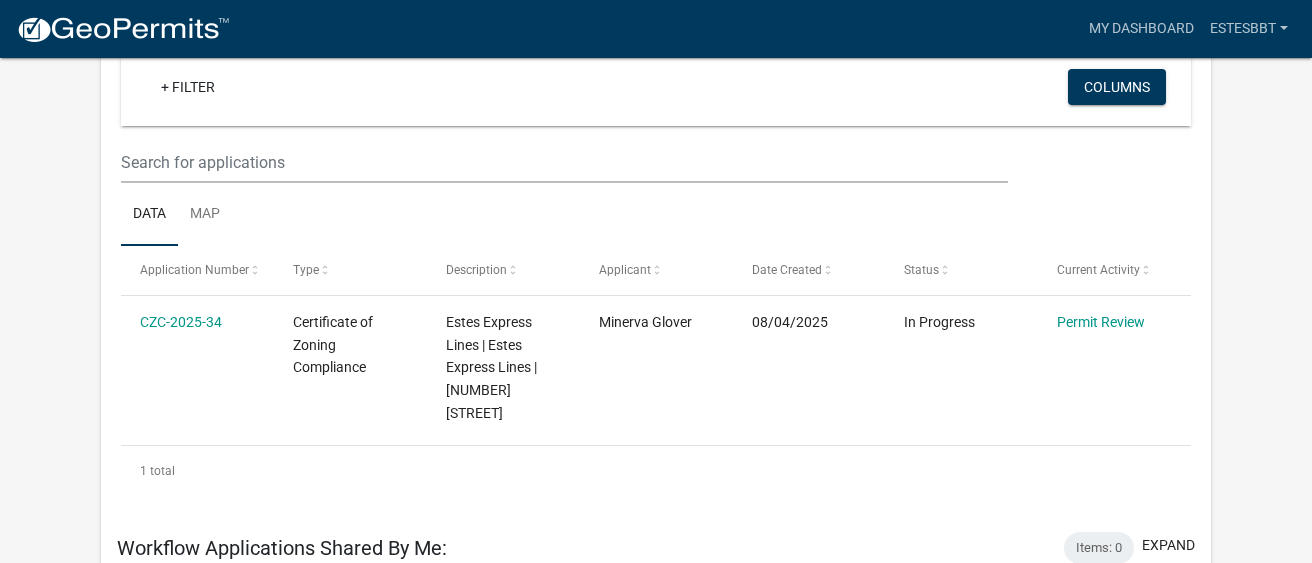 scroll, scrollTop: 165, scrollLeft: 0, axis: vertical 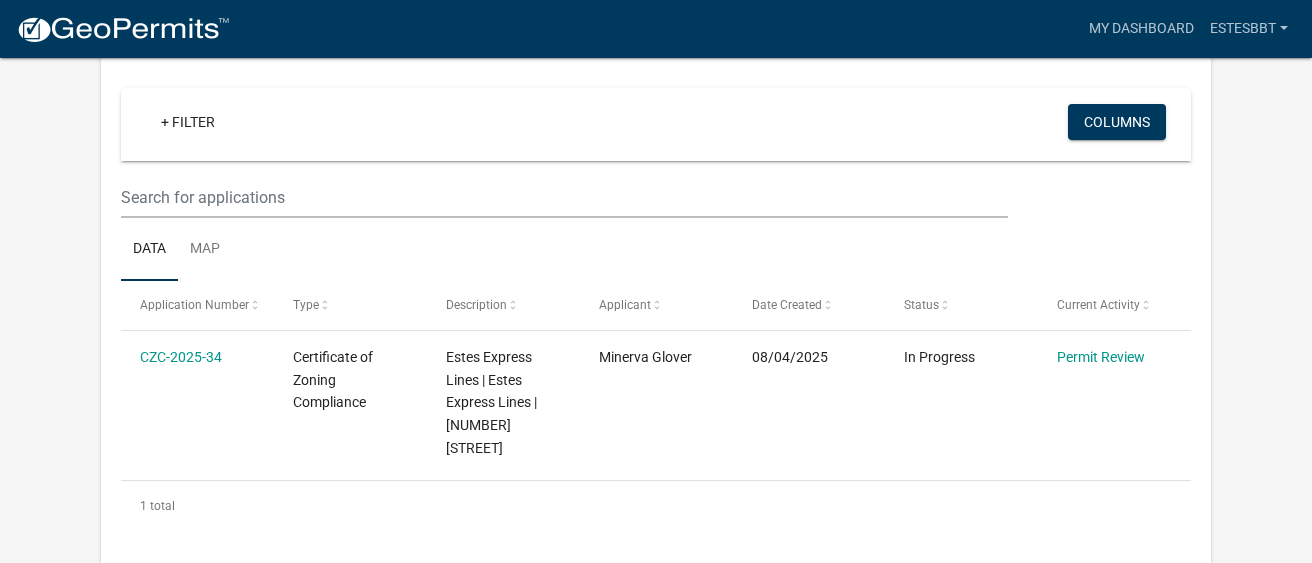 click on "more_horiz  My Dashboard   EstesBBT  Account Logout My Dashboard Settings  settings My Workflow Applications:  collapse   + Filter   Columns  Data Map Application Number Type Description Applicant Date Created Status Current Activity  CZC-2025-34  Certificate of Zoning Compliance Estes Express Lines | Estes Express Lines | [NUMBER] [STREET] Minerva Glover 08/04/2025  In Progress  Permit Review   1 total   1  Workflow Applications Shared By Me:  Items: 0   expand   + Filter   Columns  Data Map Application Number Type Description Applicant Date Created Status Current Activity No data to display  0 total   1  Workflow Applications Shared With Me:  Items: 0   expand   + Filter   Columns  Data Map Application Number Type Description Applicant Date Created Status Current Activity No data to display  0 total   1  Applications Needing My Attention:  Items: 0   expand   + Filter   Columns  Data Map Application Number Type Description Applicant Date Created Status Current Activity No data to display  0 total   1  Data" 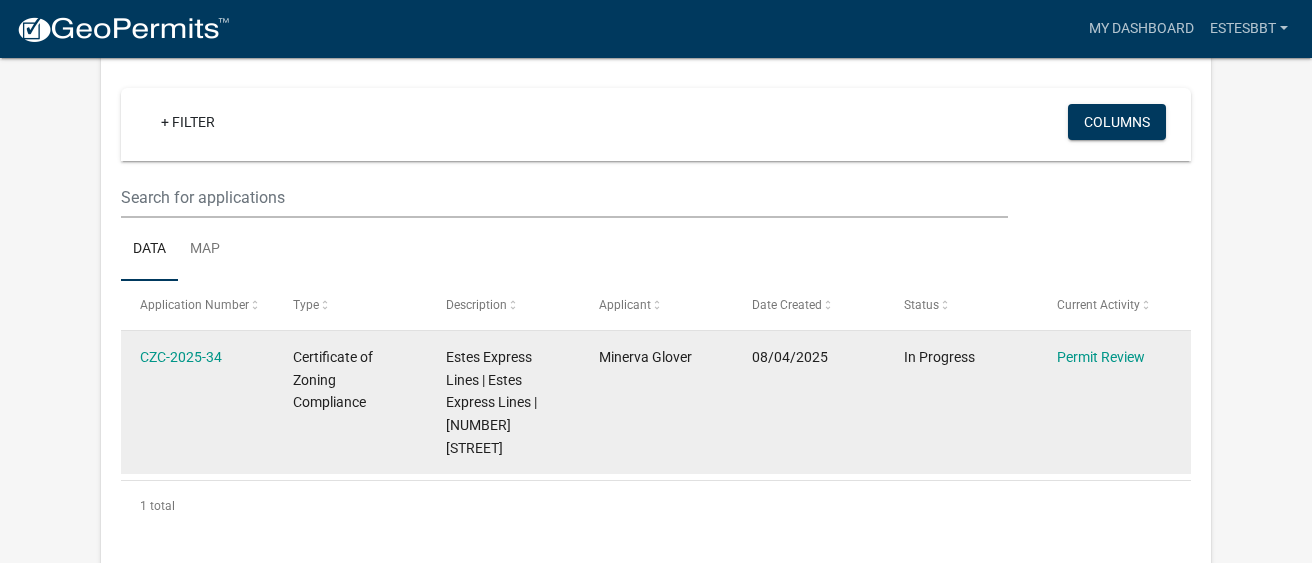 click on "Minerva Glover" 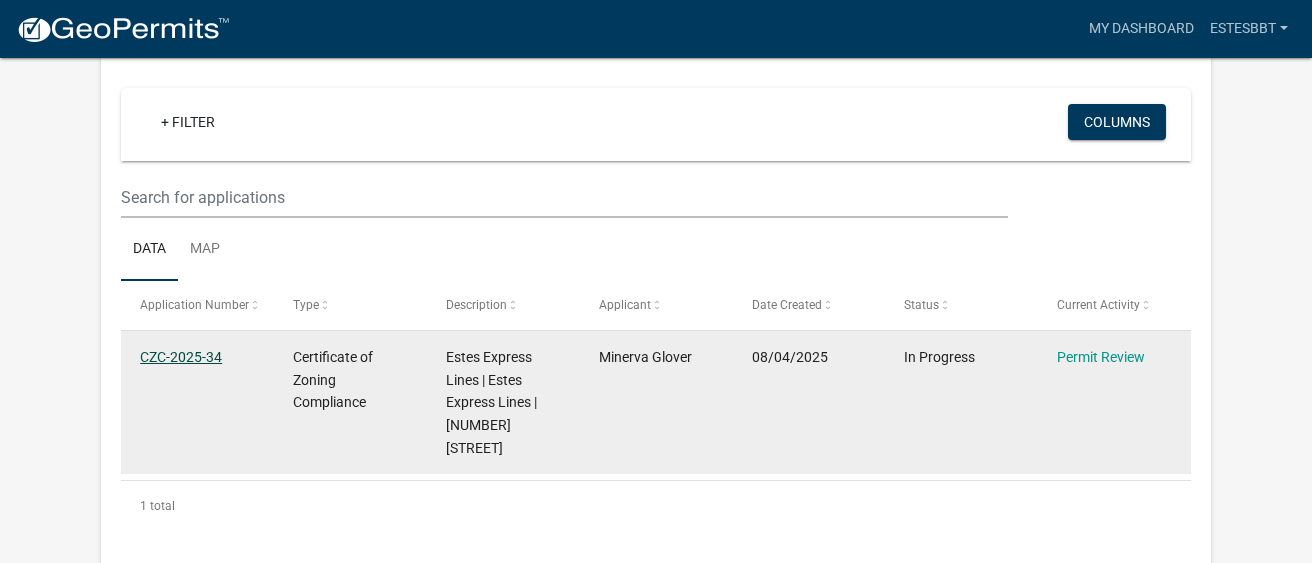 click on "CZC-2025-34" 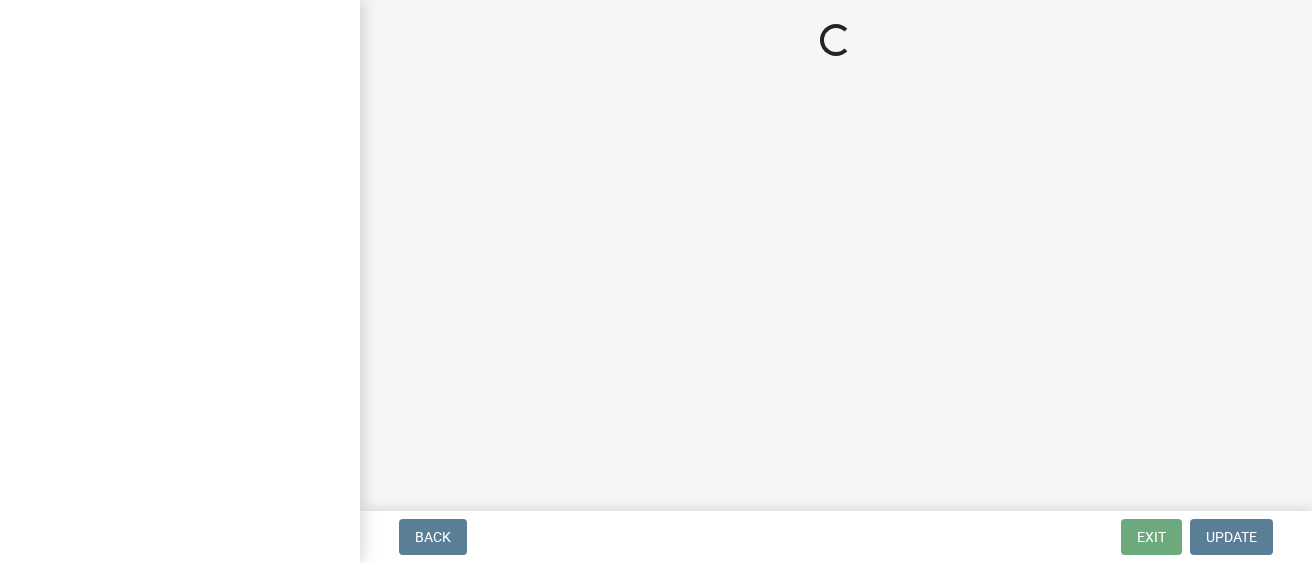 scroll, scrollTop: 0, scrollLeft: 0, axis: both 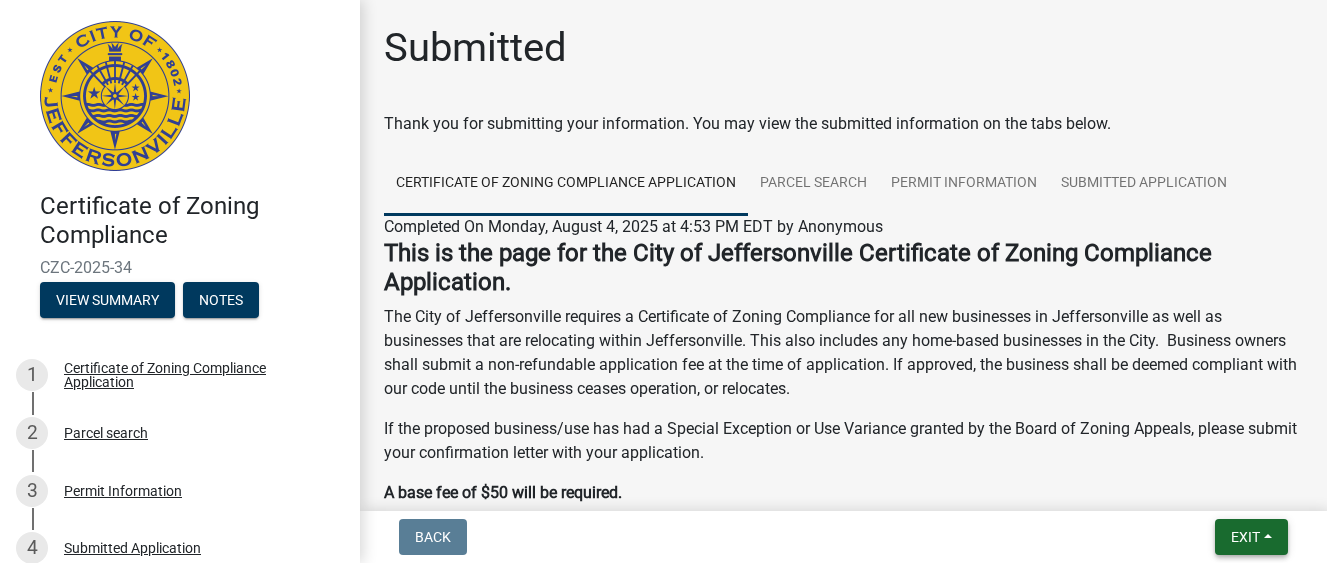 click on "Exit" at bounding box center [1251, 537] 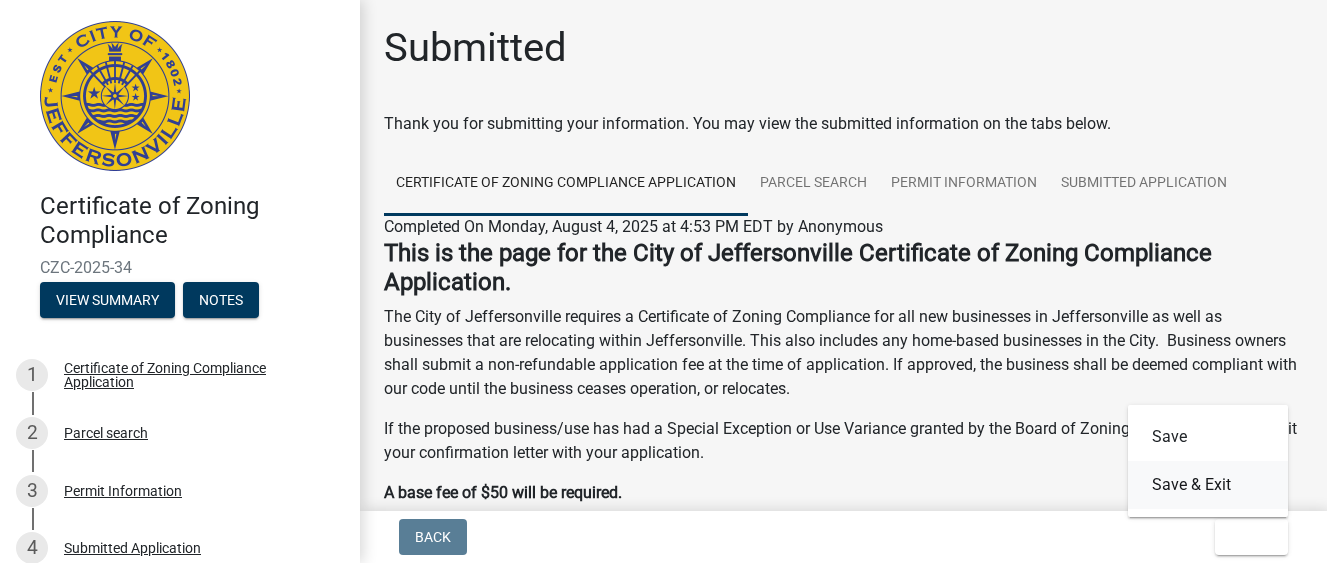 click on "Save & Exit" at bounding box center [1208, 485] 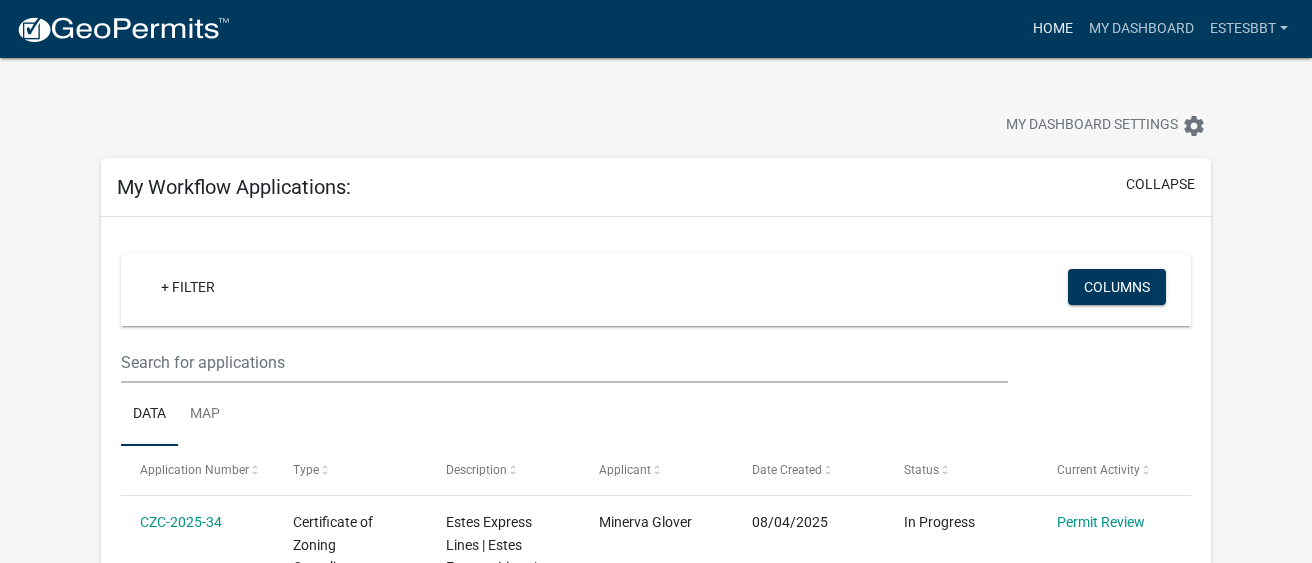 click on "Home" at bounding box center [1053, 29] 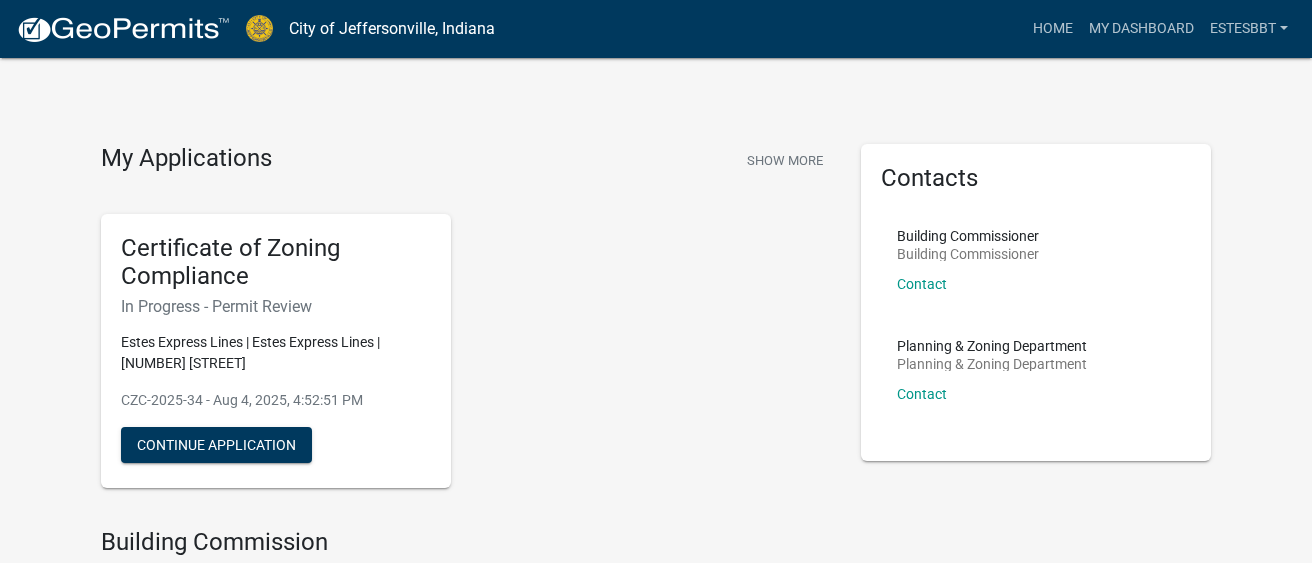 click on "My Applications  Show More  Certificate of Zoning Compliance   In Progress - Permit Review  Estes Express Lines | Estes Express Lines | [NUMBER] [STREET]  CZC-2025-34 - Aug 4, 2025, 4:52:51 PM   Continue Application  Building Commission Commercial Building Permit Use this application to apply for a commercial permit. This permit includes, but is not limited to: Accessory structures, additions, alterations/repairs, apartment/condominium, change of occupancy, decks/porches, demolitions, electric service, home occupation, lean-to, manufactured home placement, HVAC placement, wind energy systems, new construction, permit renewals, solar energy systems, plumbing installations, remodels, roofs, swimming pools, temporary certificate of occupancies, etc.  Start Application Electric Permit A homeowner may obtain and schedule an electric meter permit and schedule an inspection when an inspection is required from Duke or Clark County REMC to get power restored.
Start Application Fence Permit Start Application" 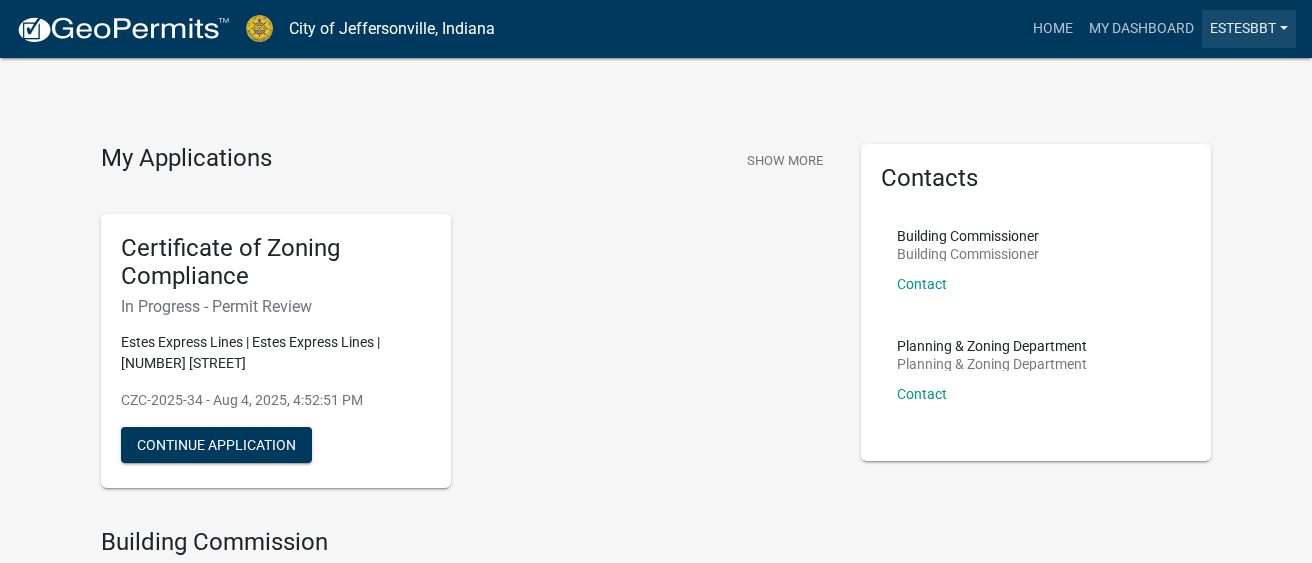 click on "EstesBBT" at bounding box center (1249, 29) 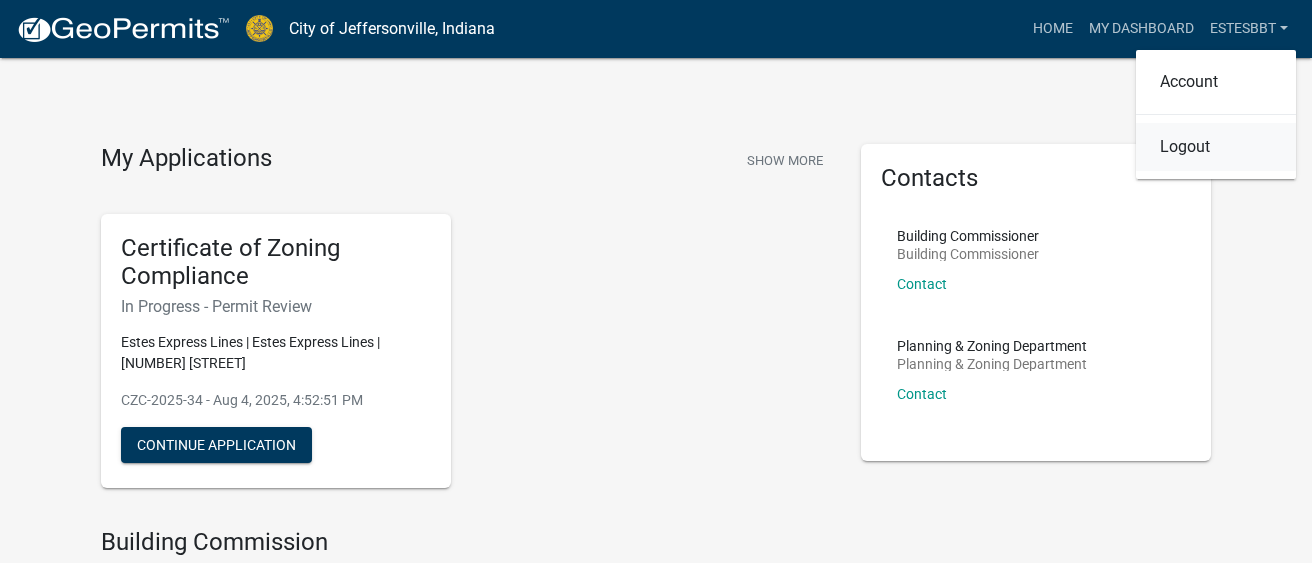 click on "Logout" at bounding box center (1216, 147) 